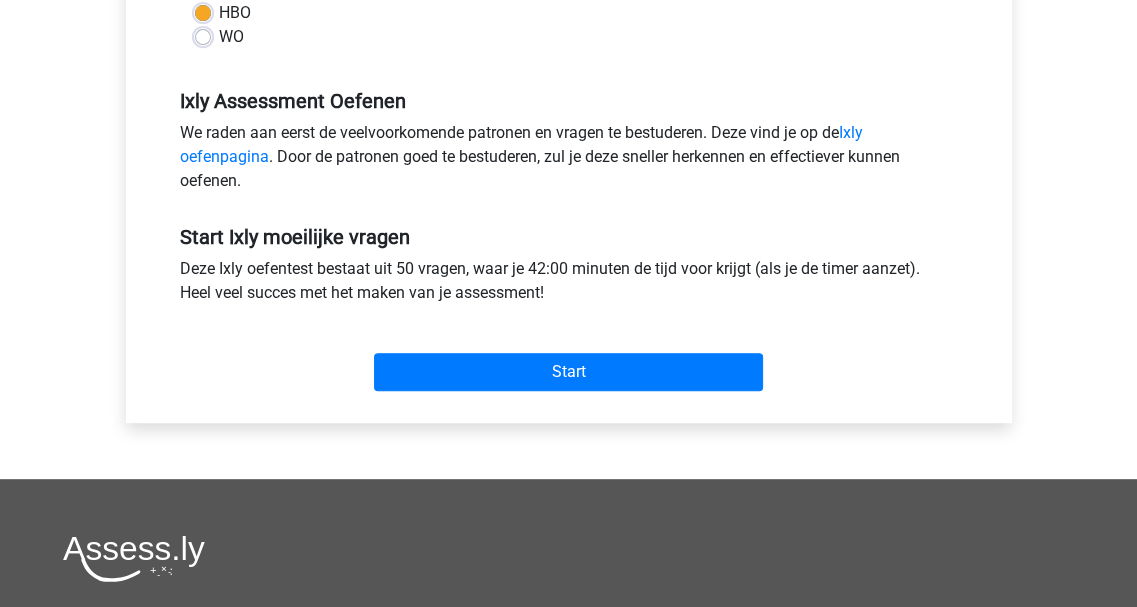 scroll, scrollTop: 600, scrollLeft: 0, axis: vertical 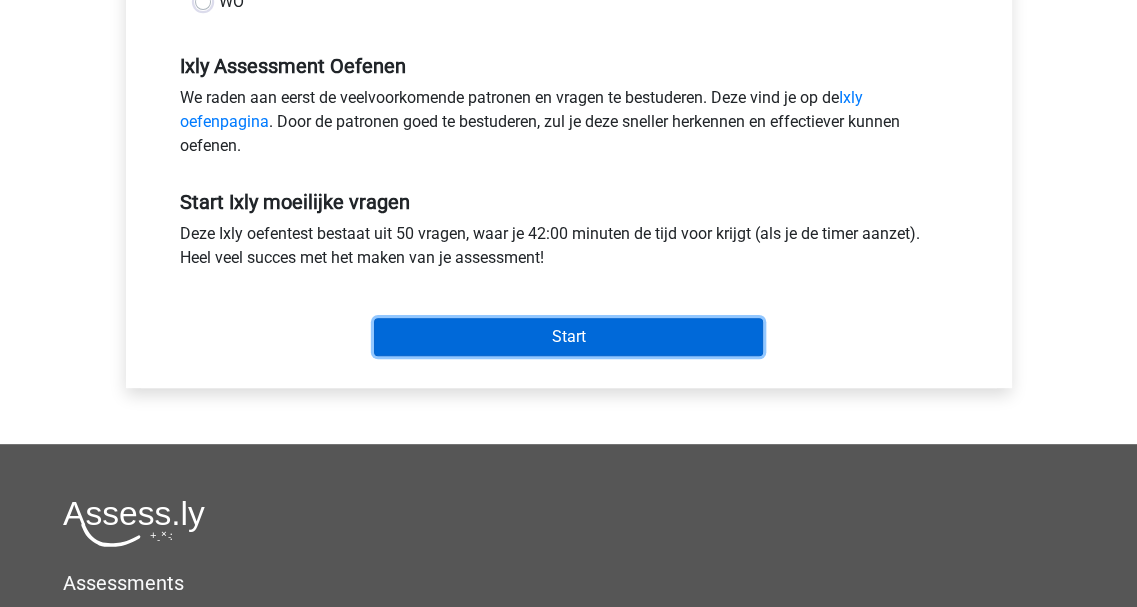 click on "Start" at bounding box center (568, 337) 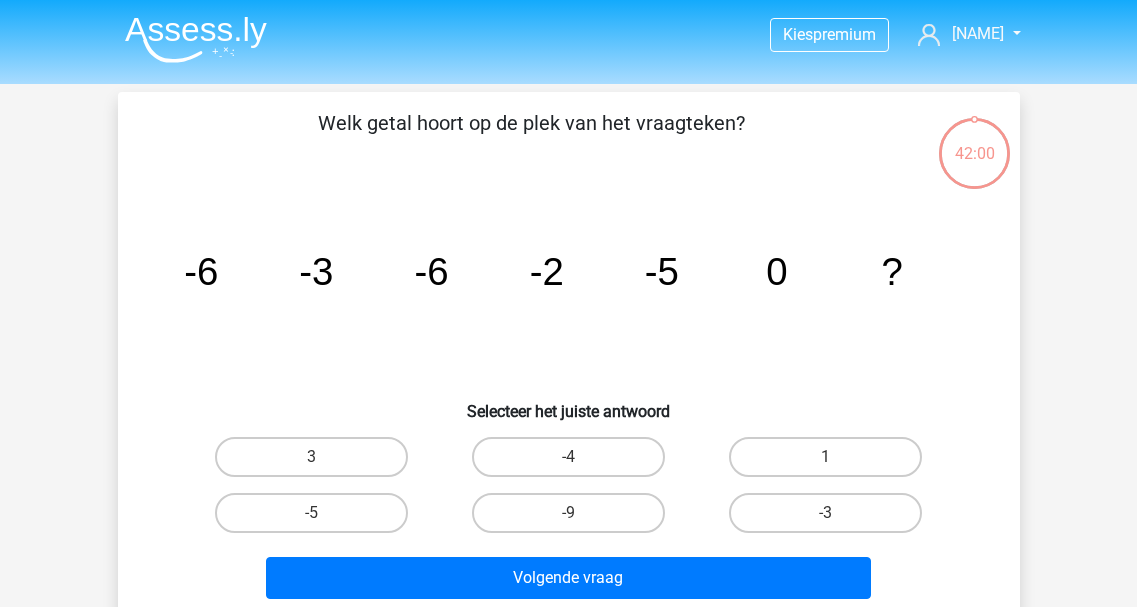 scroll, scrollTop: 0, scrollLeft: 0, axis: both 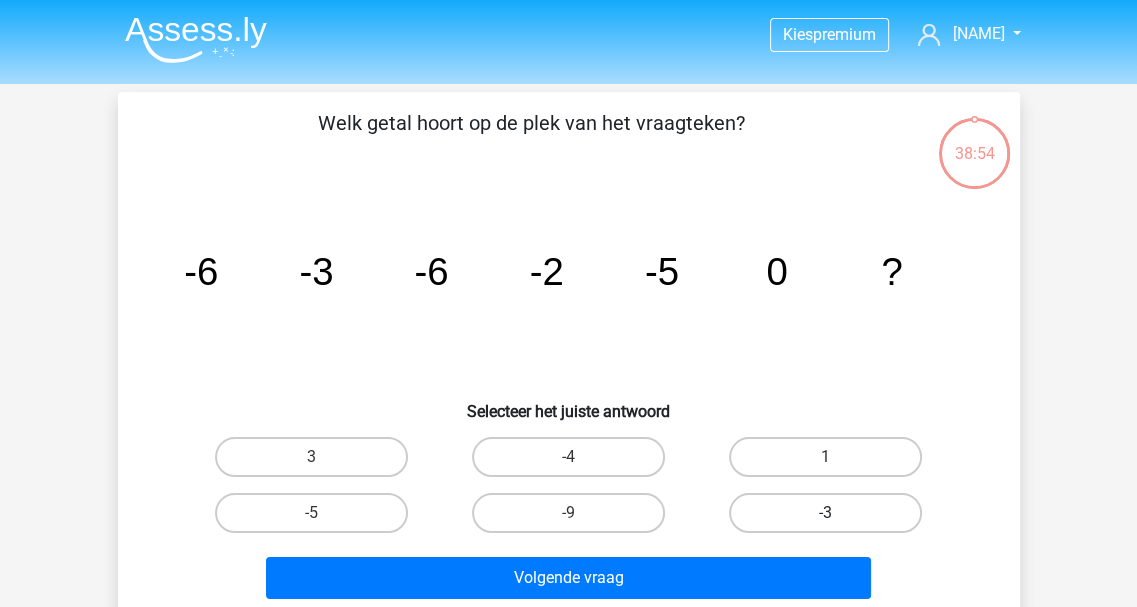 click on "-3" at bounding box center [825, 513] 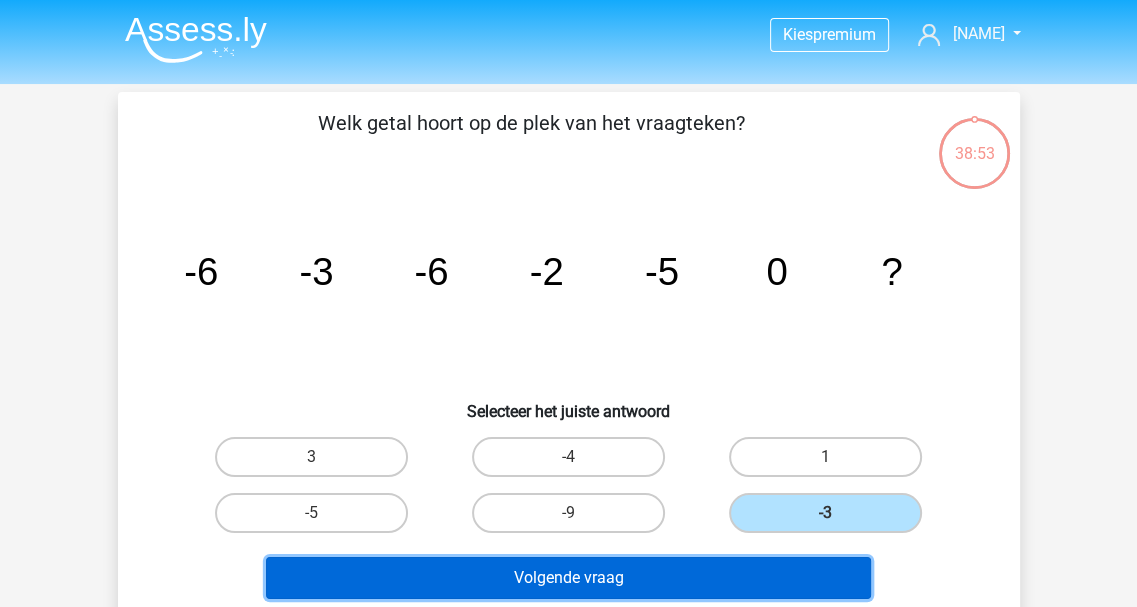 click on "Volgende vraag" at bounding box center [568, 578] 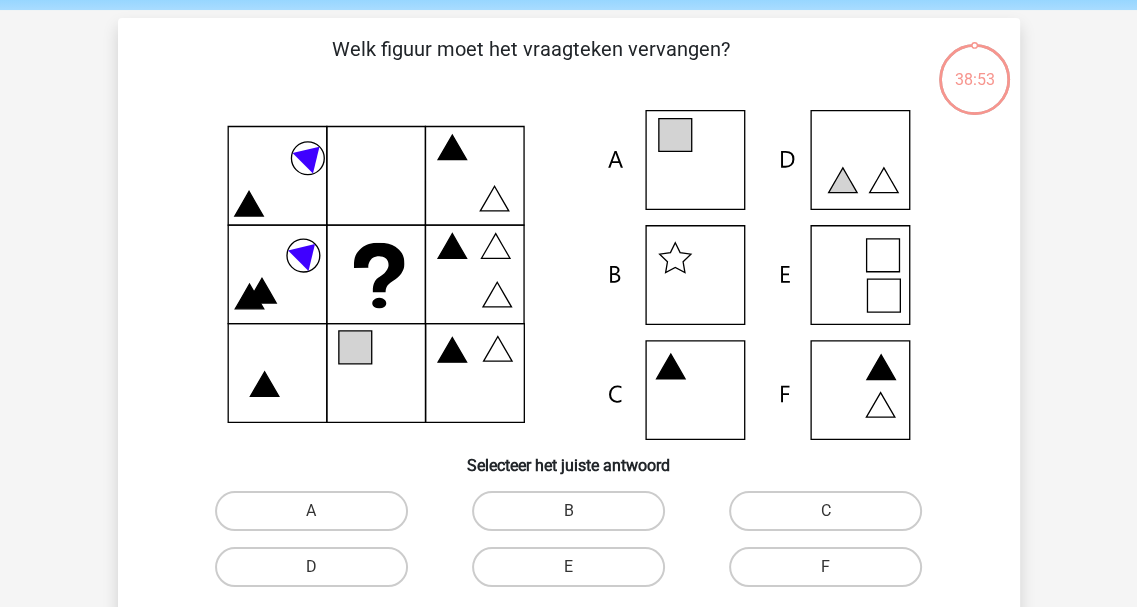 scroll, scrollTop: 92, scrollLeft: 0, axis: vertical 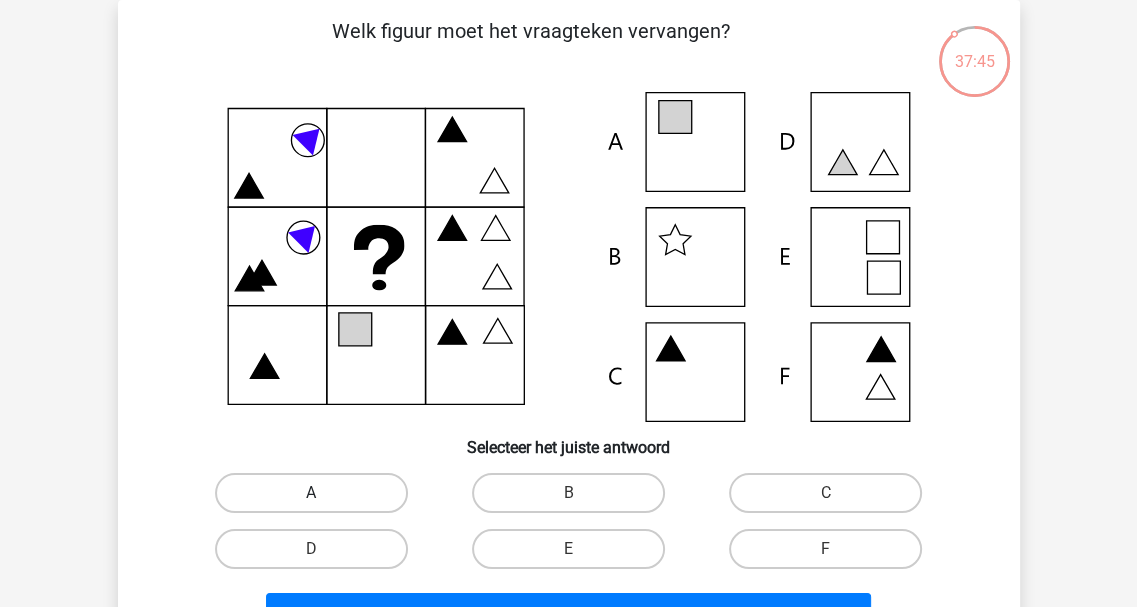click on "A" at bounding box center [311, 493] 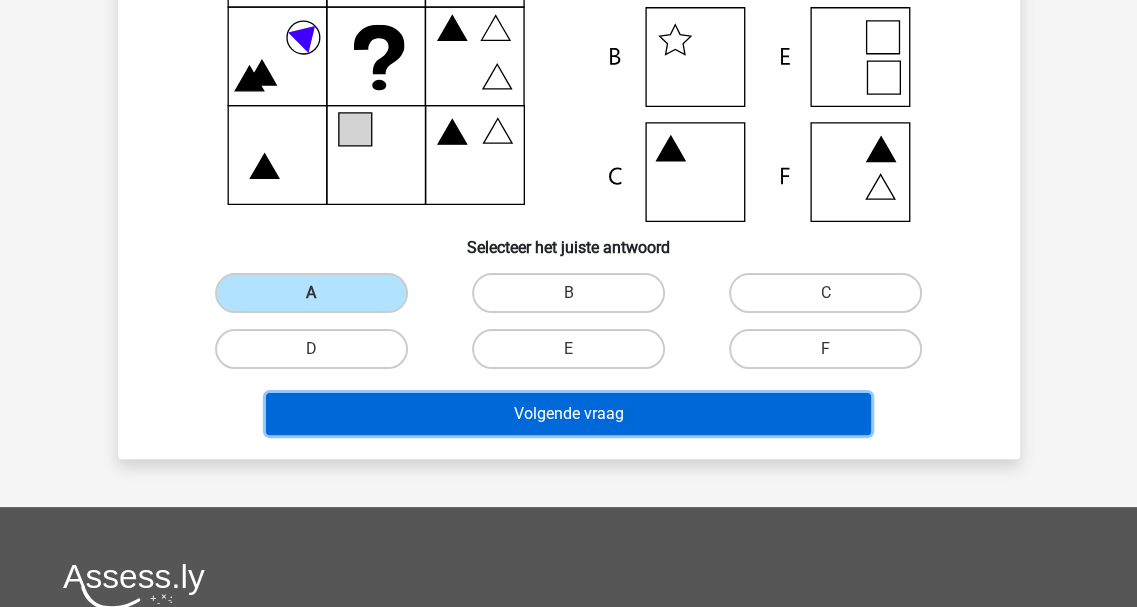 click on "Volgende vraag" at bounding box center [568, 414] 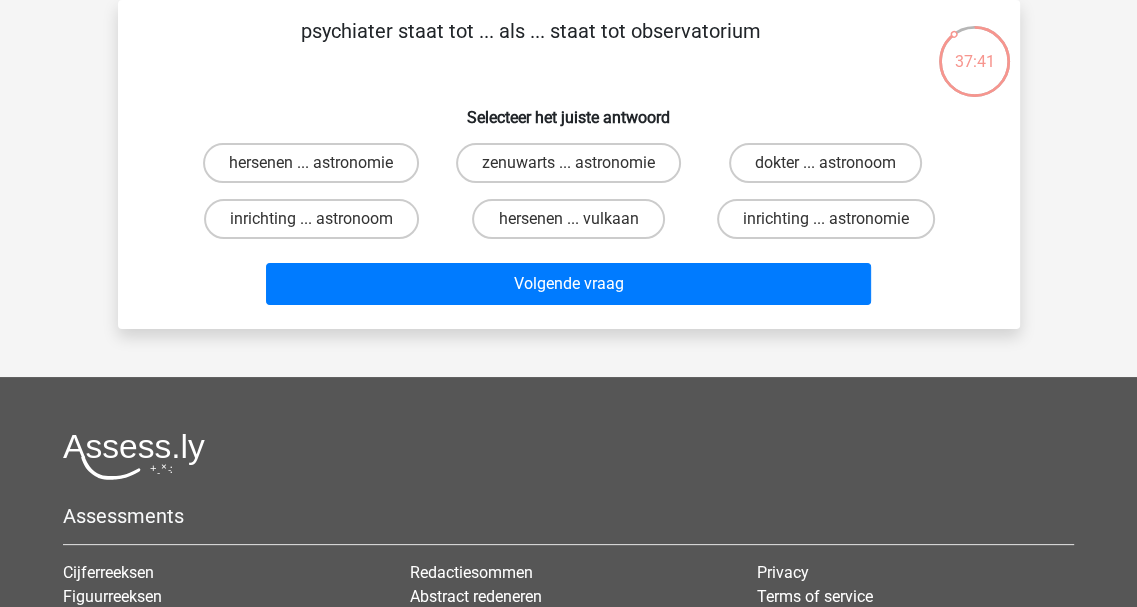 scroll, scrollTop: 0, scrollLeft: 0, axis: both 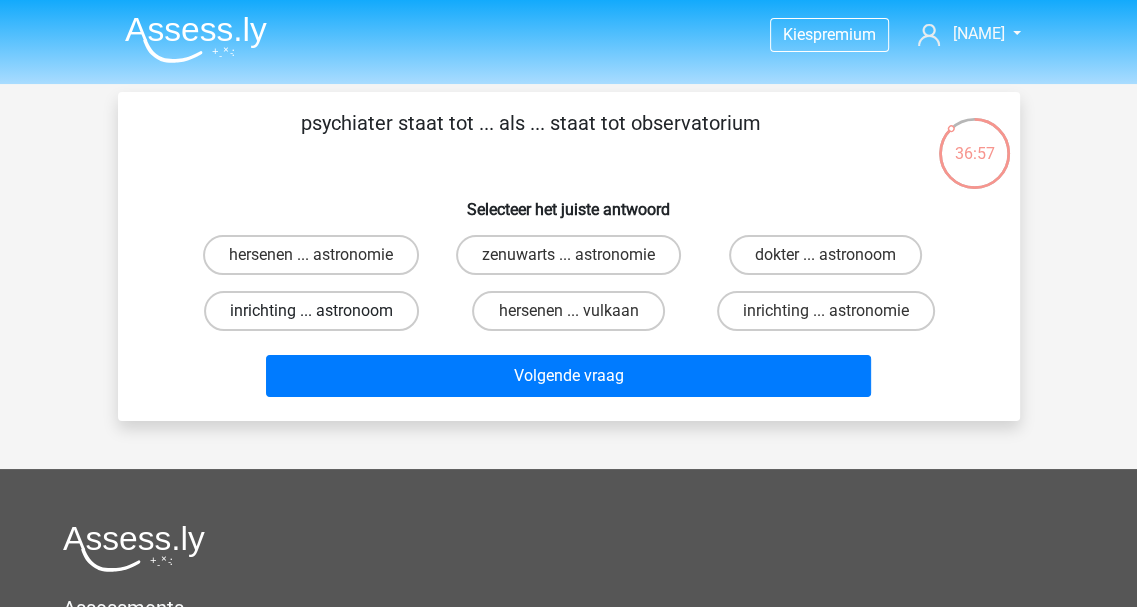 click on "inrichting ... astronoom" at bounding box center (311, 311) 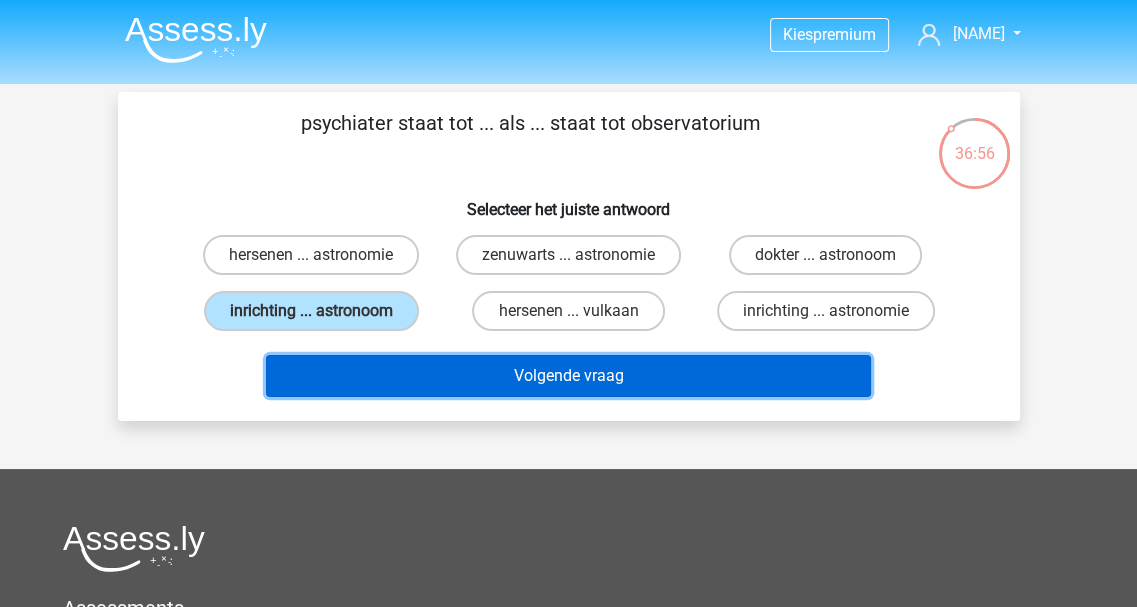 click on "Volgende vraag" at bounding box center (568, 376) 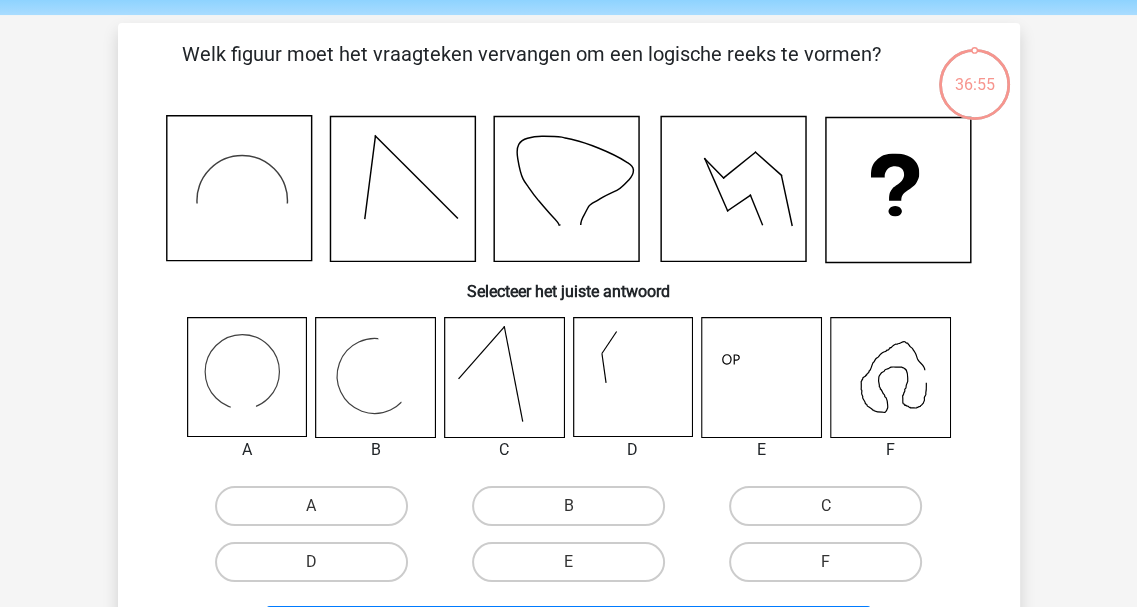 scroll, scrollTop: 92, scrollLeft: 0, axis: vertical 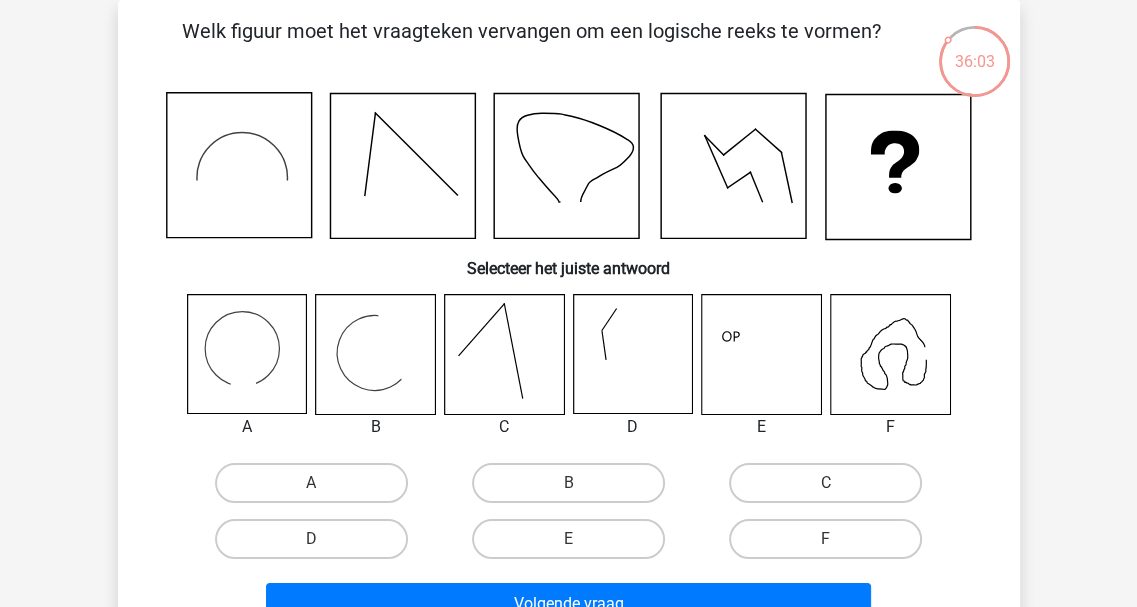 click 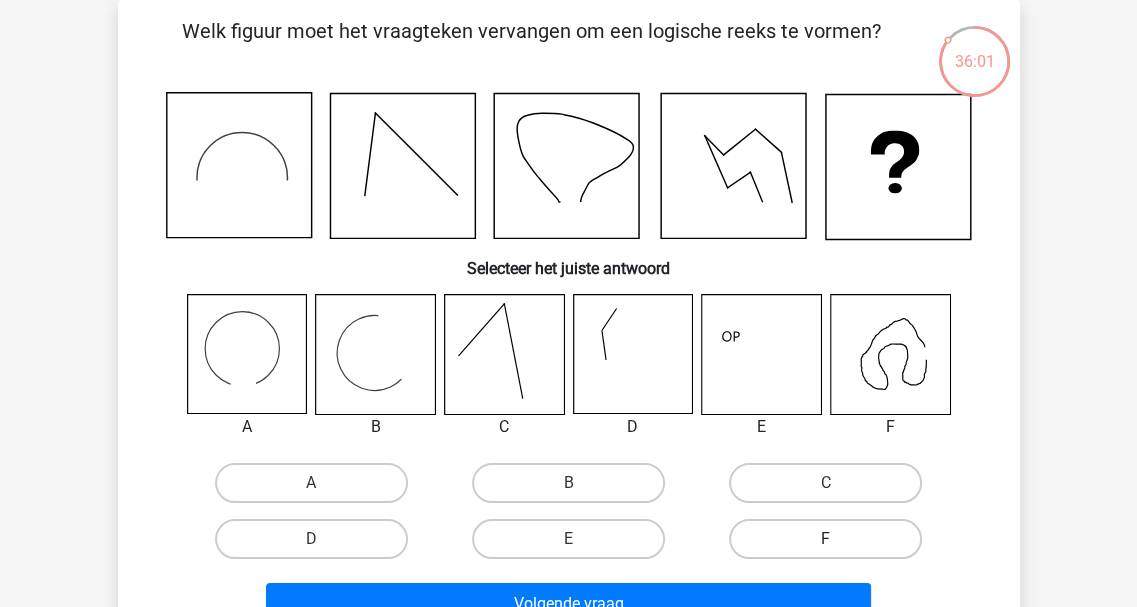 click on "F" at bounding box center [825, 539] 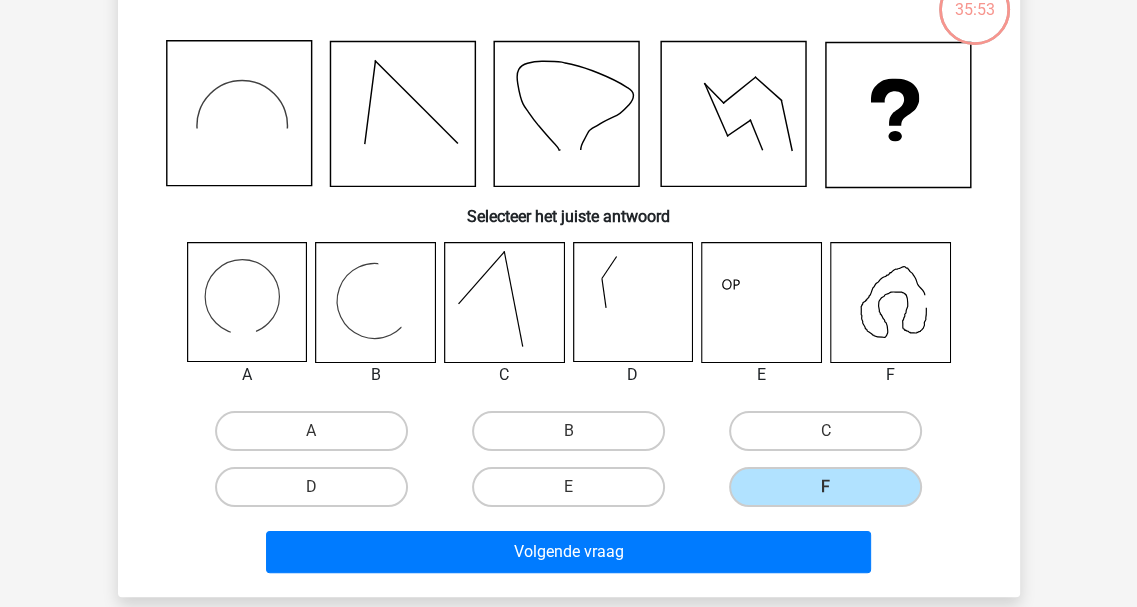 scroll, scrollTop: 192, scrollLeft: 0, axis: vertical 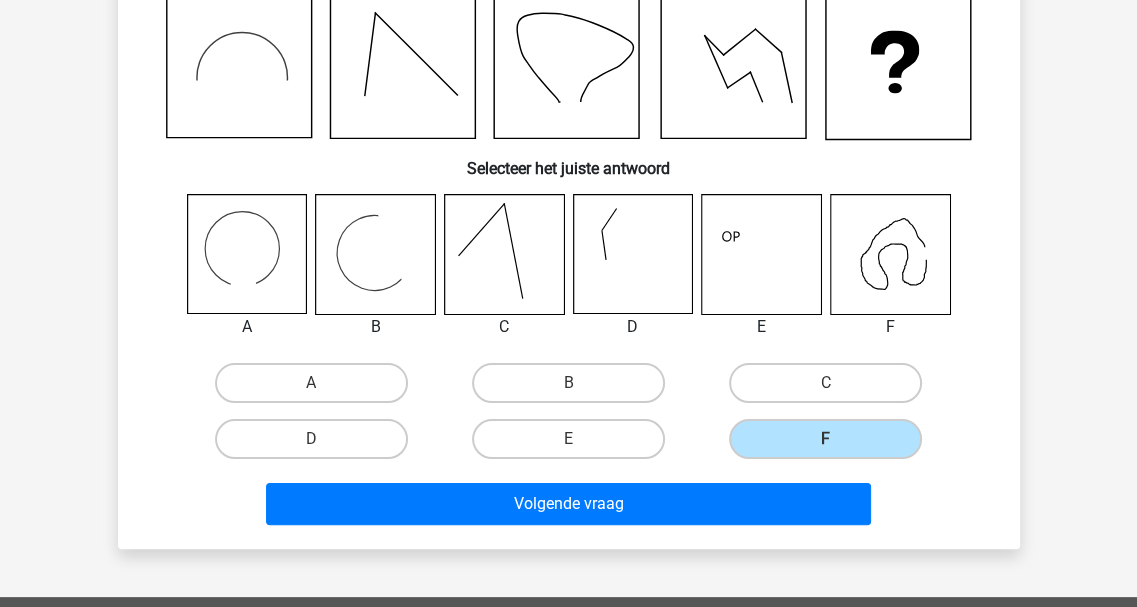 click 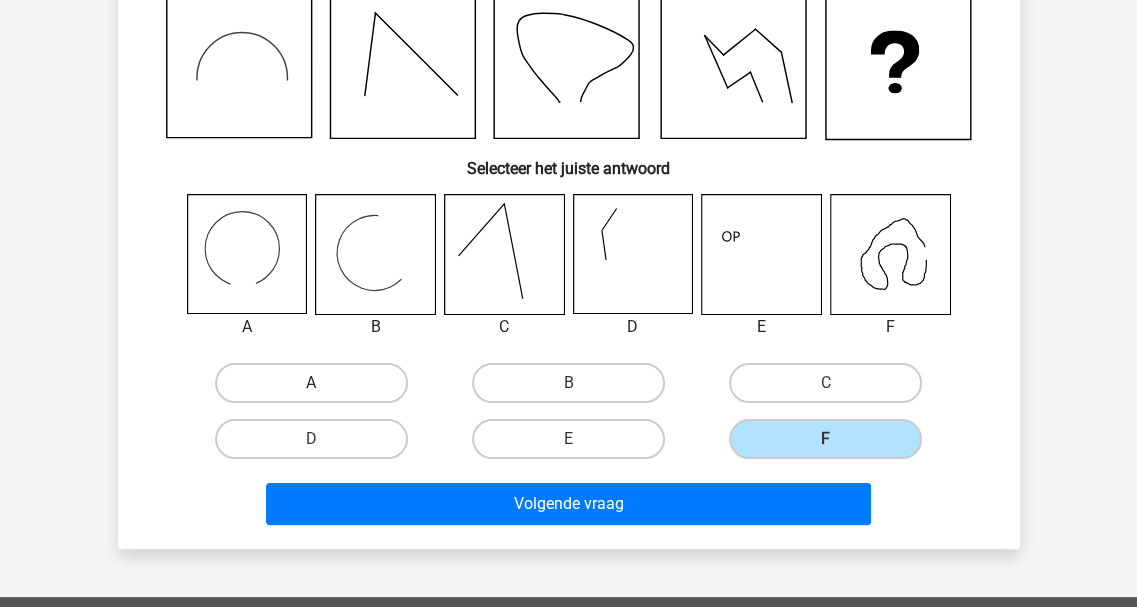 click on "A" at bounding box center (311, 383) 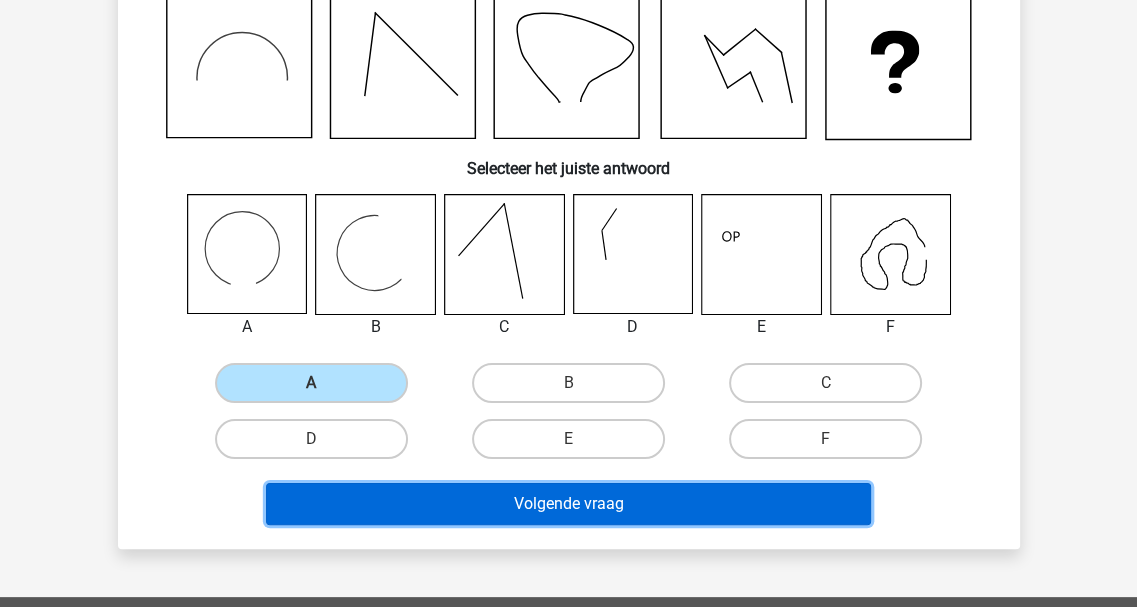 click on "Volgende vraag" at bounding box center [568, 504] 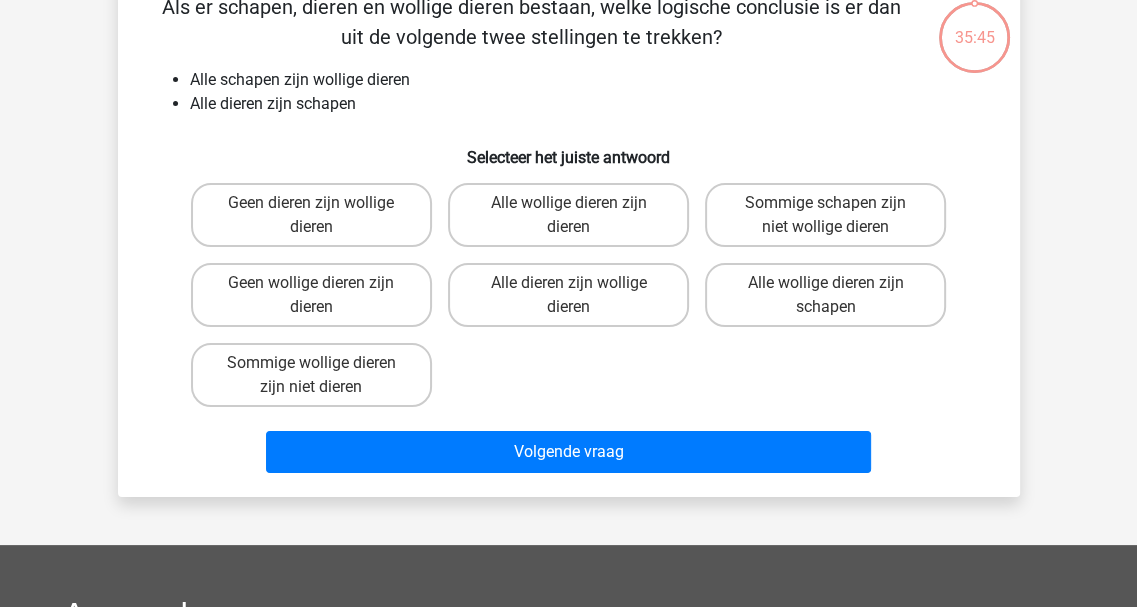 scroll, scrollTop: 92, scrollLeft: 0, axis: vertical 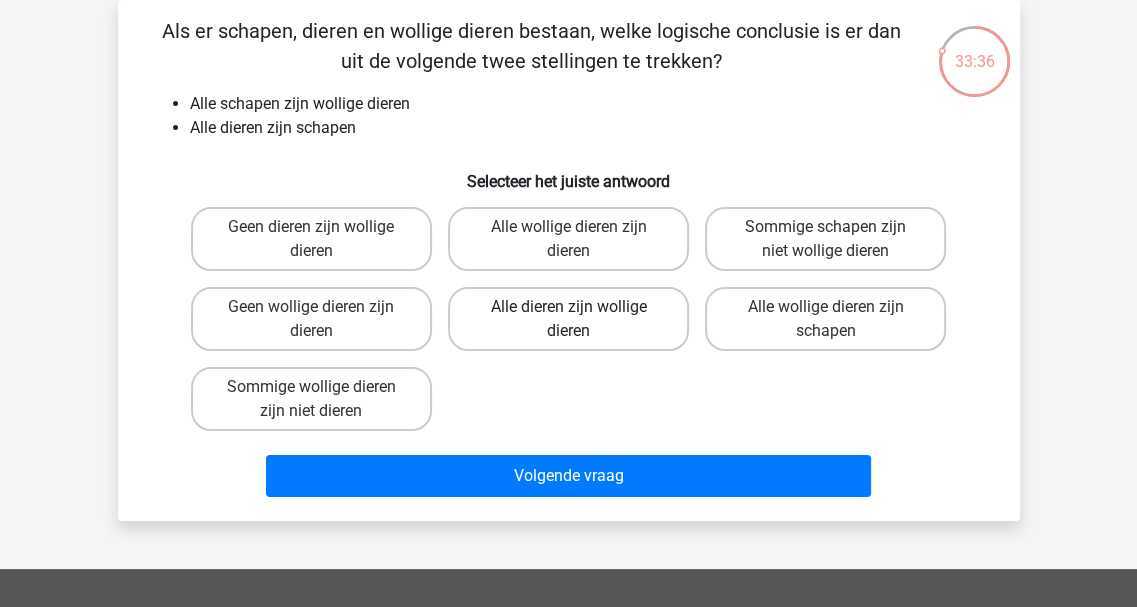 click on "Alle dieren zijn wollige dieren" at bounding box center [568, 319] 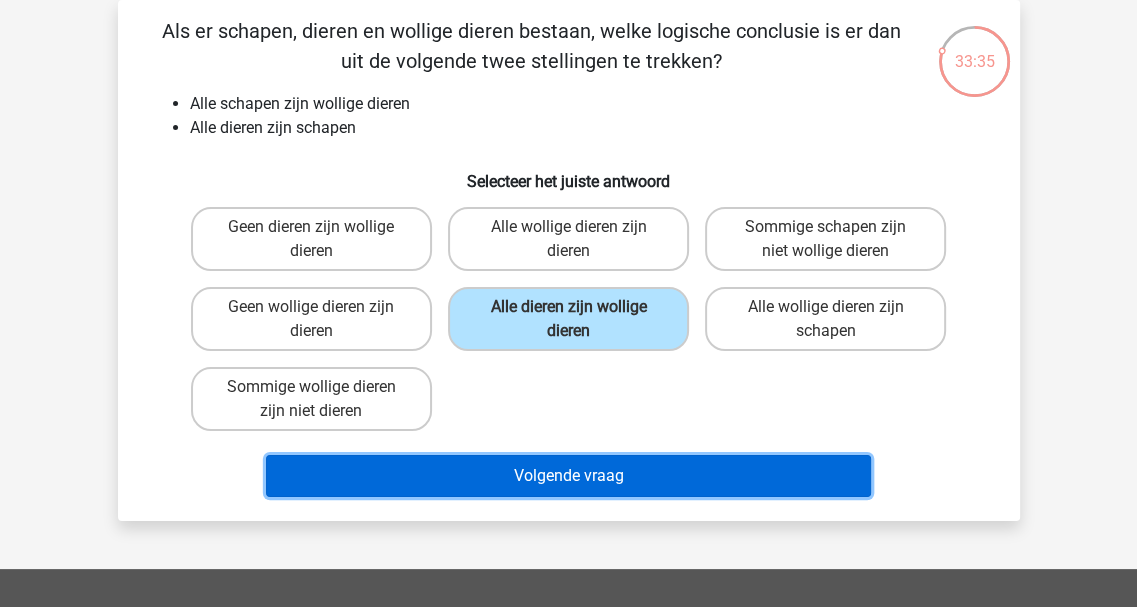 click on "Volgende vraag" at bounding box center (568, 476) 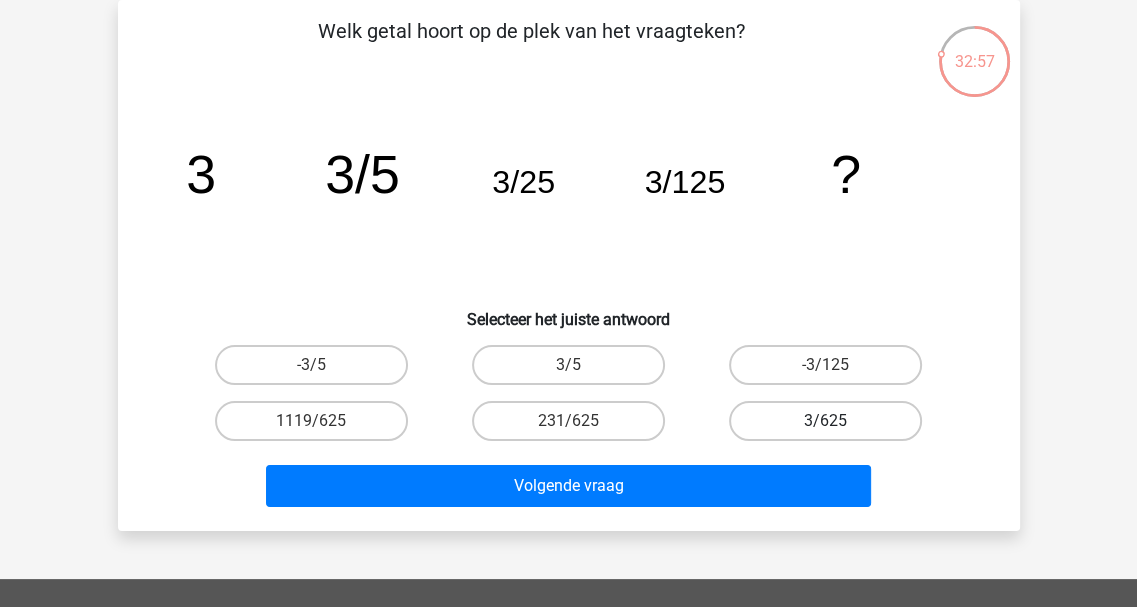 click on "3/625" at bounding box center (825, 421) 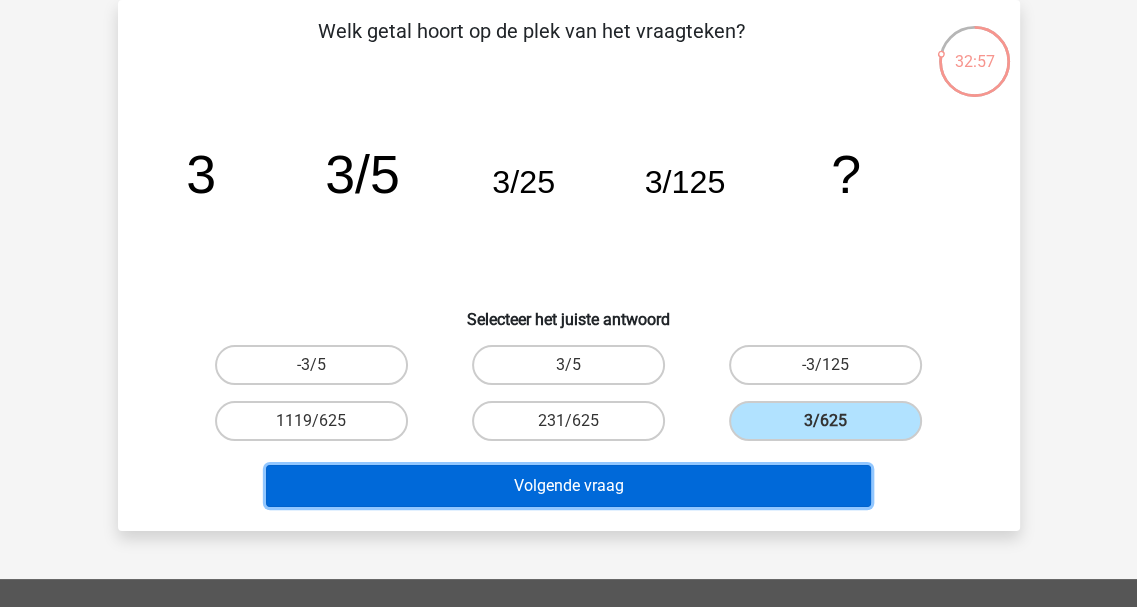 click on "Volgende vraag" at bounding box center (568, 486) 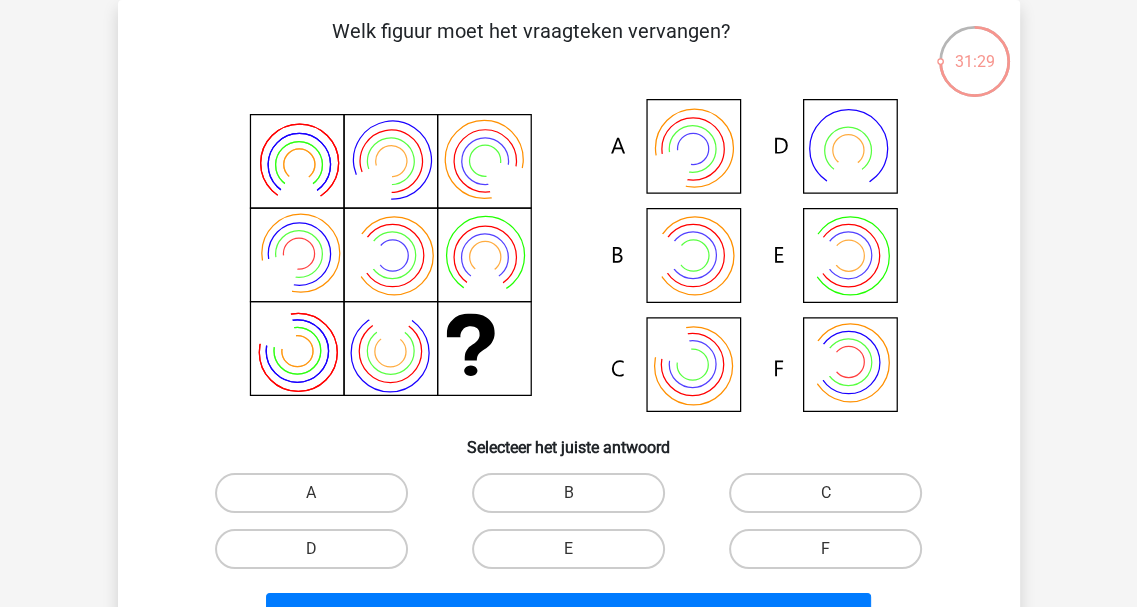click 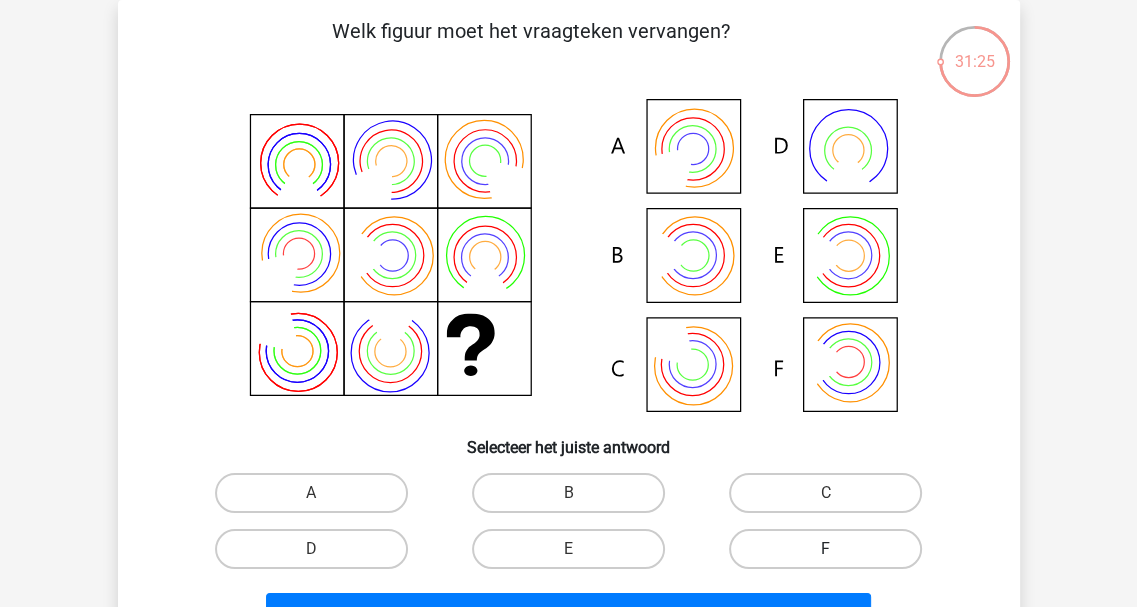 click on "F" at bounding box center (825, 549) 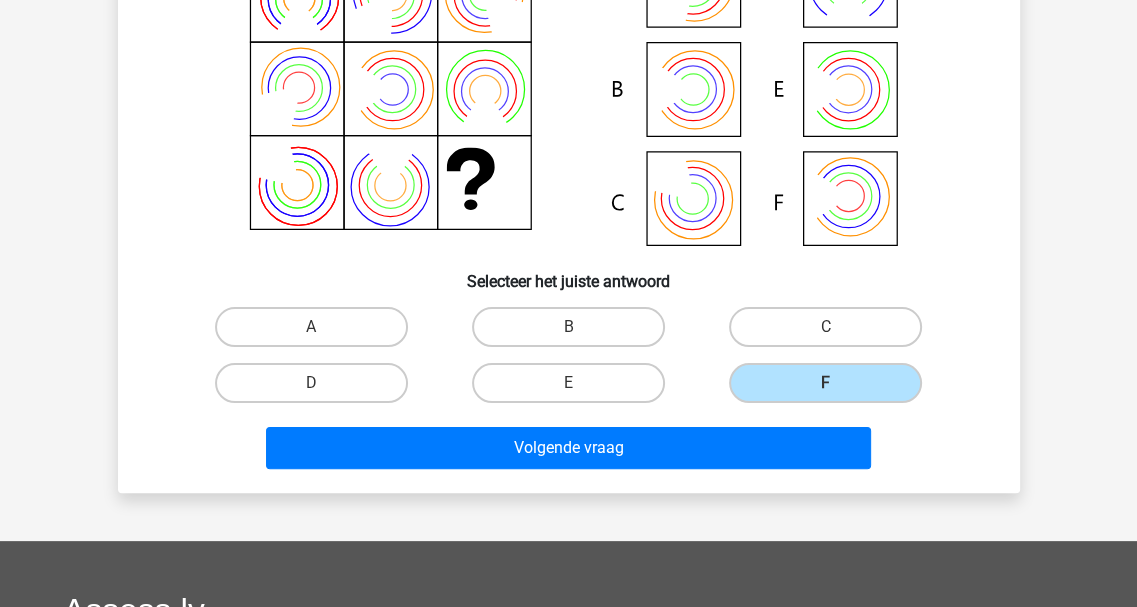 scroll, scrollTop: 292, scrollLeft: 0, axis: vertical 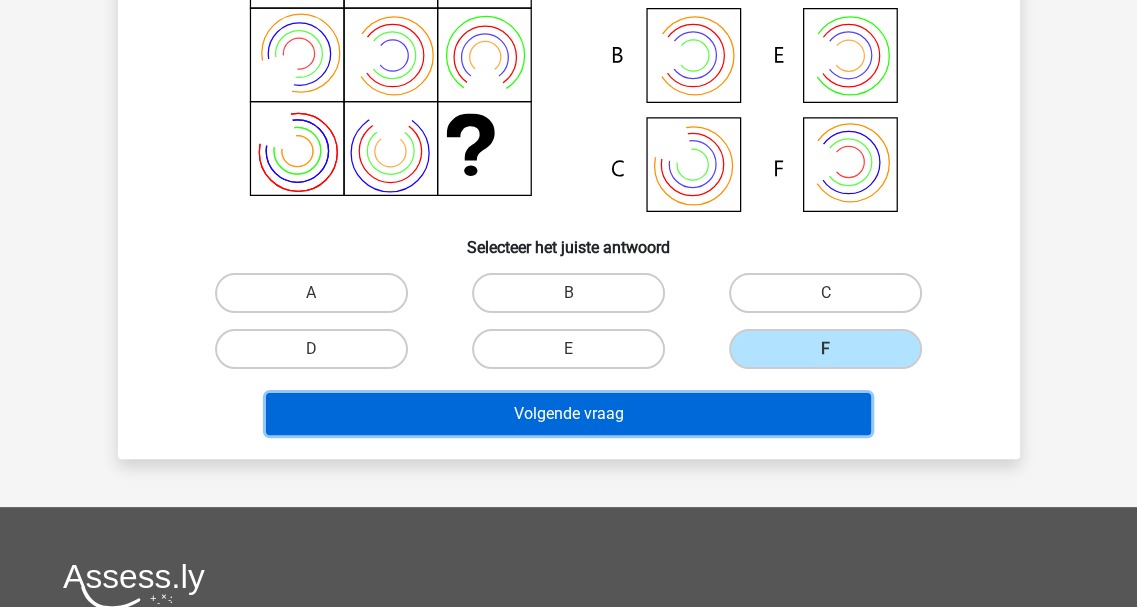 click on "Volgende vraag" at bounding box center (568, 414) 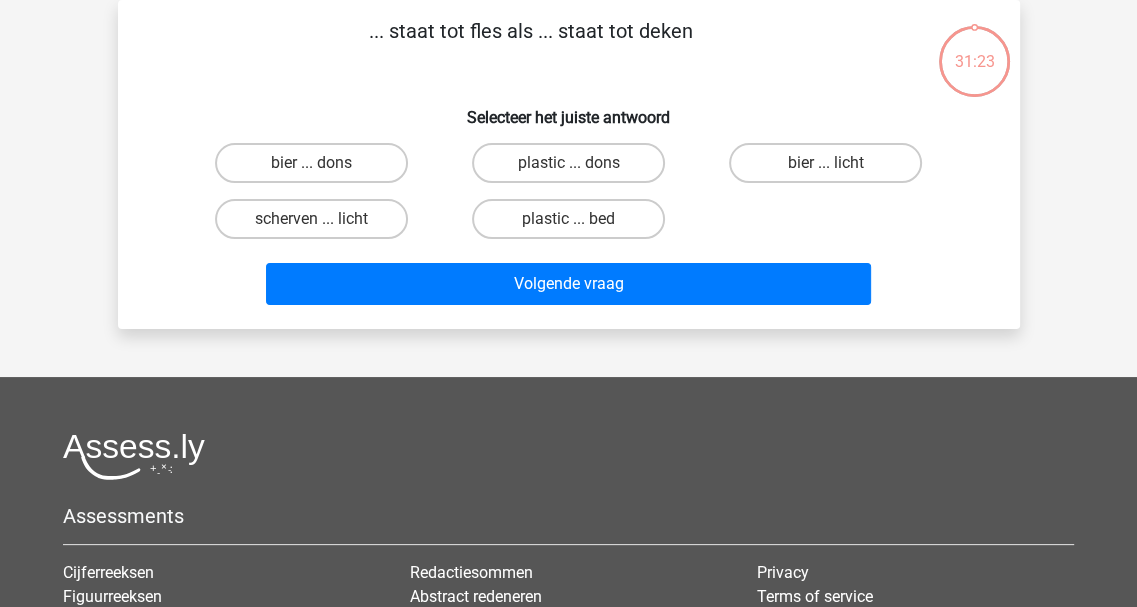 scroll, scrollTop: 0, scrollLeft: 0, axis: both 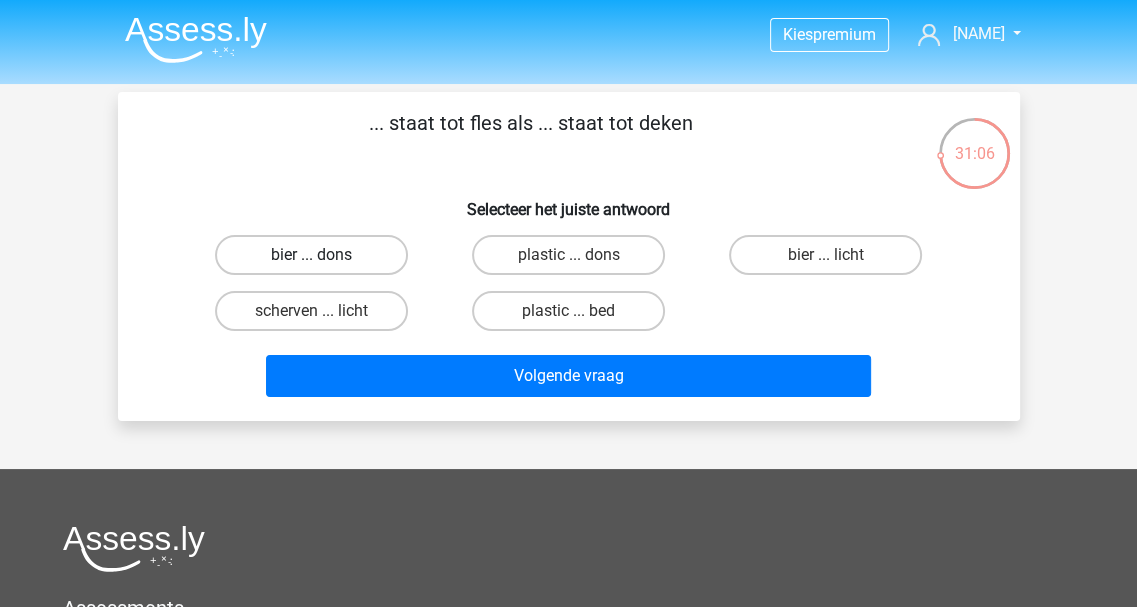 click on "bier ... dons" at bounding box center (311, 255) 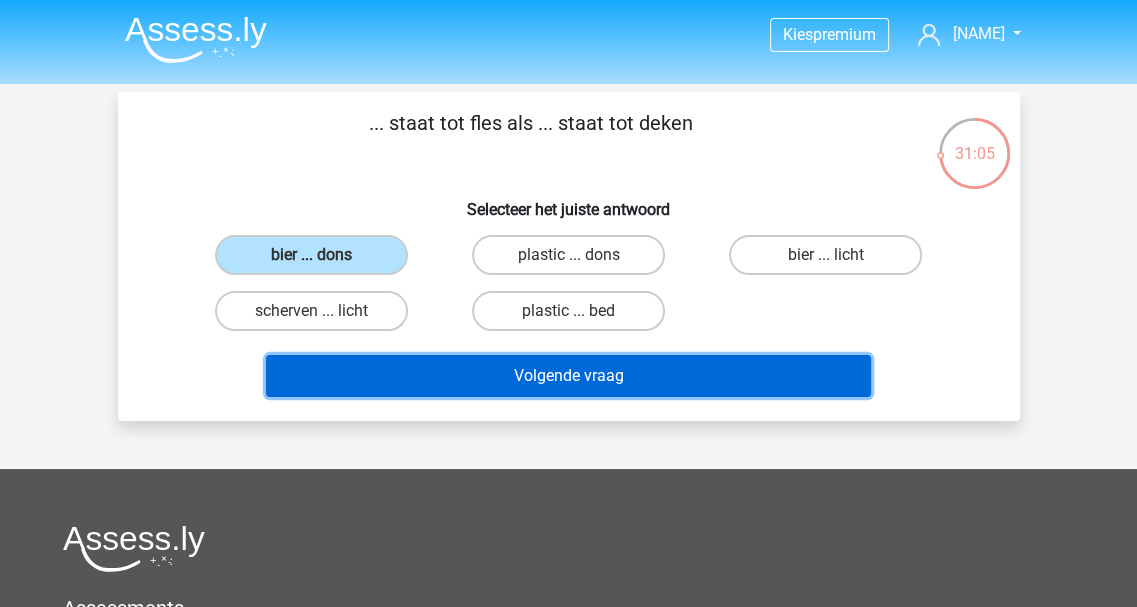 click on "Volgende vraag" at bounding box center [568, 376] 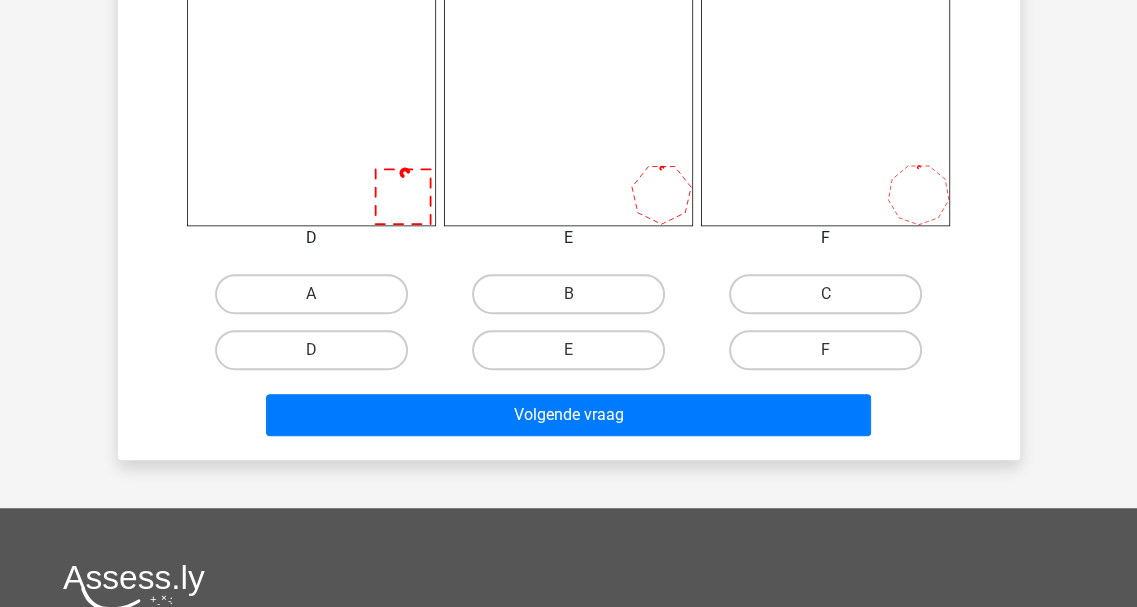 scroll, scrollTop: 892, scrollLeft: 0, axis: vertical 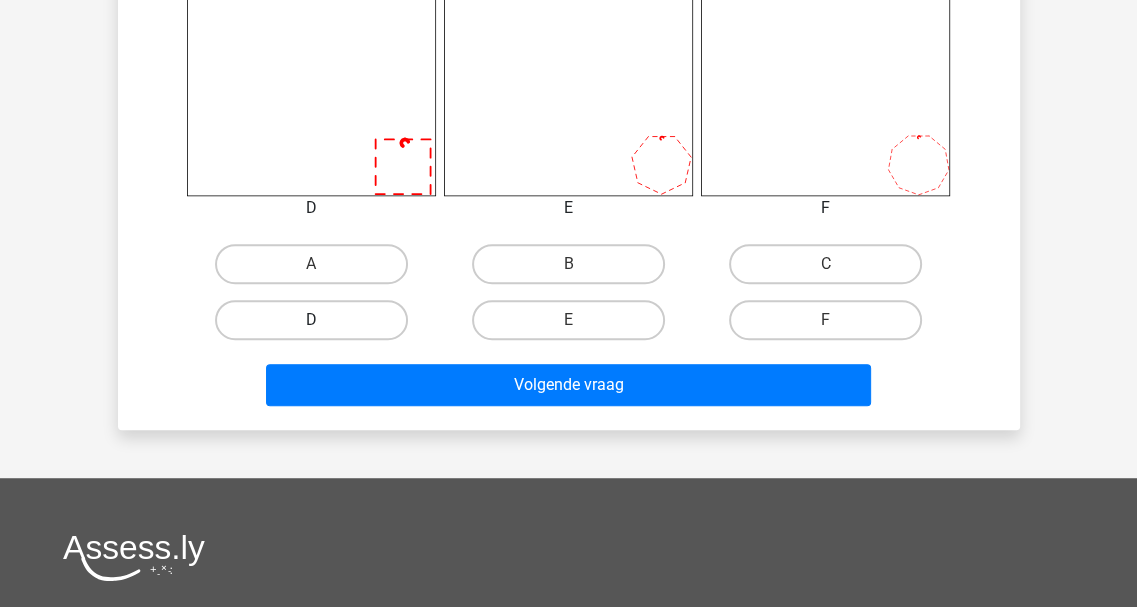 click on "D" at bounding box center [311, 320] 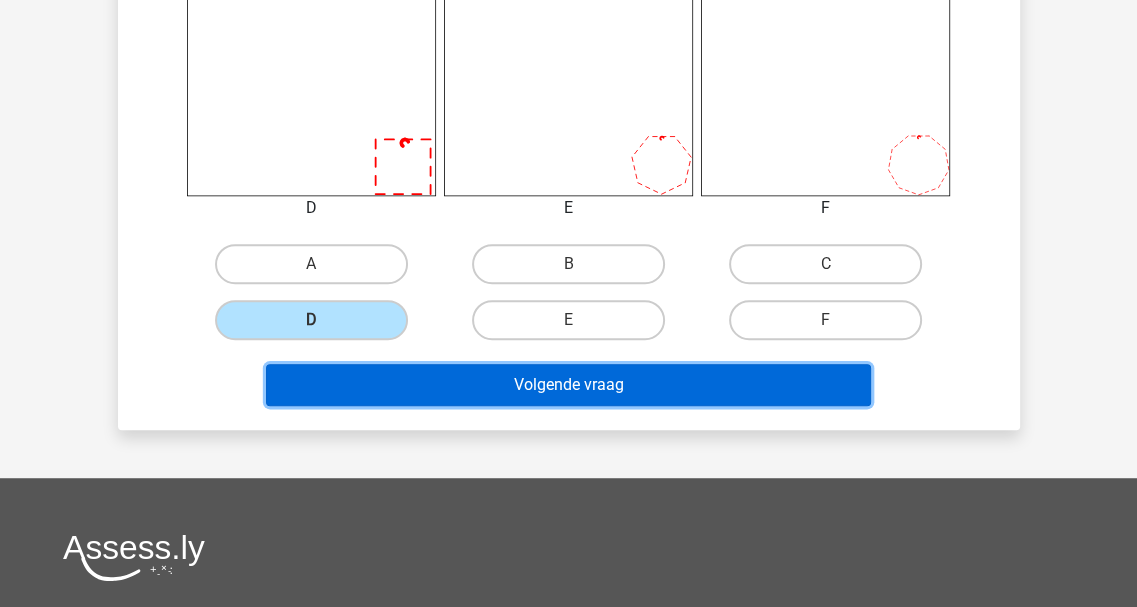 click on "Volgende vraag" at bounding box center [568, 385] 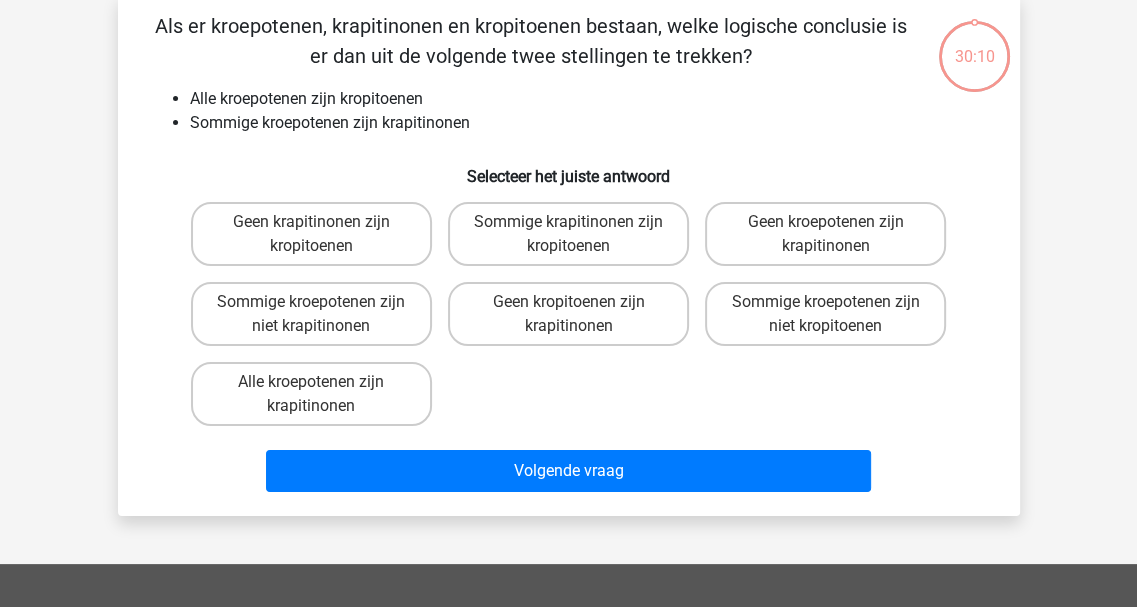 scroll, scrollTop: 92, scrollLeft: 0, axis: vertical 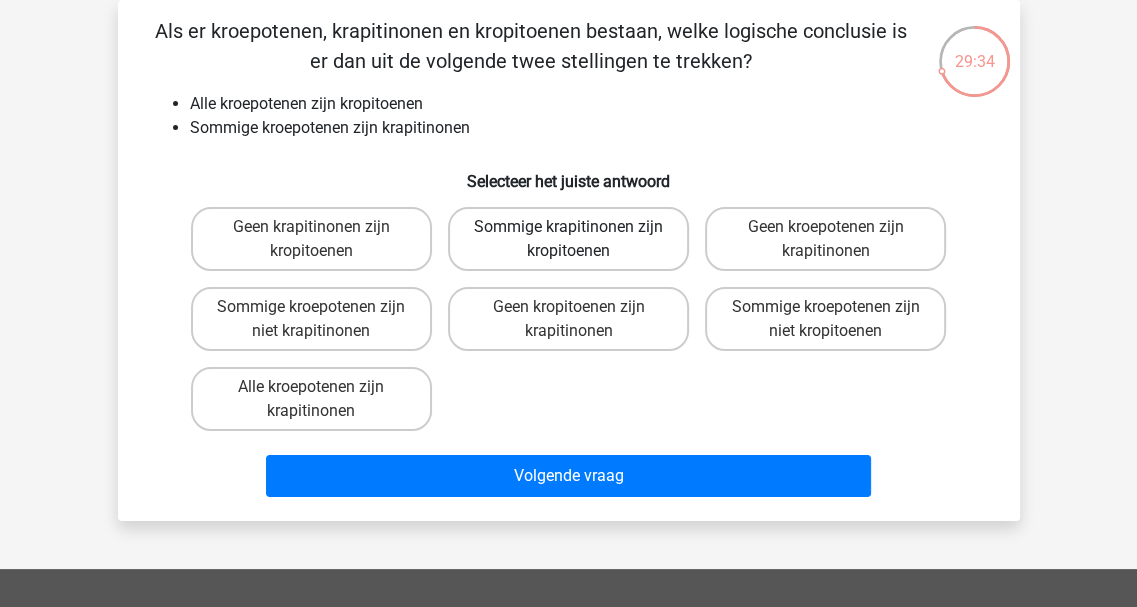 click on "Sommige krapitinonen zijn kropitoenen" at bounding box center [568, 239] 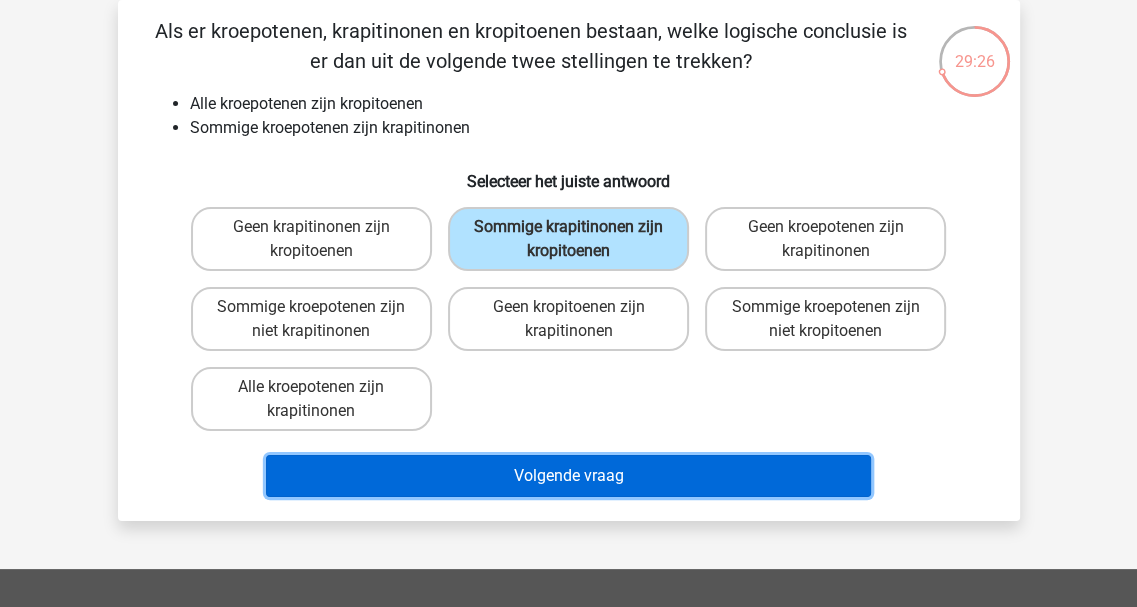 click on "Volgende vraag" at bounding box center [568, 476] 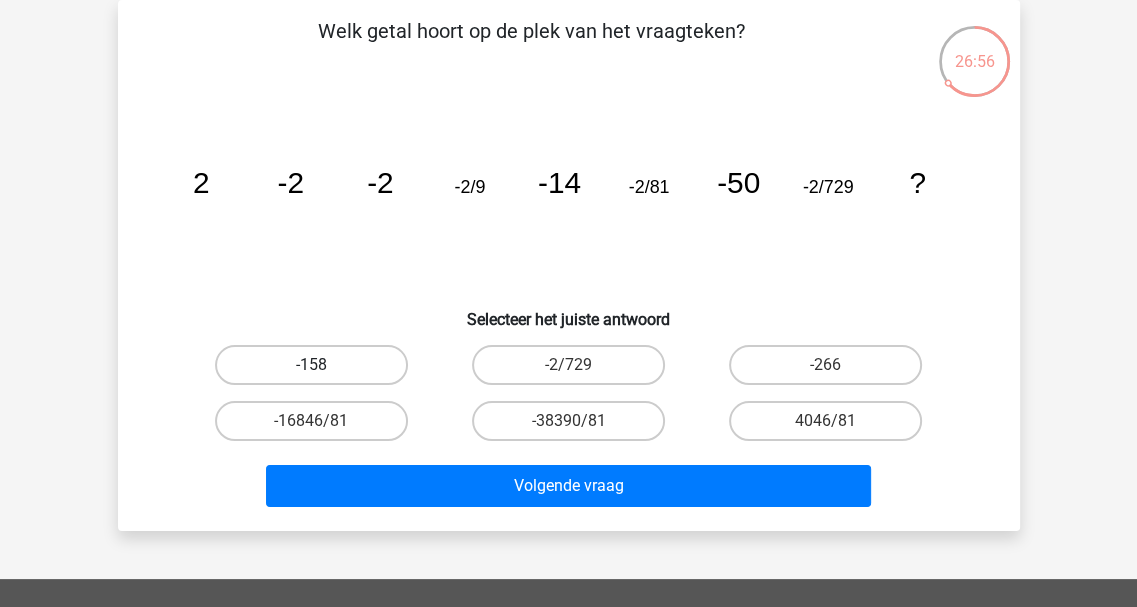 click on "-158" at bounding box center (311, 365) 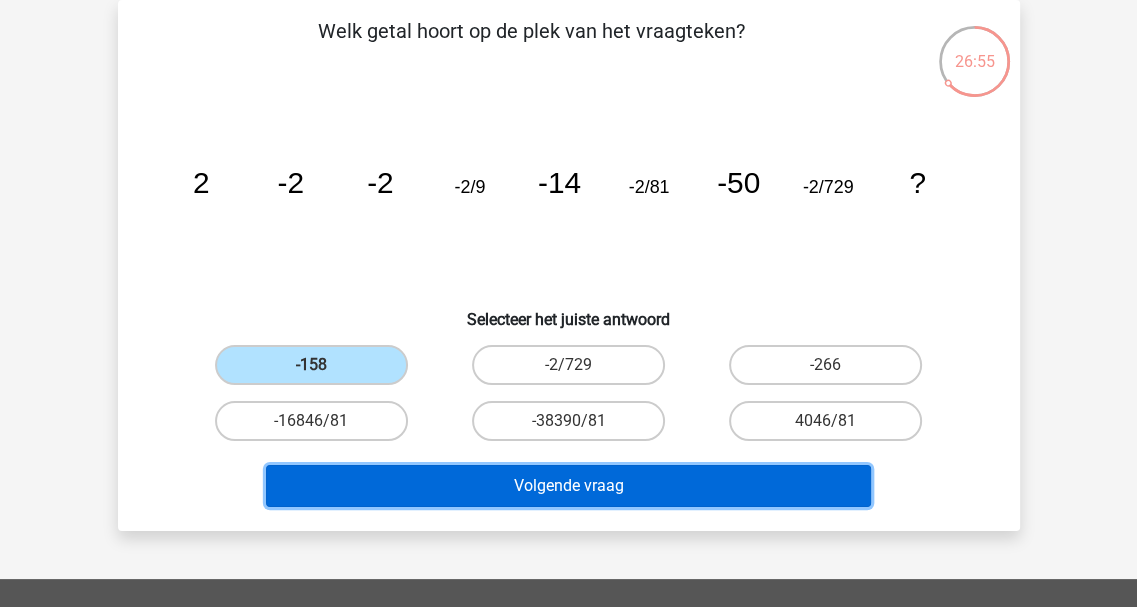 click on "Volgende vraag" at bounding box center [568, 486] 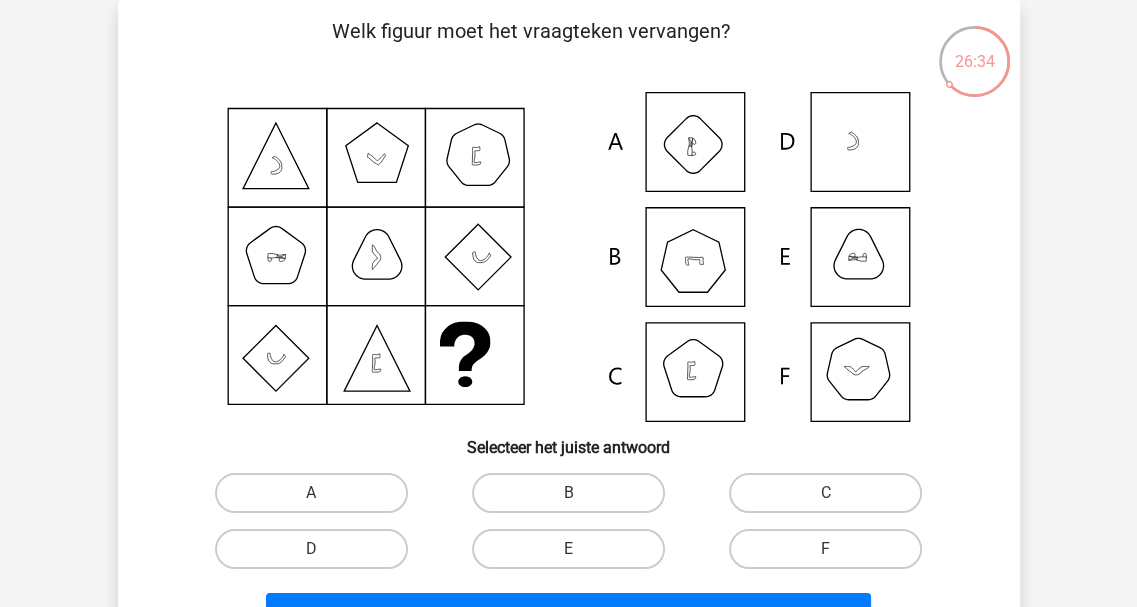 click 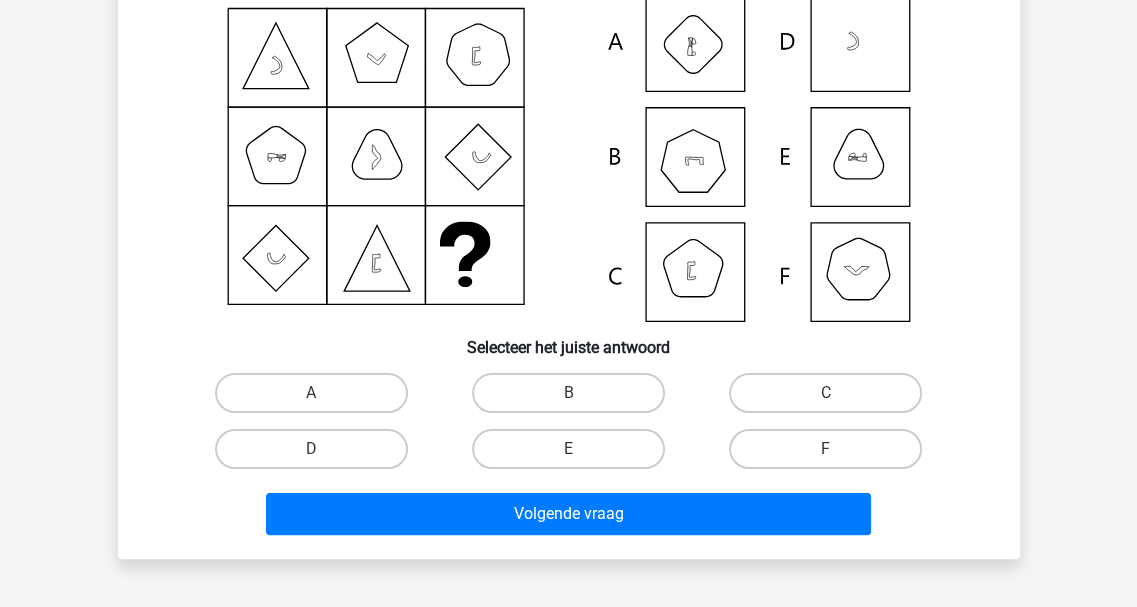scroll, scrollTop: 92, scrollLeft: 0, axis: vertical 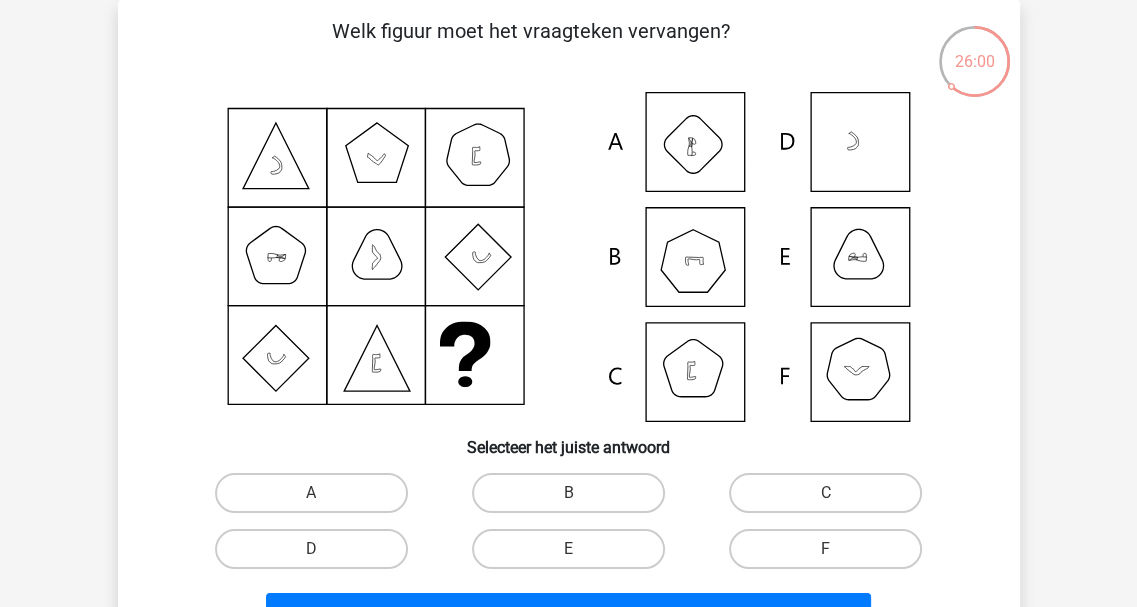 click 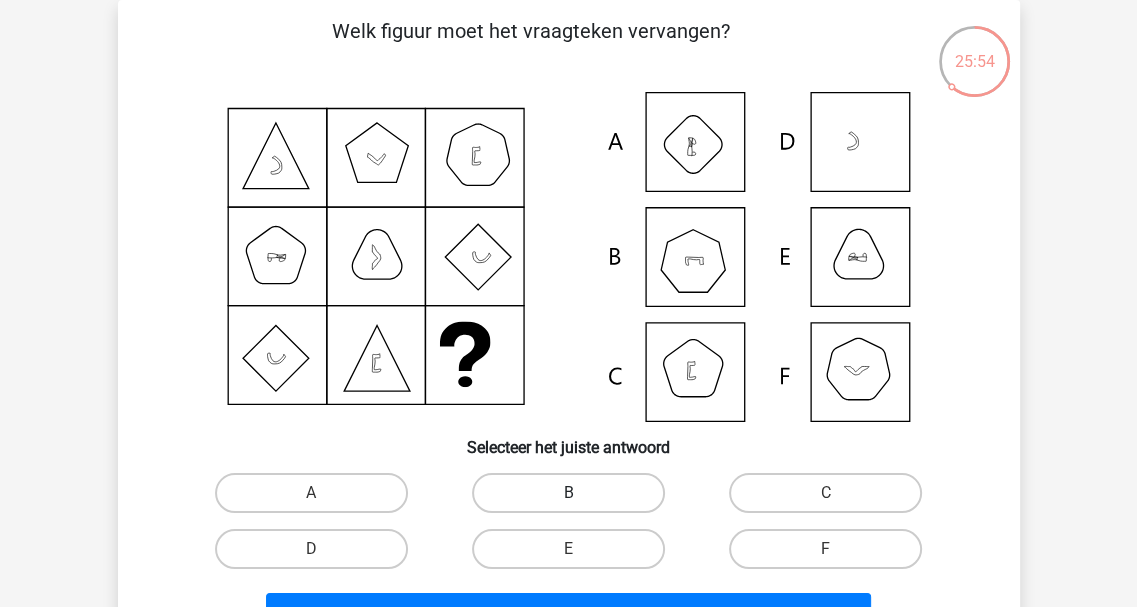 click on "B" at bounding box center (568, 493) 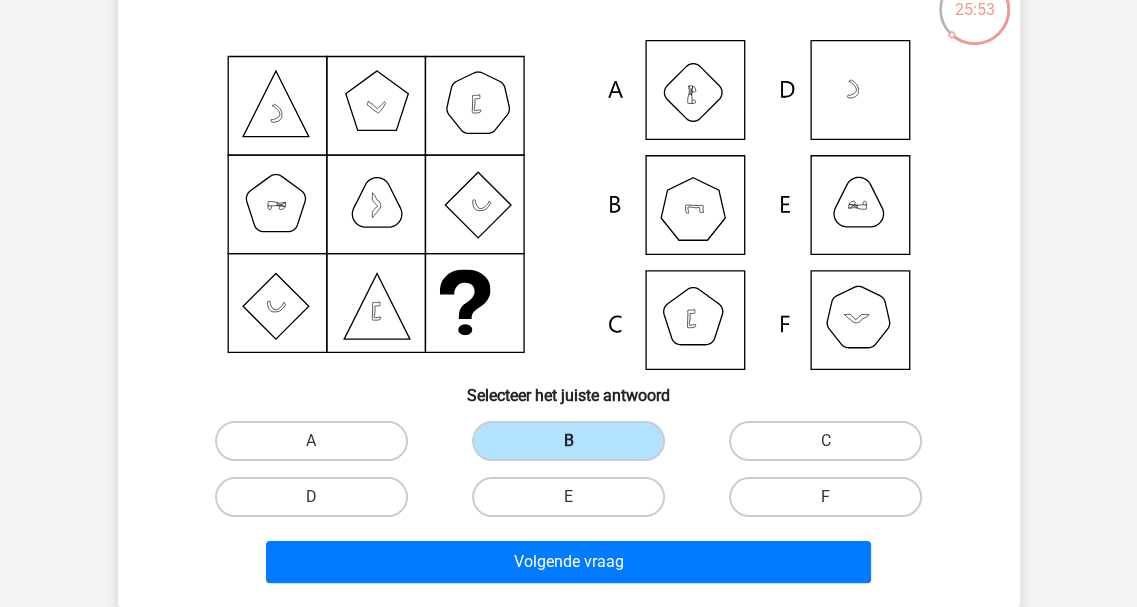 scroll, scrollTop: 192, scrollLeft: 0, axis: vertical 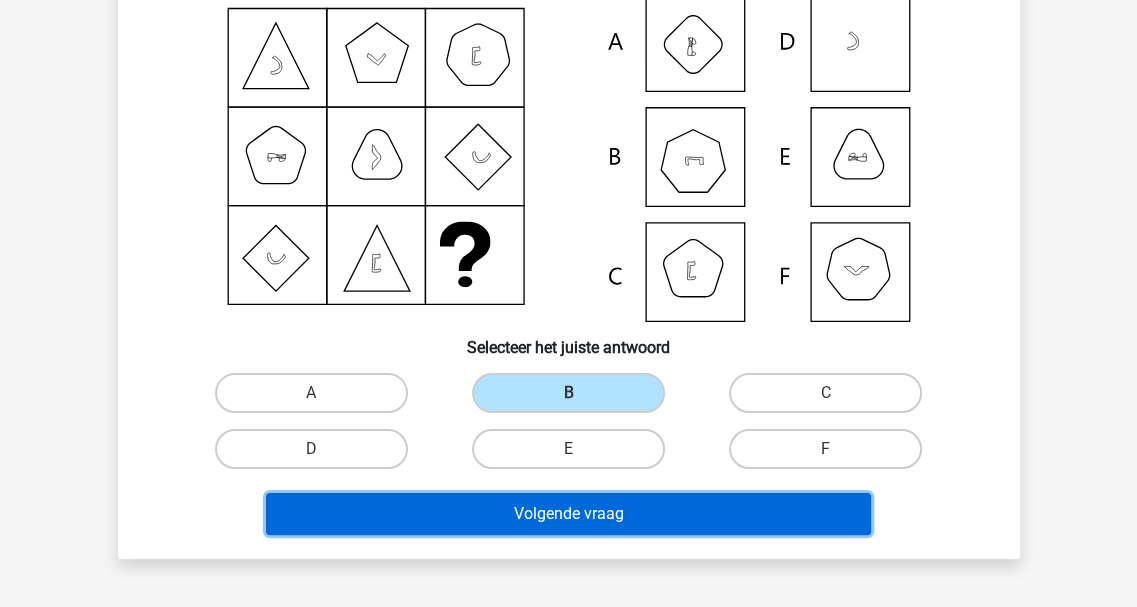 click on "Volgende vraag" at bounding box center [568, 514] 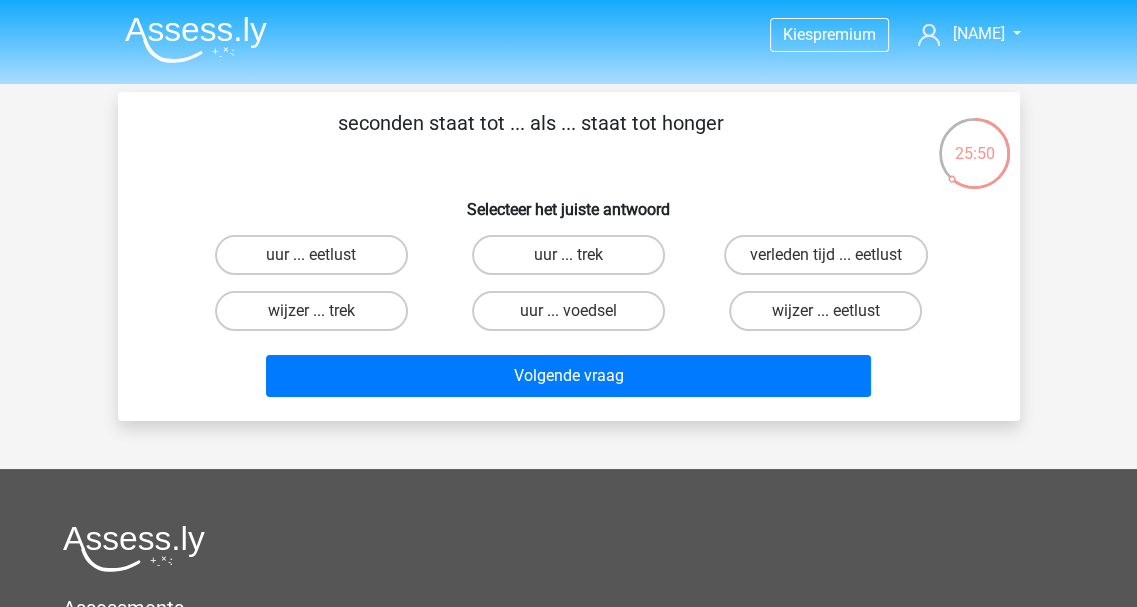 scroll, scrollTop: 0, scrollLeft: 0, axis: both 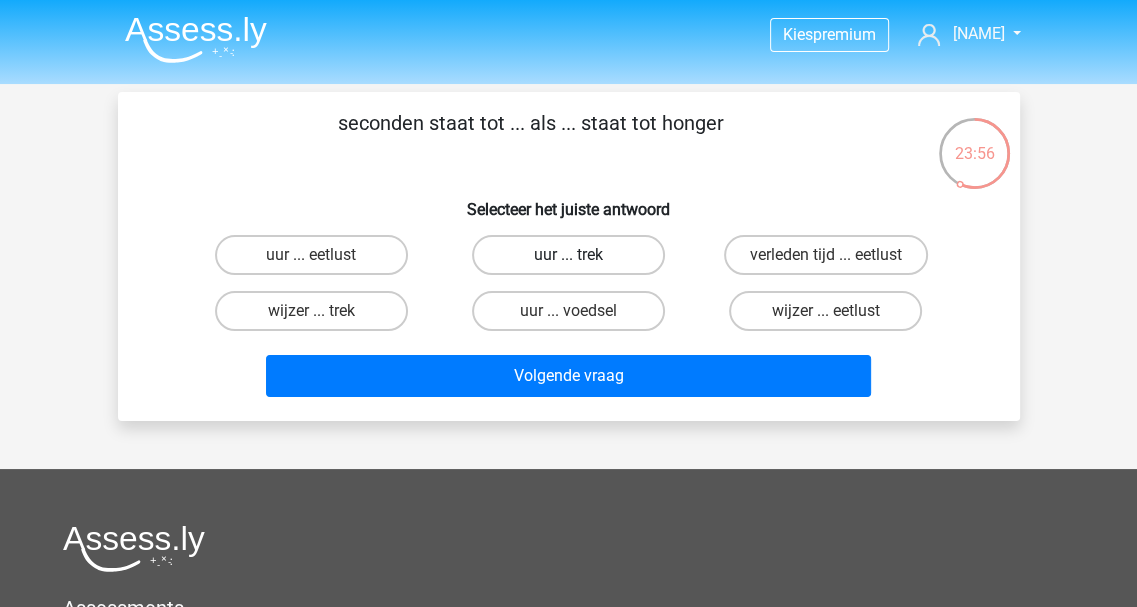 click on "uur ... trek" at bounding box center (568, 255) 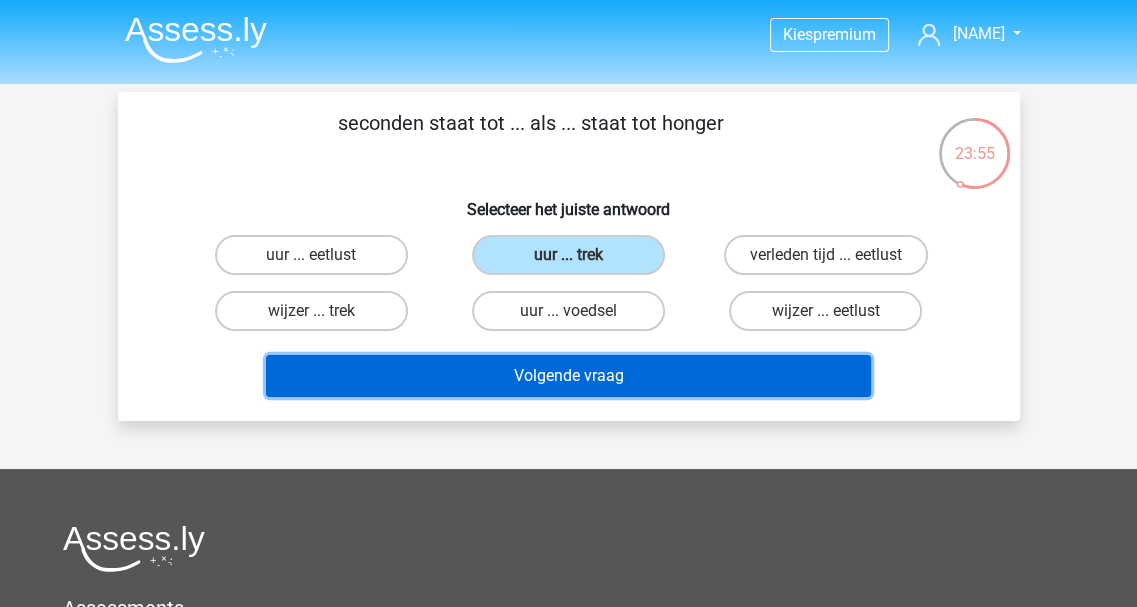 click on "Volgende vraag" at bounding box center (568, 376) 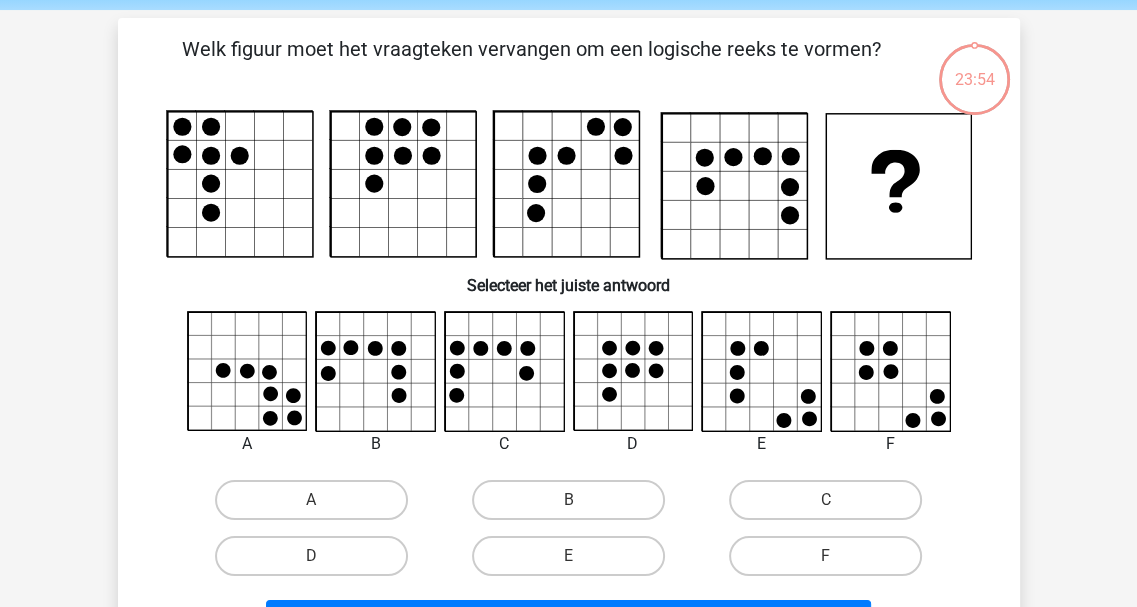 scroll, scrollTop: 92, scrollLeft: 0, axis: vertical 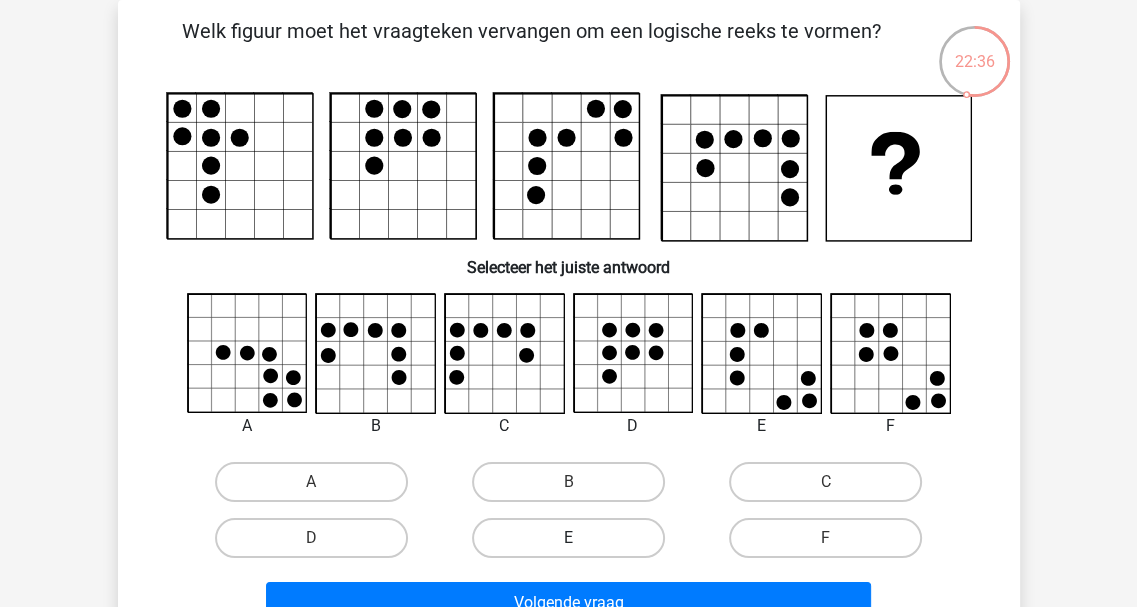 click on "E" at bounding box center (568, 538) 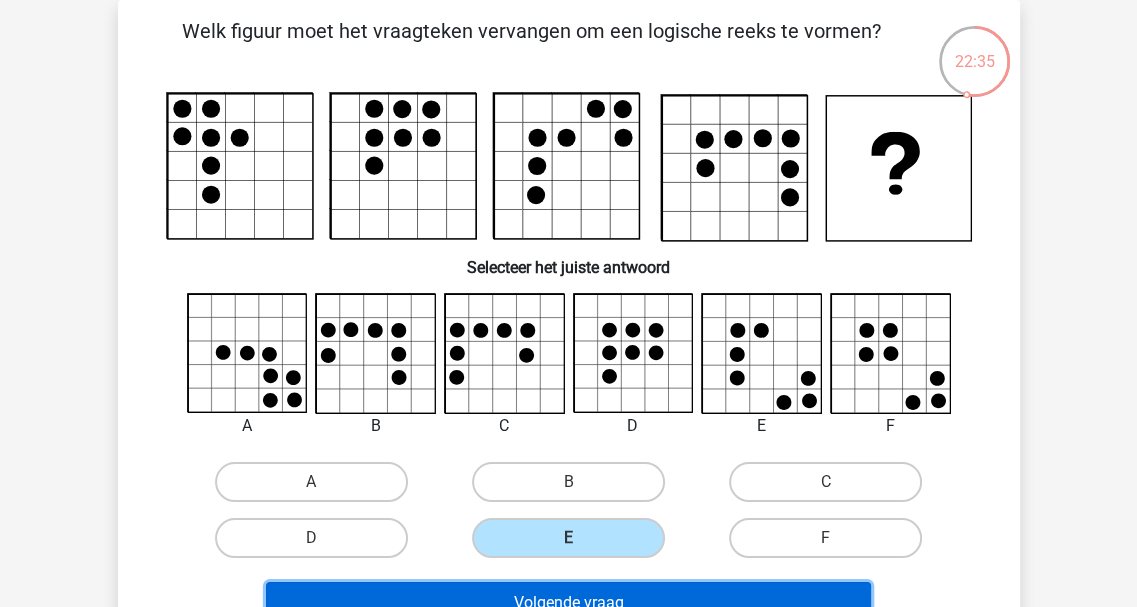 click on "Volgende vraag" at bounding box center (568, 603) 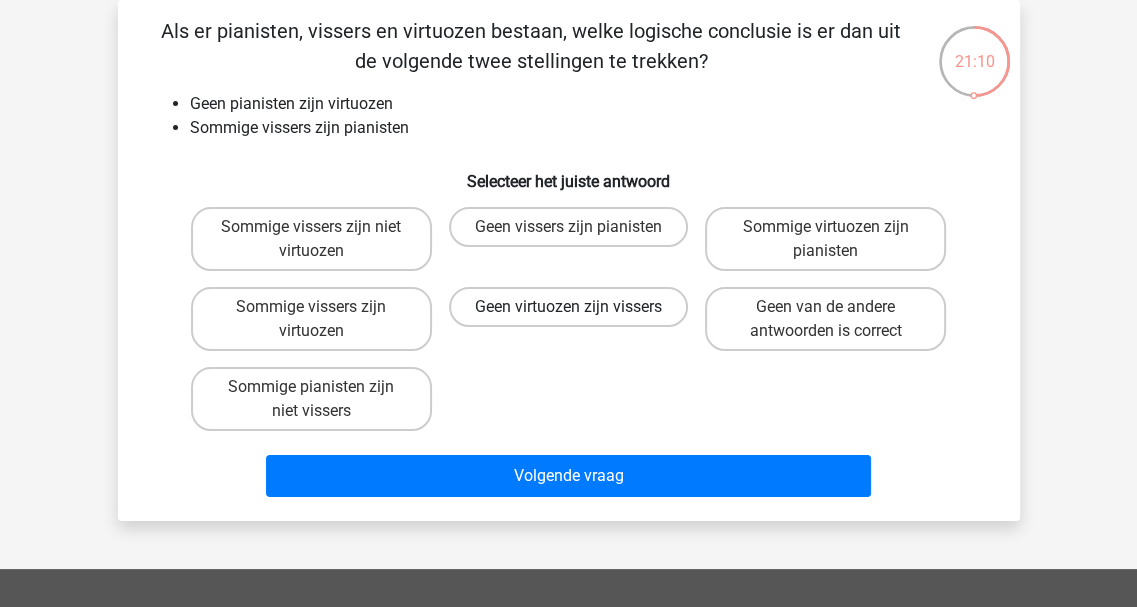 click on "Geen virtuozen zijn vissers" at bounding box center [568, 307] 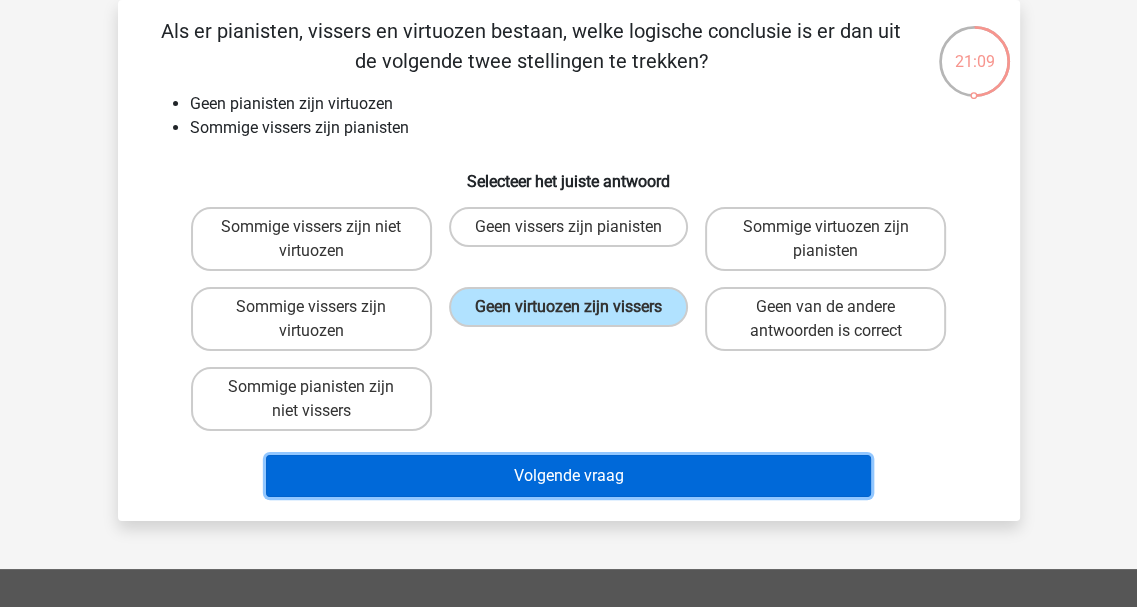 click on "Volgende vraag" at bounding box center (568, 476) 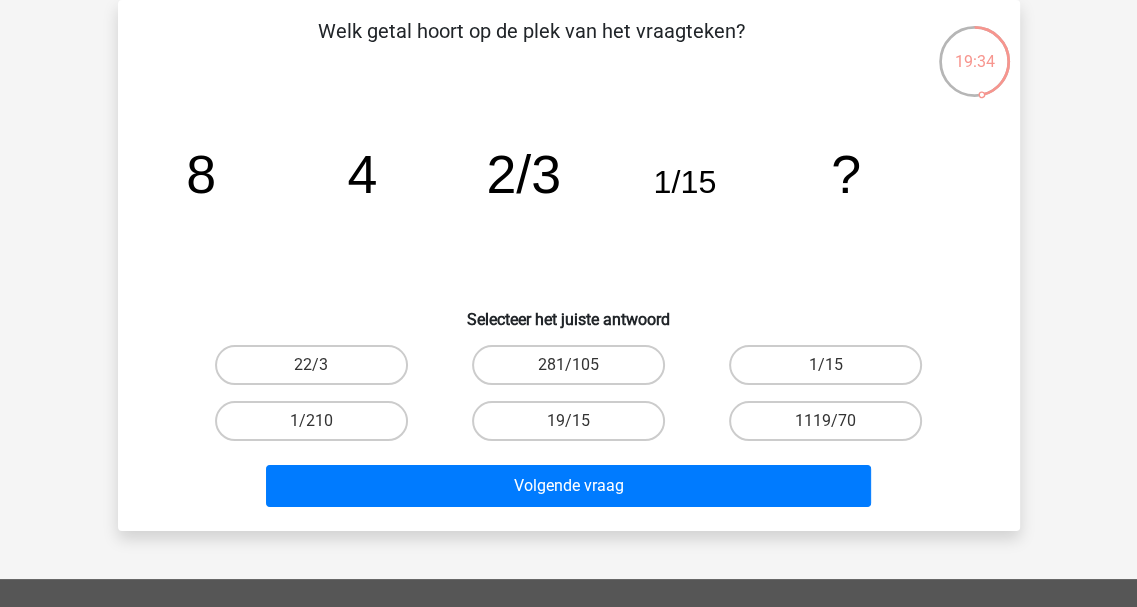 click on "22/3" at bounding box center (317, 371) 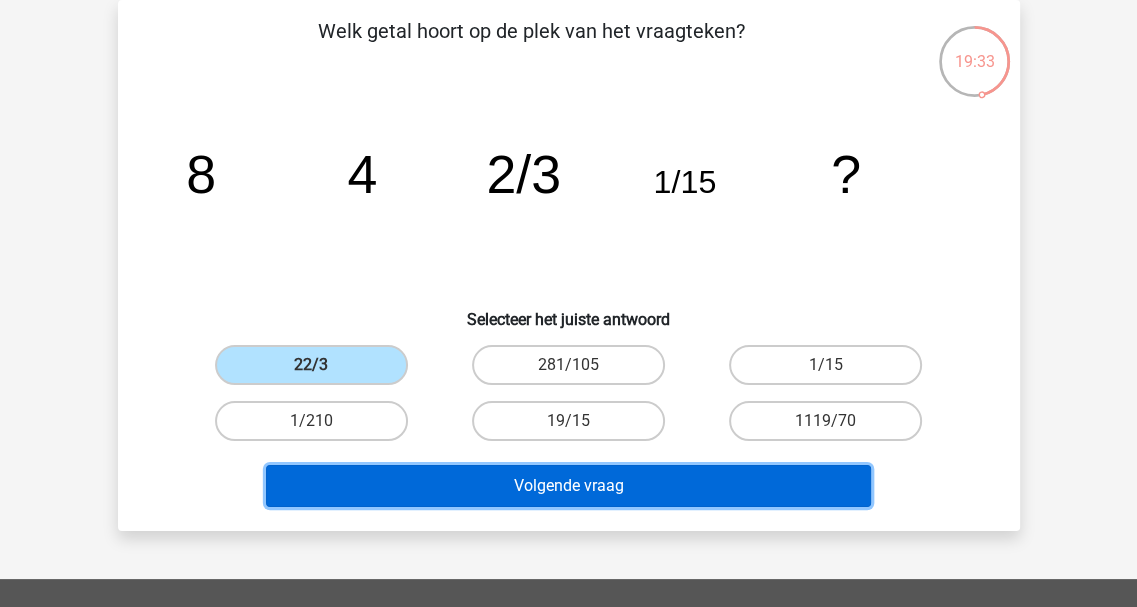 click on "Volgende vraag" at bounding box center (568, 486) 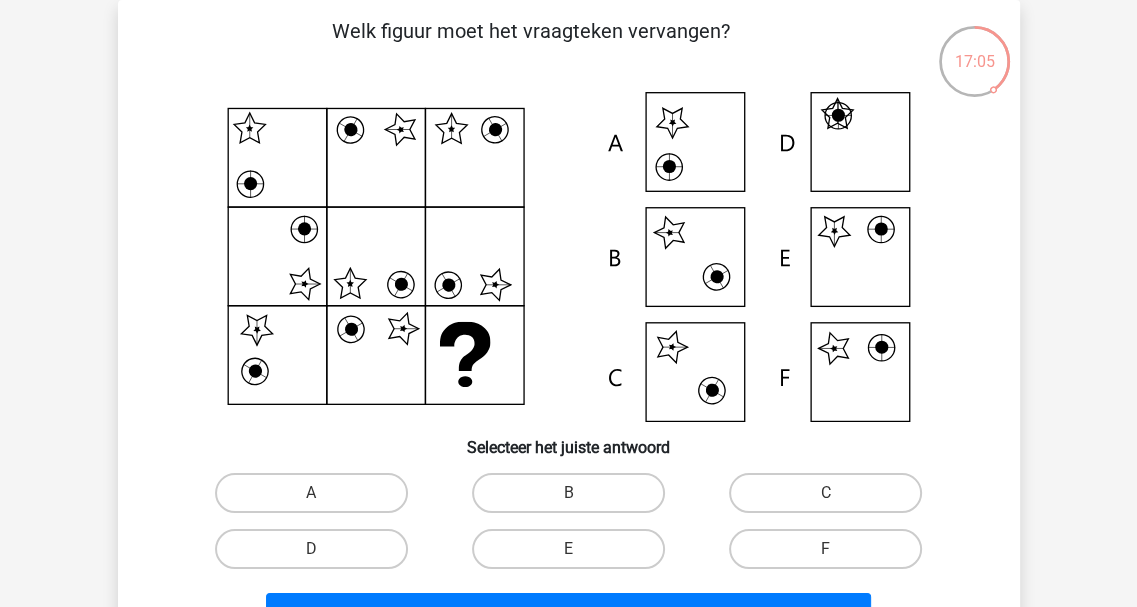 click 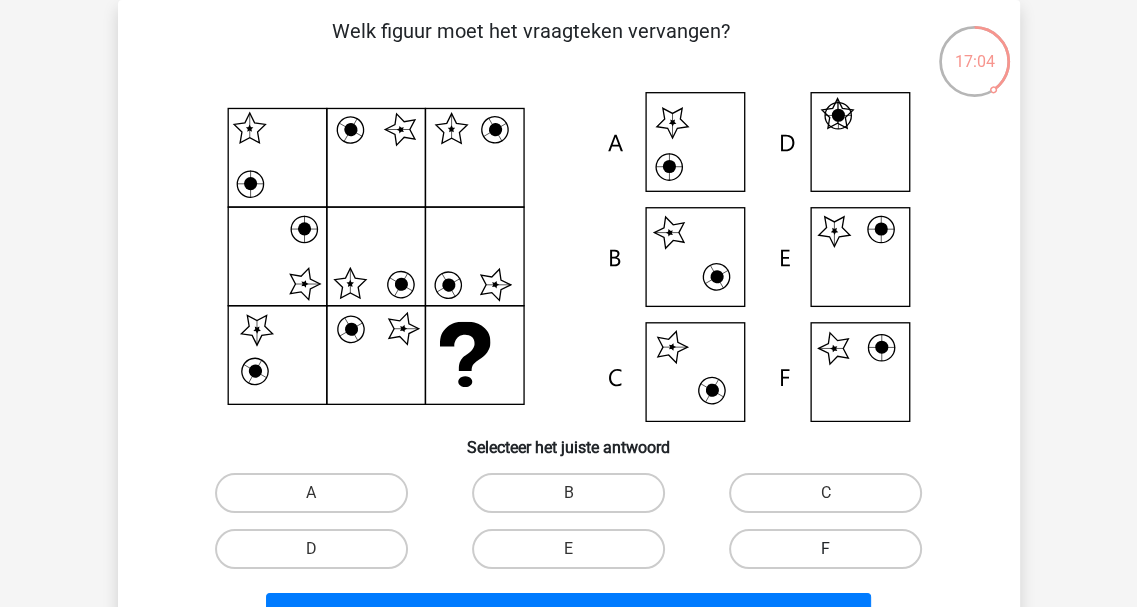 drag, startPoint x: 870, startPoint y: 547, endPoint x: 875, endPoint y: 519, distance: 28.442924 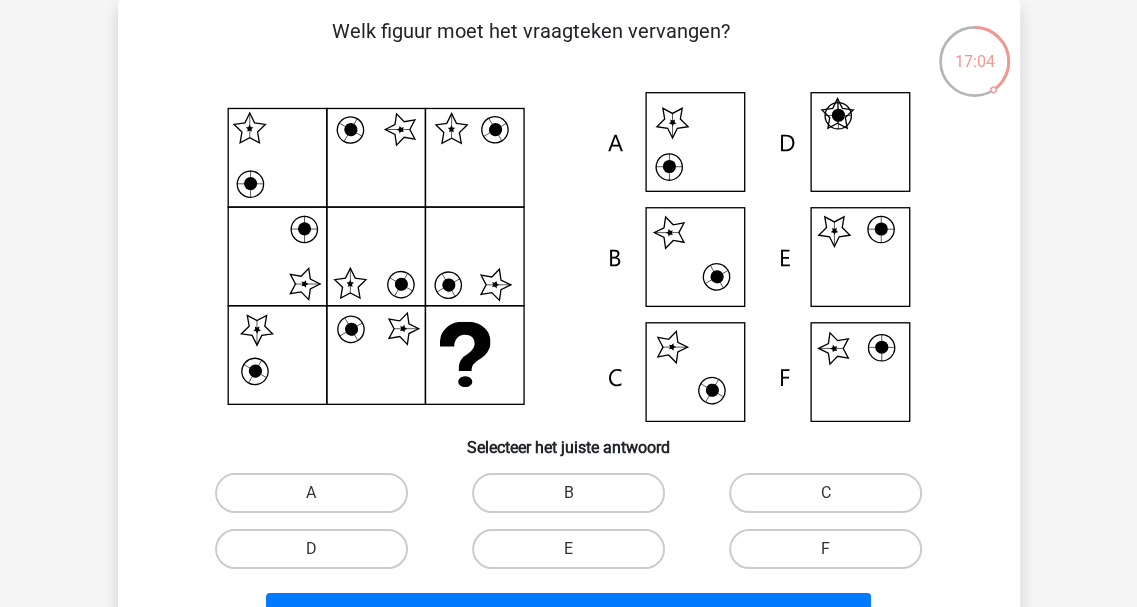 click on "F" at bounding box center [832, 555] 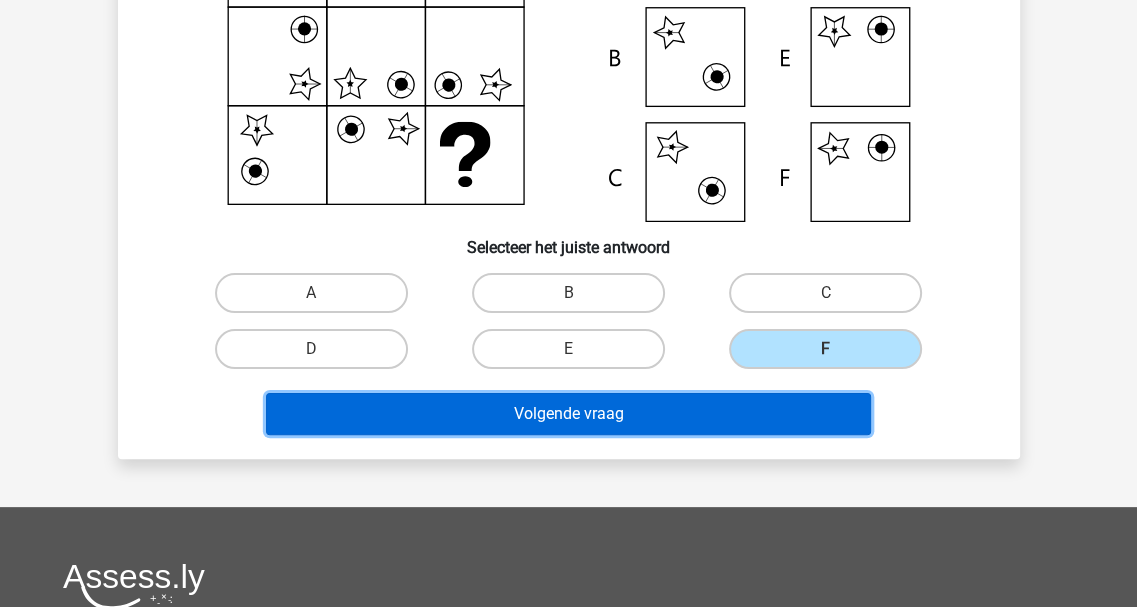 click on "Volgende vraag" at bounding box center [568, 414] 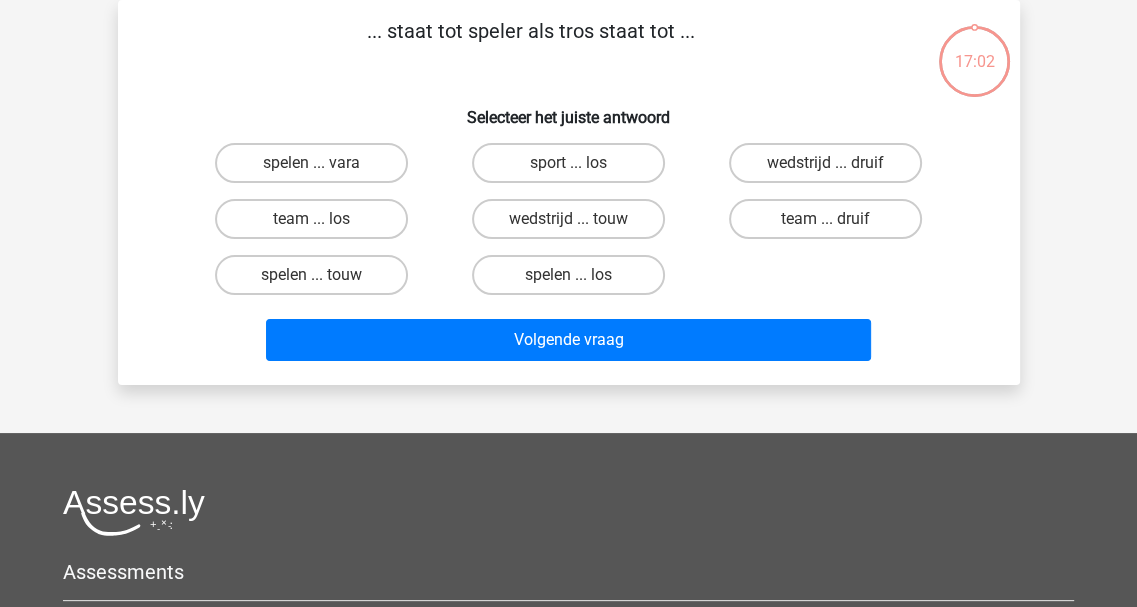 scroll, scrollTop: 0, scrollLeft: 0, axis: both 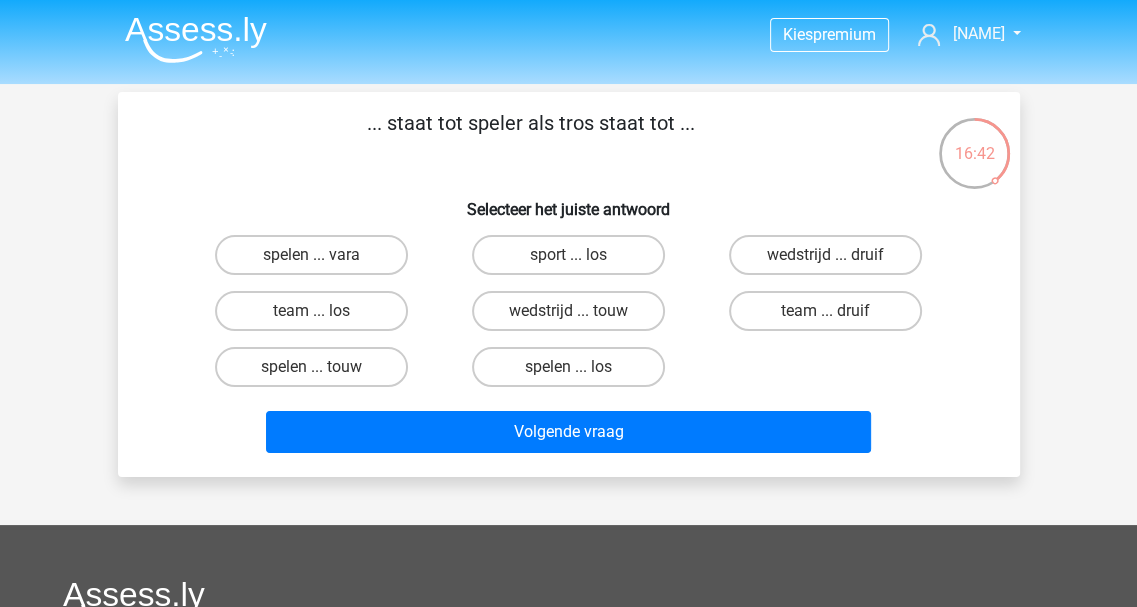 click on "team ... druif" at bounding box center [832, 317] 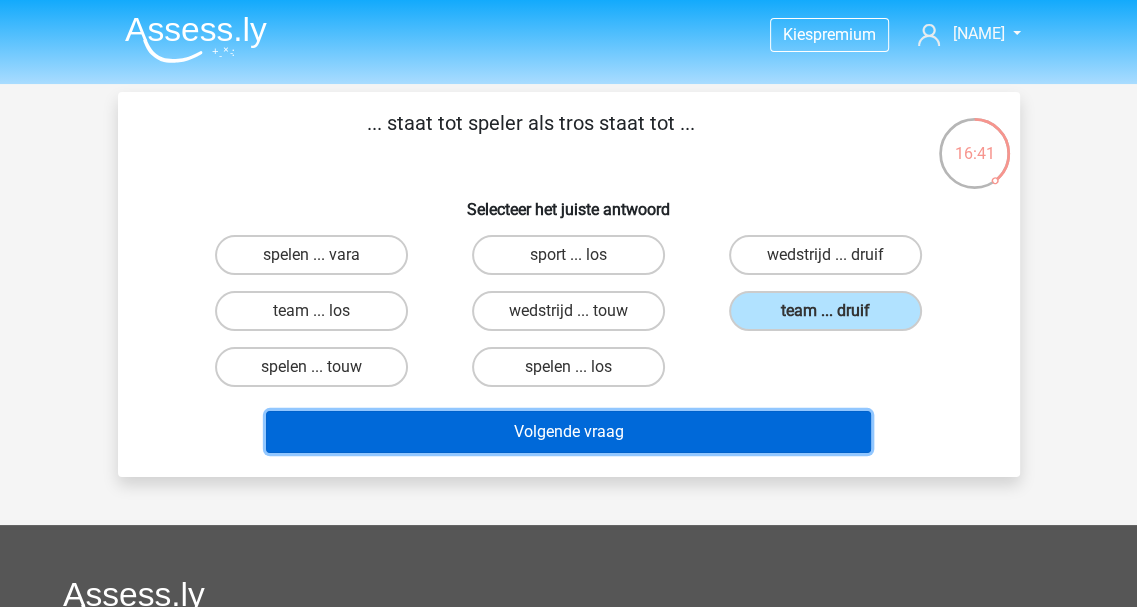 click on "Volgende vraag" at bounding box center (568, 432) 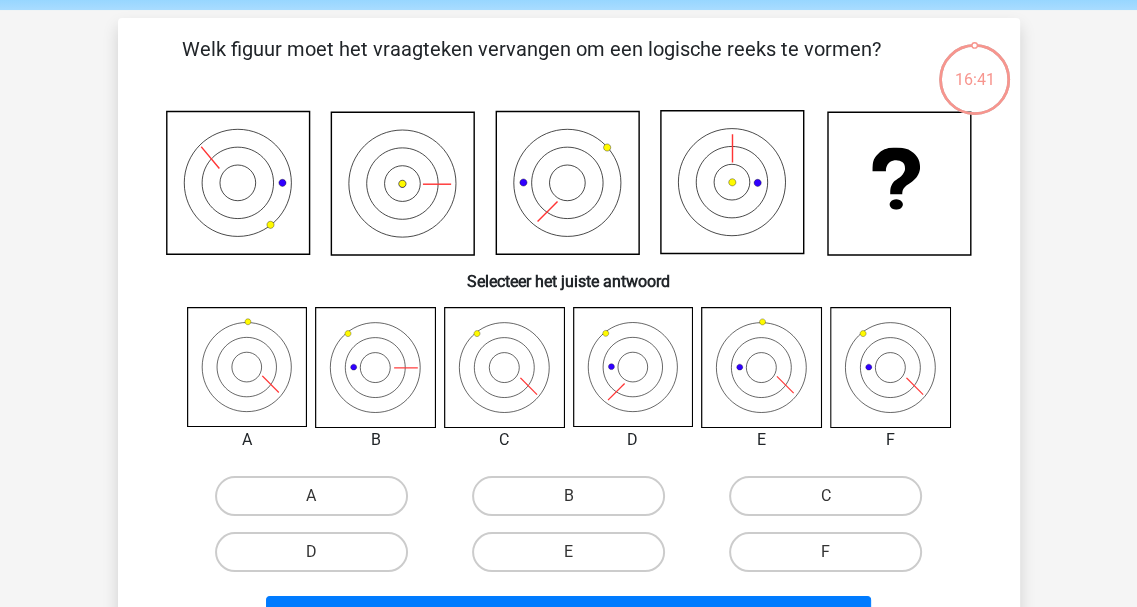 scroll, scrollTop: 92, scrollLeft: 0, axis: vertical 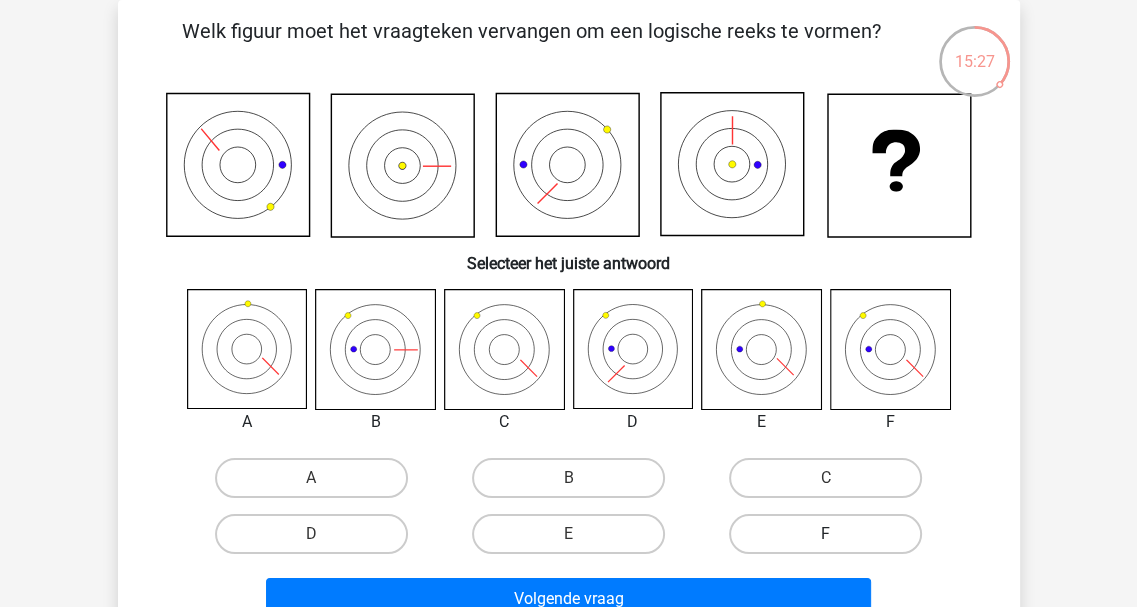 click on "F" at bounding box center [825, 534] 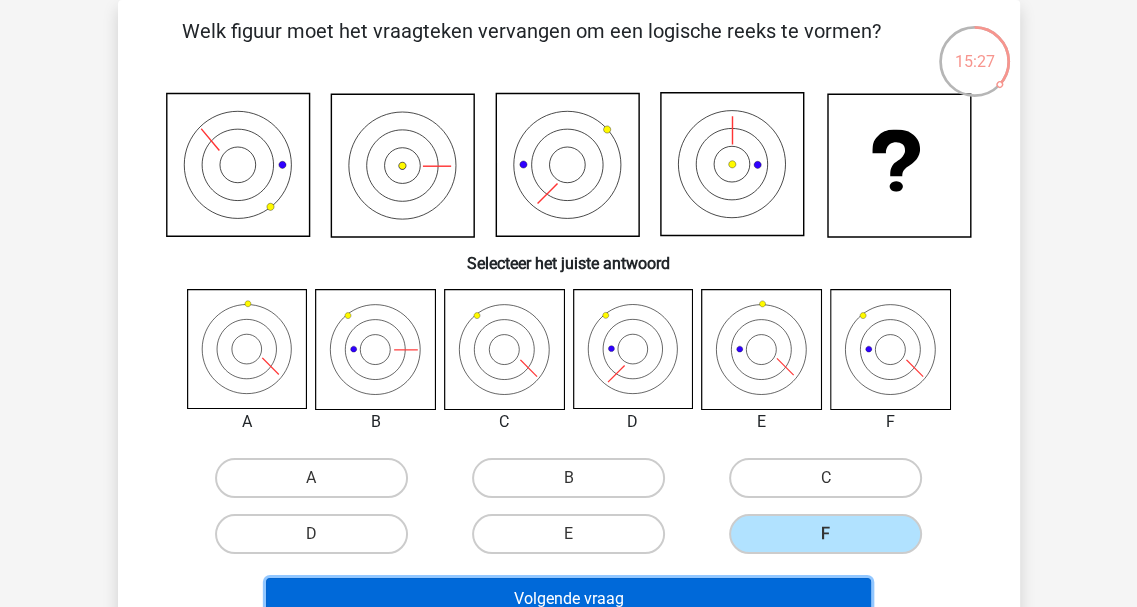 click on "Volgende vraag" at bounding box center [568, 599] 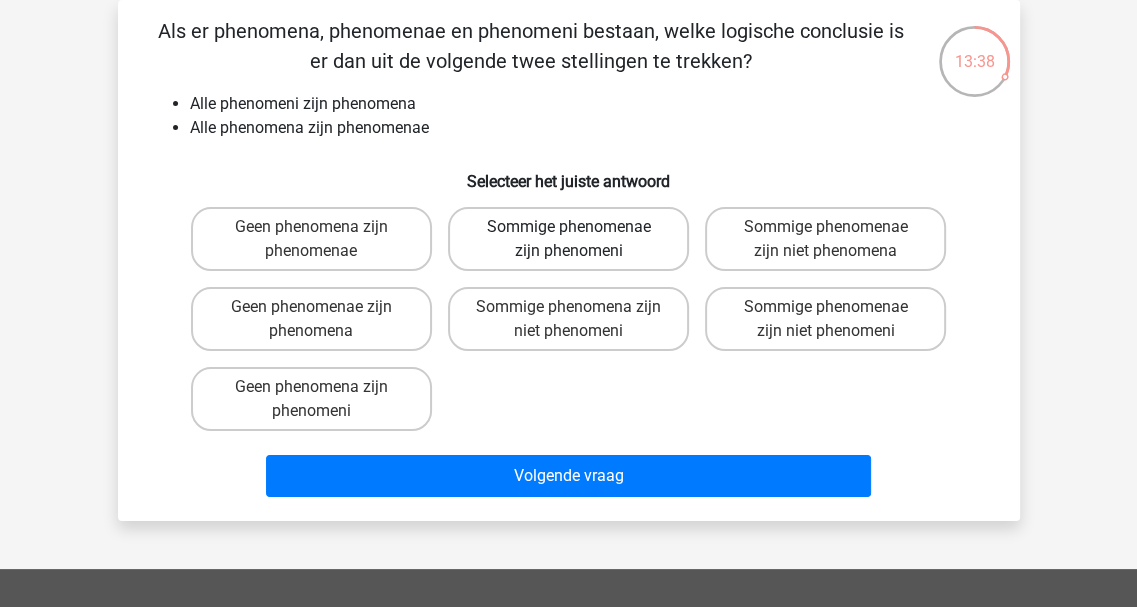 click on "Sommige phenomenae zijn phenomeni" at bounding box center (568, 239) 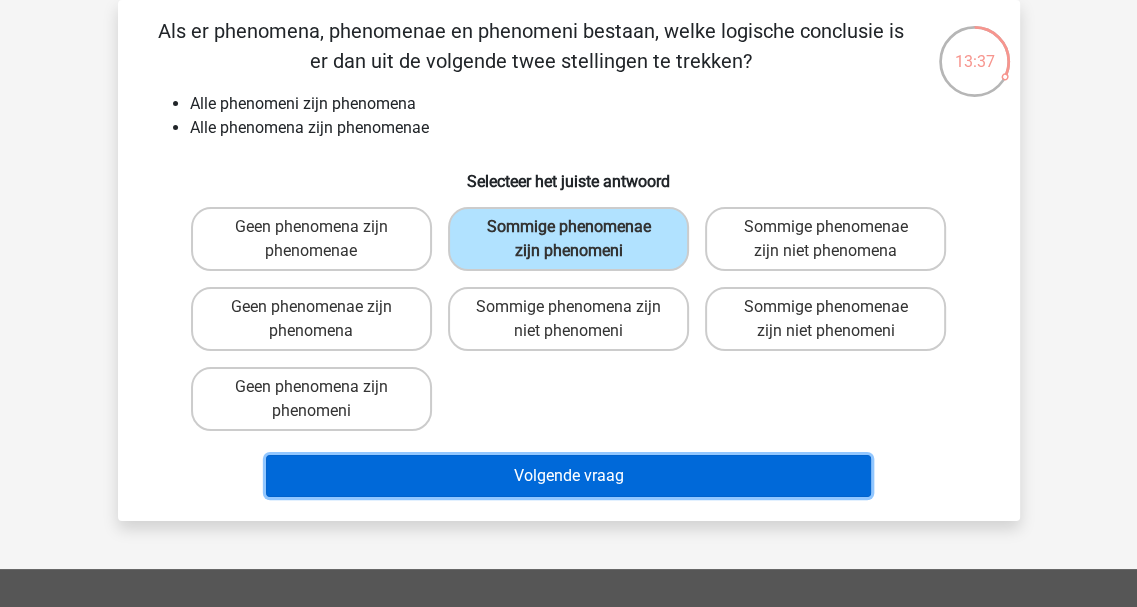 click on "Volgende vraag" at bounding box center (568, 476) 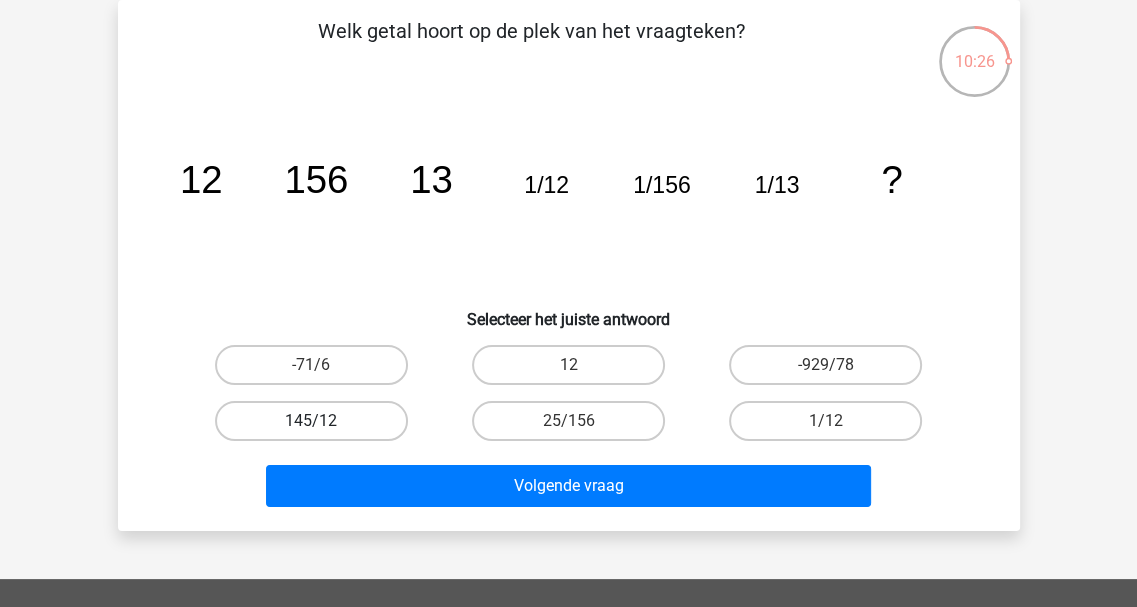 click on "145/12" at bounding box center (311, 421) 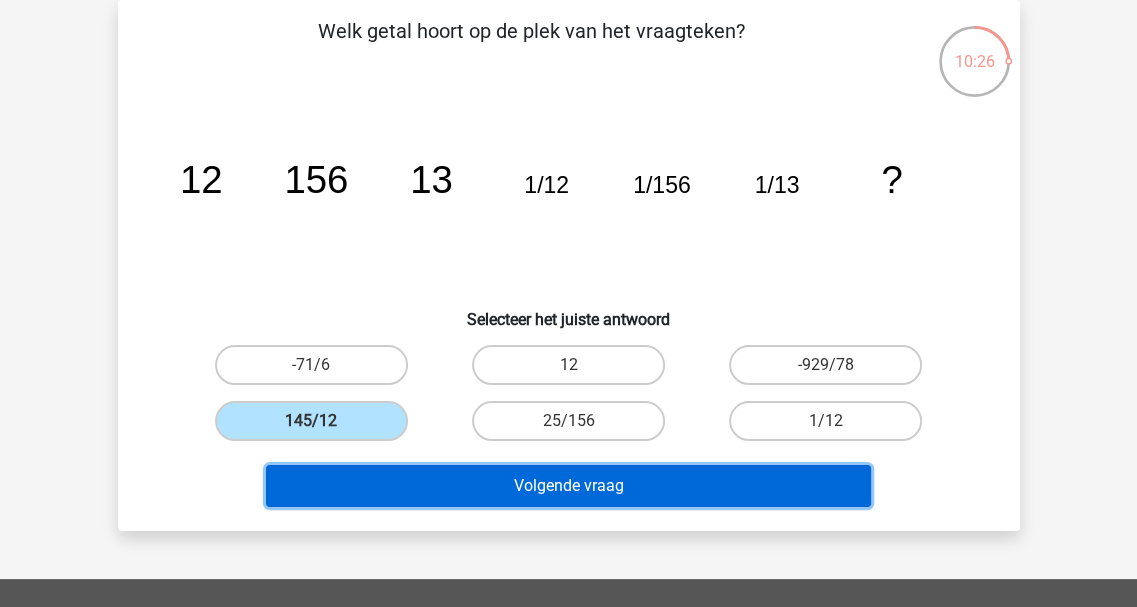 click on "Volgende vraag" at bounding box center [568, 486] 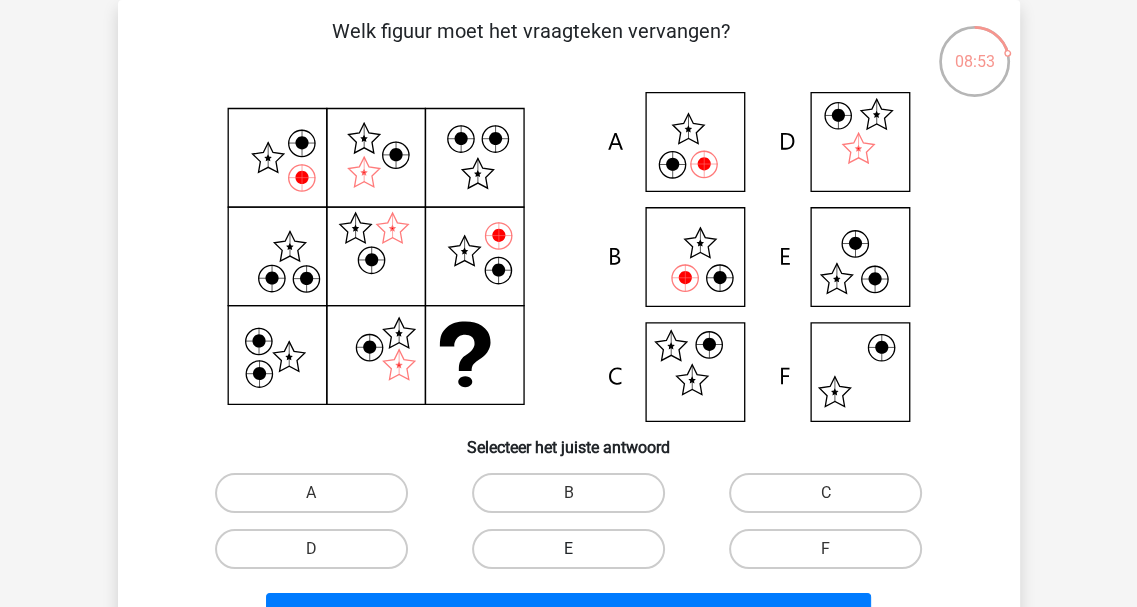 click on "E" at bounding box center (568, 549) 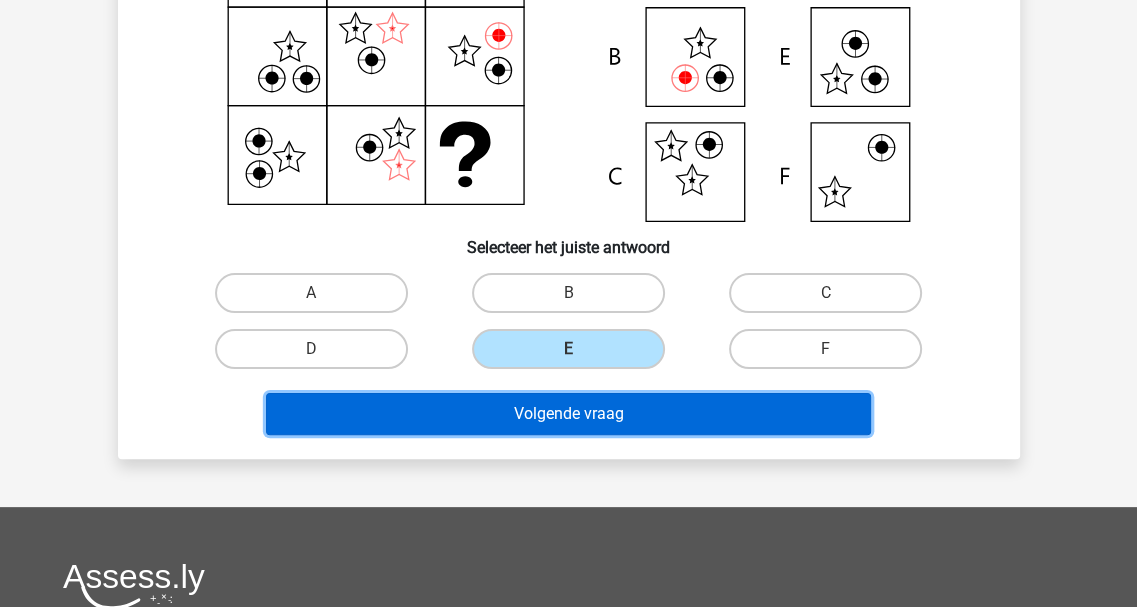 click on "Volgende vraag" at bounding box center [568, 414] 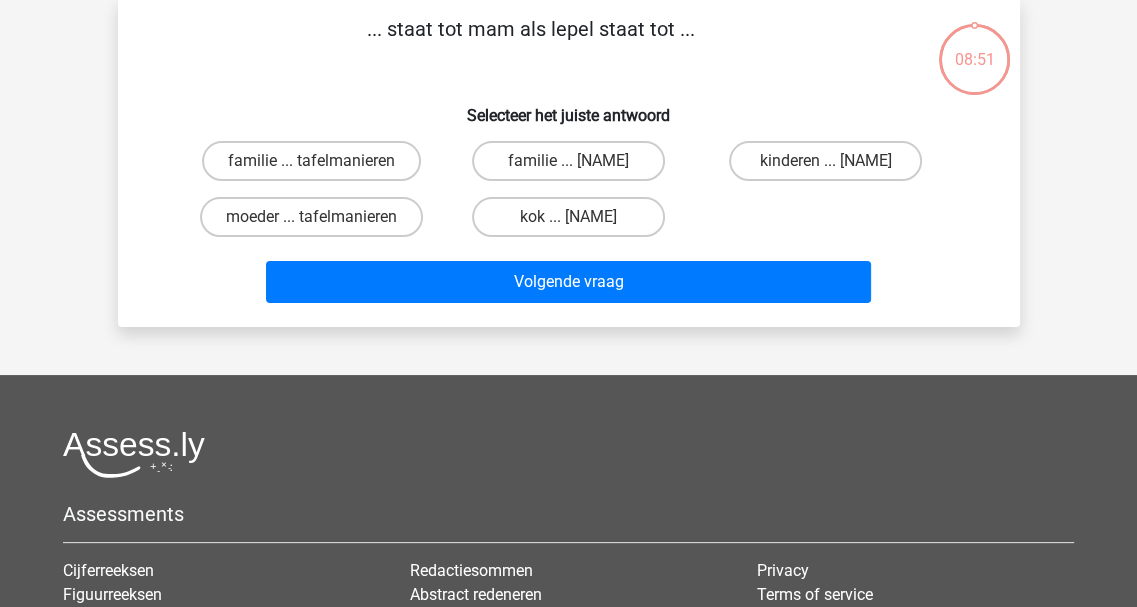 scroll, scrollTop: 92, scrollLeft: 0, axis: vertical 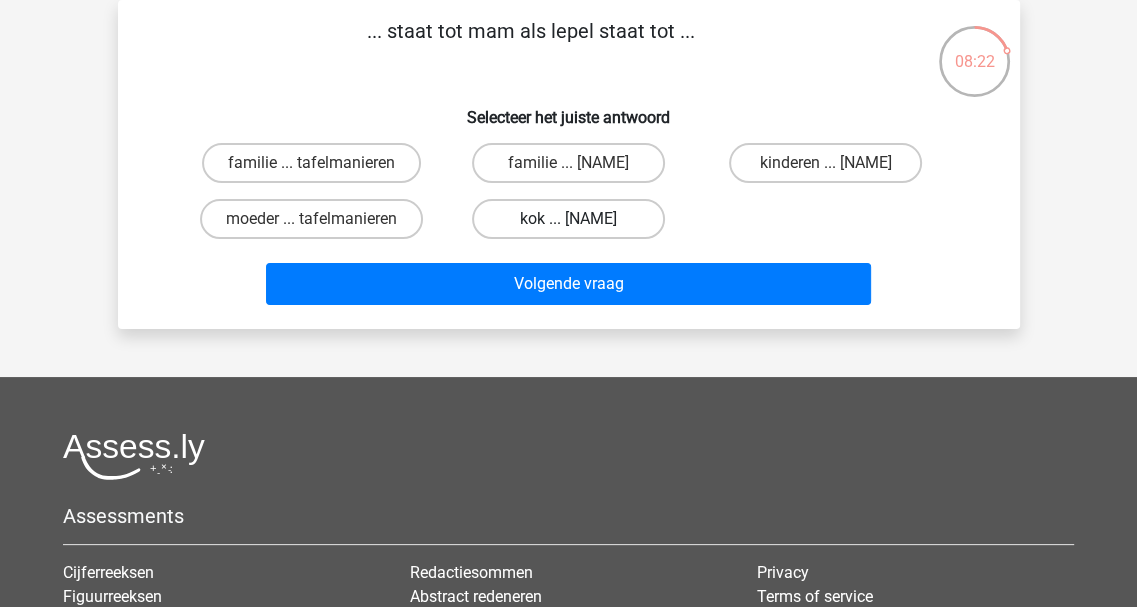 click on "kok ... anna" at bounding box center [568, 219] 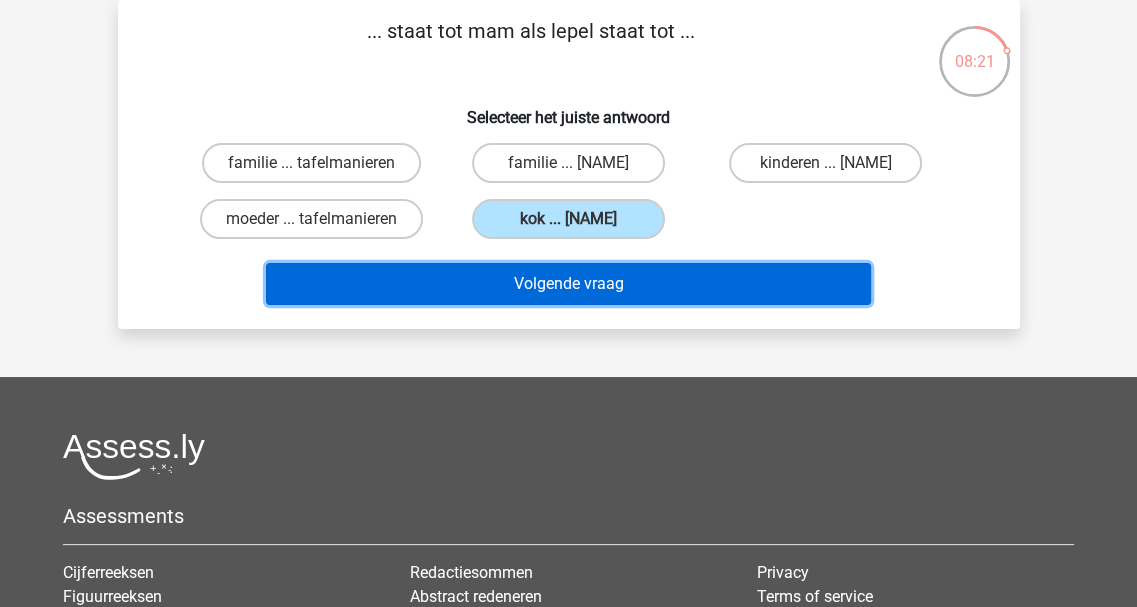 click on "Volgende vraag" at bounding box center [568, 284] 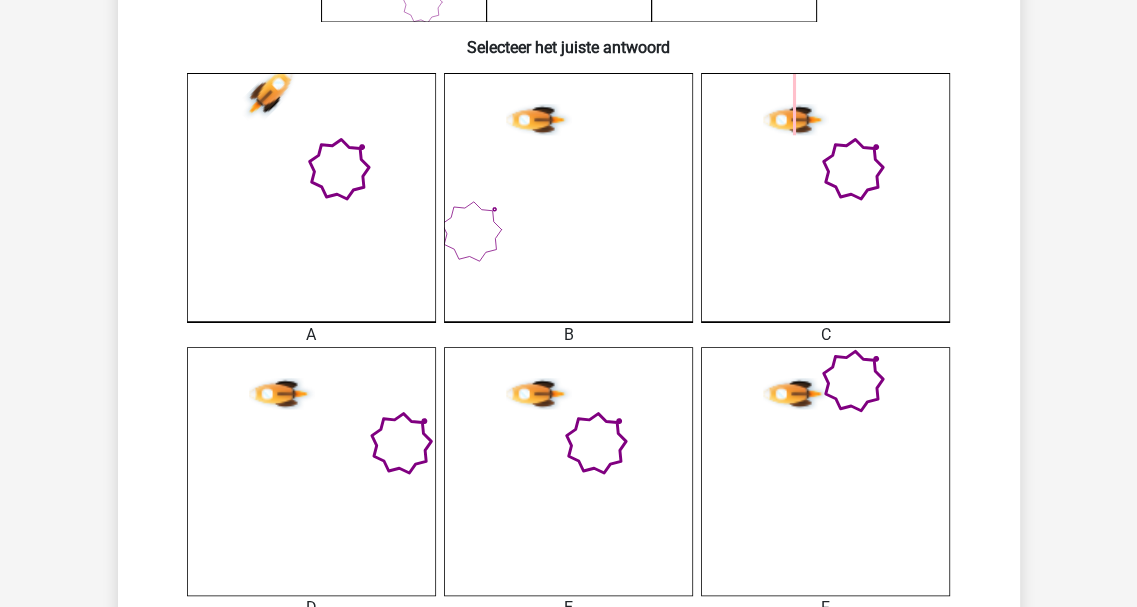scroll, scrollTop: 792, scrollLeft: 0, axis: vertical 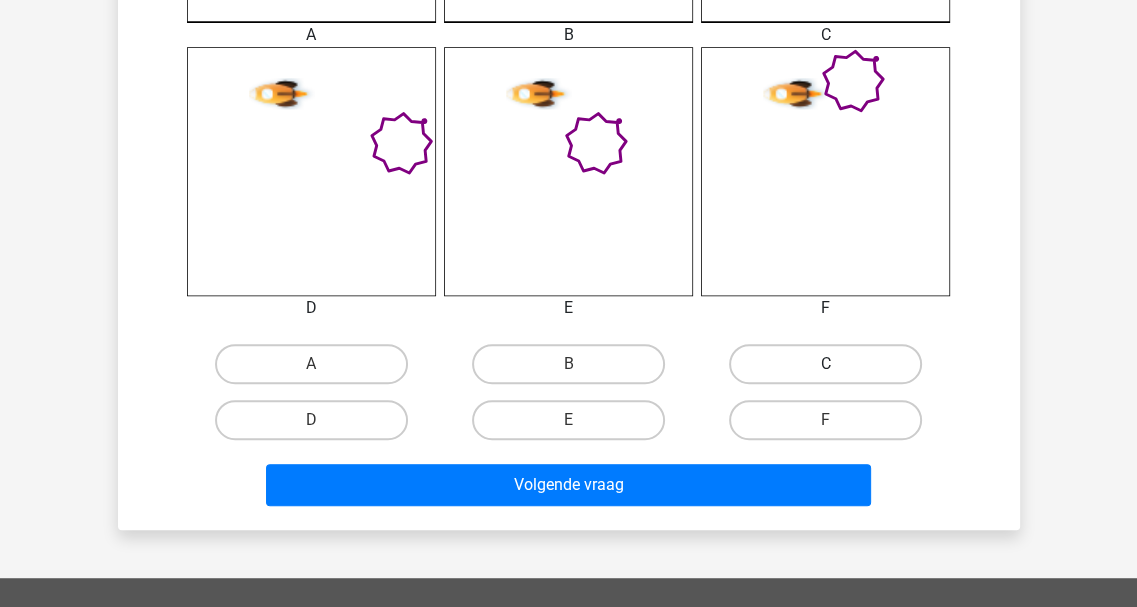 click on "C" at bounding box center [825, 364] 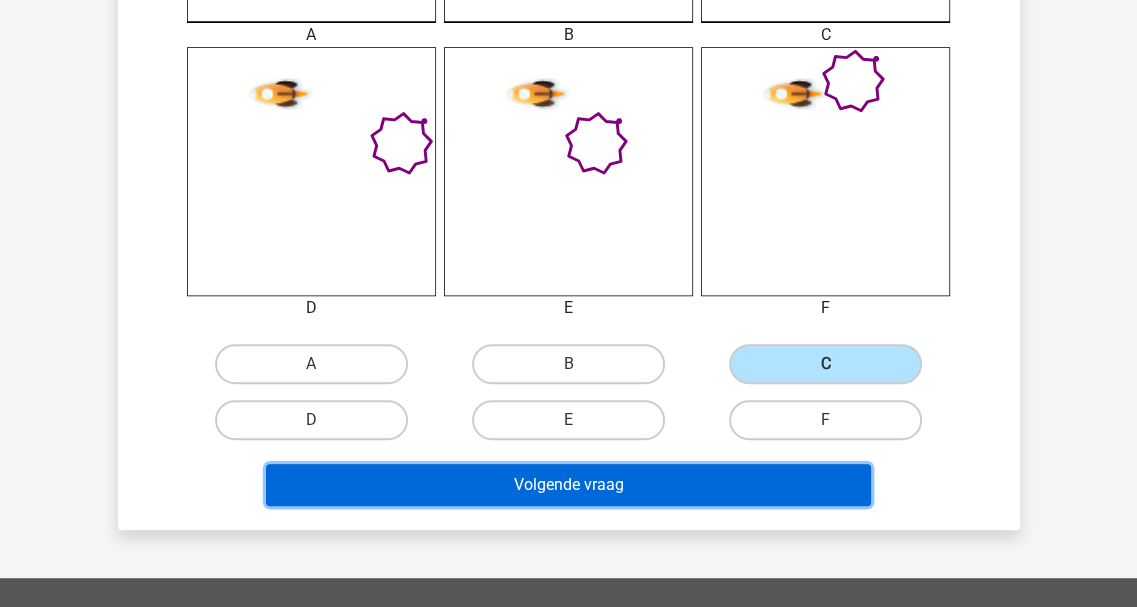 click on "Volgende vraag" at bounding box center (568, 485) 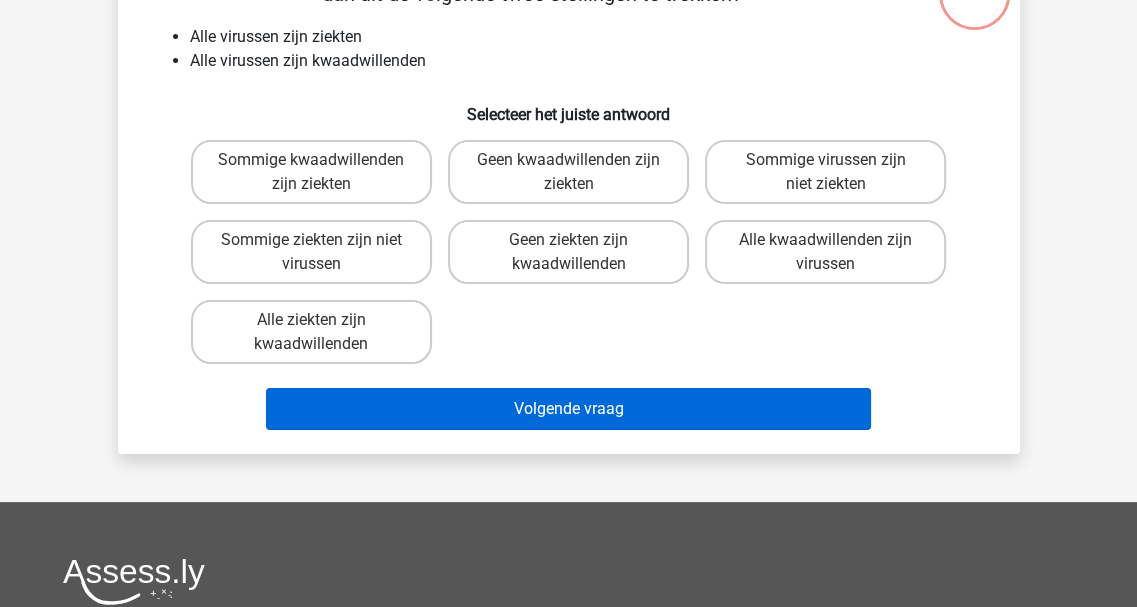 scroll, scrollTop: 92, scrollLeft: 0, axis: vertical 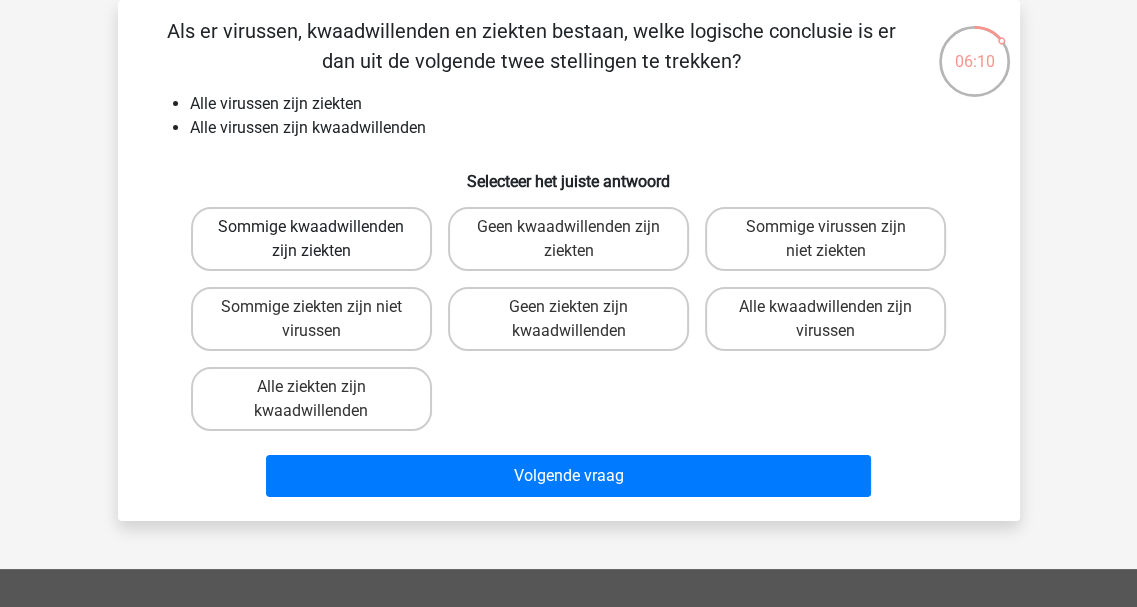 click on "Sommige kwaadwillenden zijn ziekten" at bounding box center (311, 239) 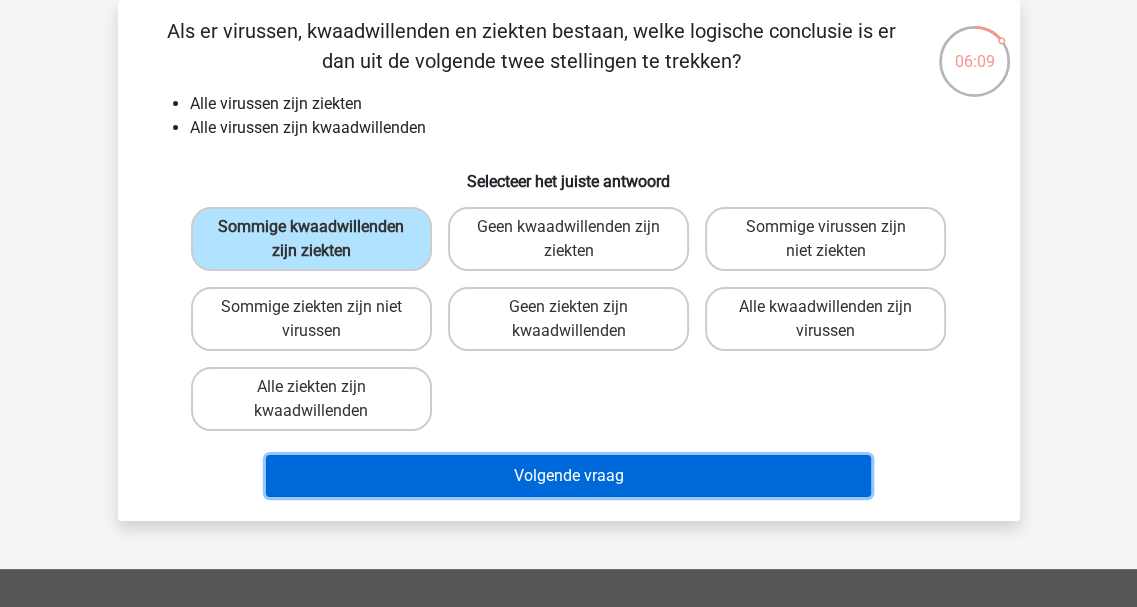 click on "Volgende vraag" at bounding box center (568, 476) 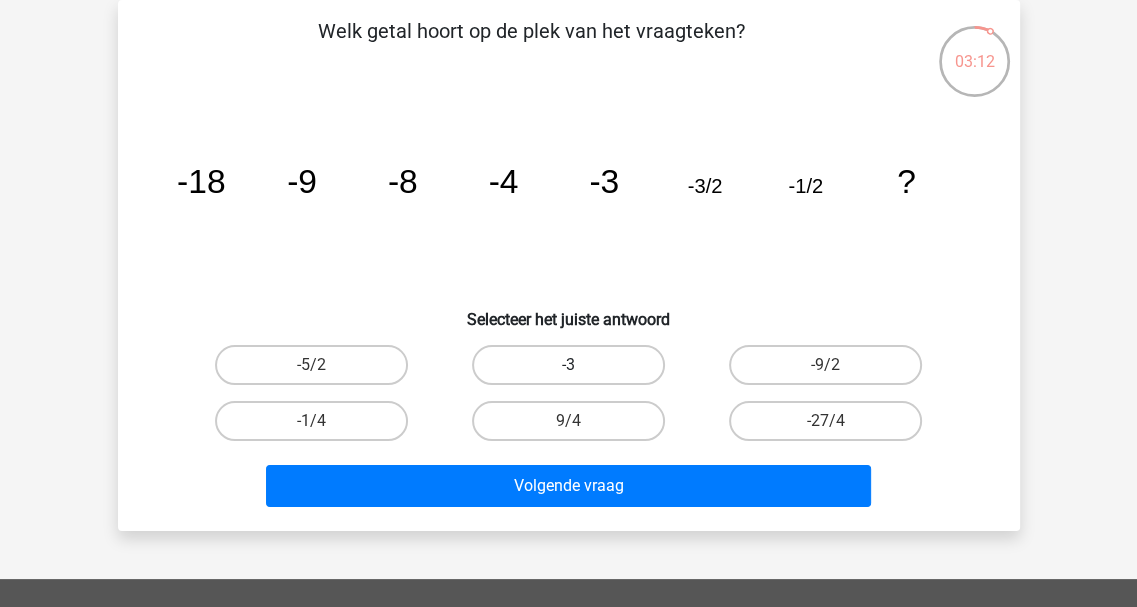 click on "-3" at bounding box center [568, 365] 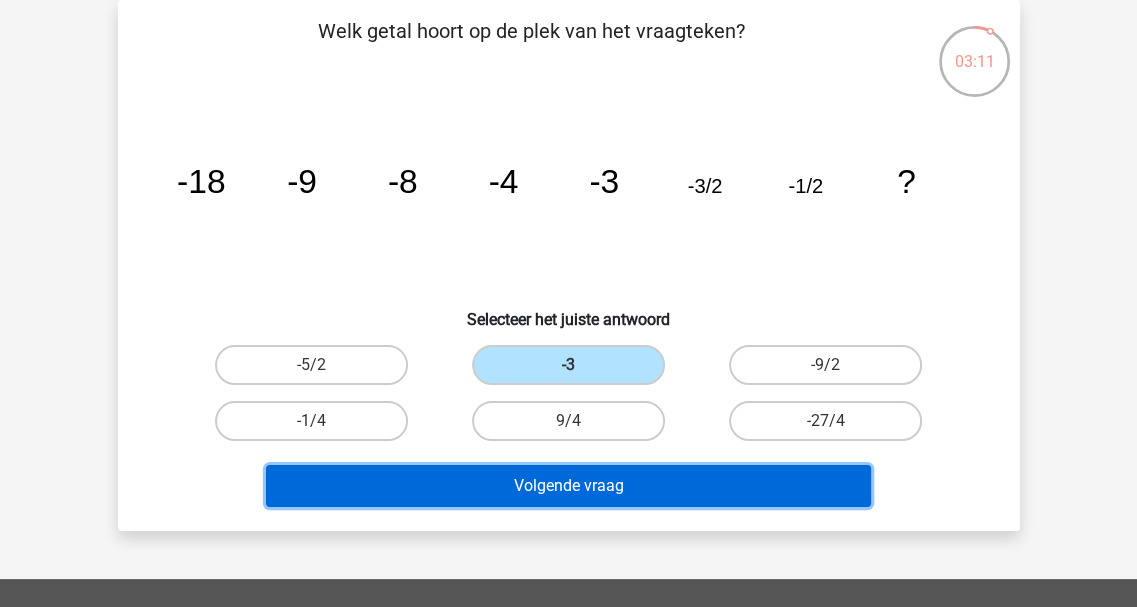 click on "Volgende vraag" at bounding box center (568, 486) 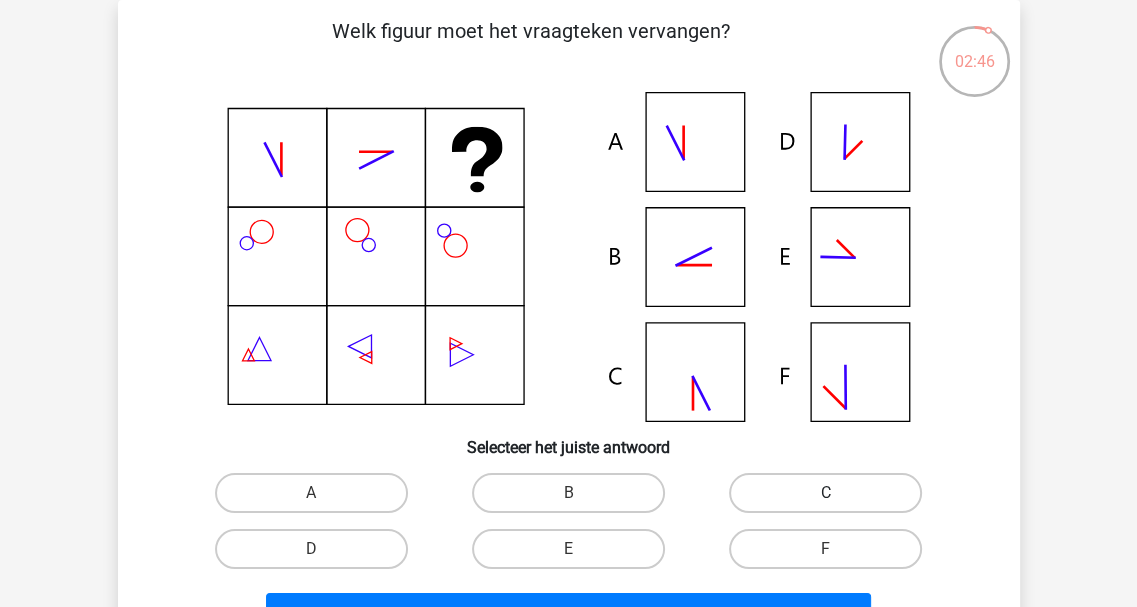 click on "C" at bounding box center [825, 493] 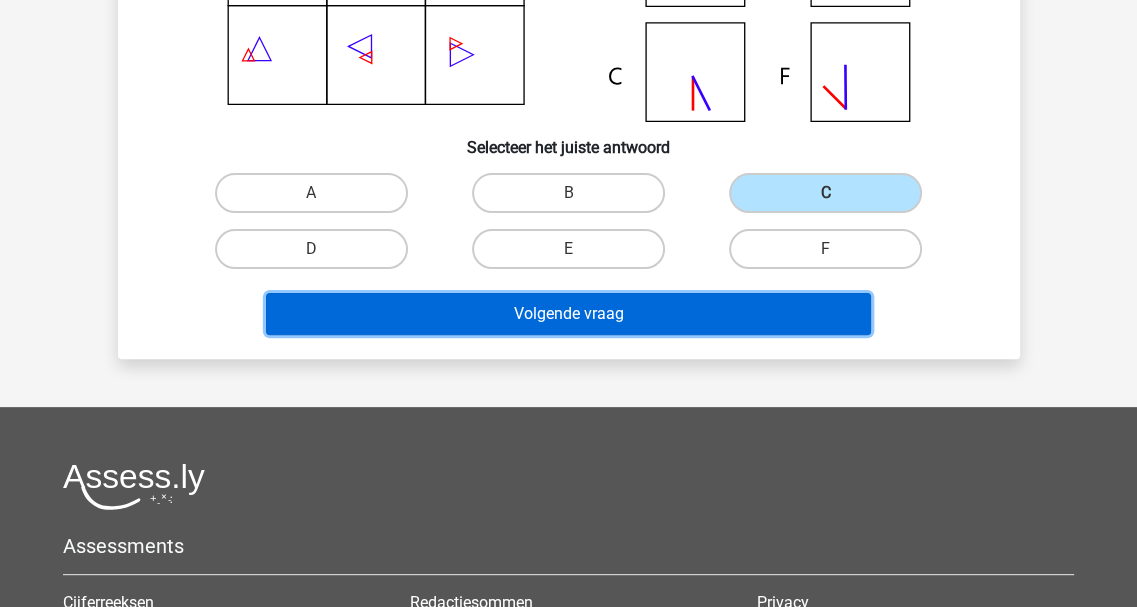 click on "Volgende vraag" at bounding box center (568, 314) 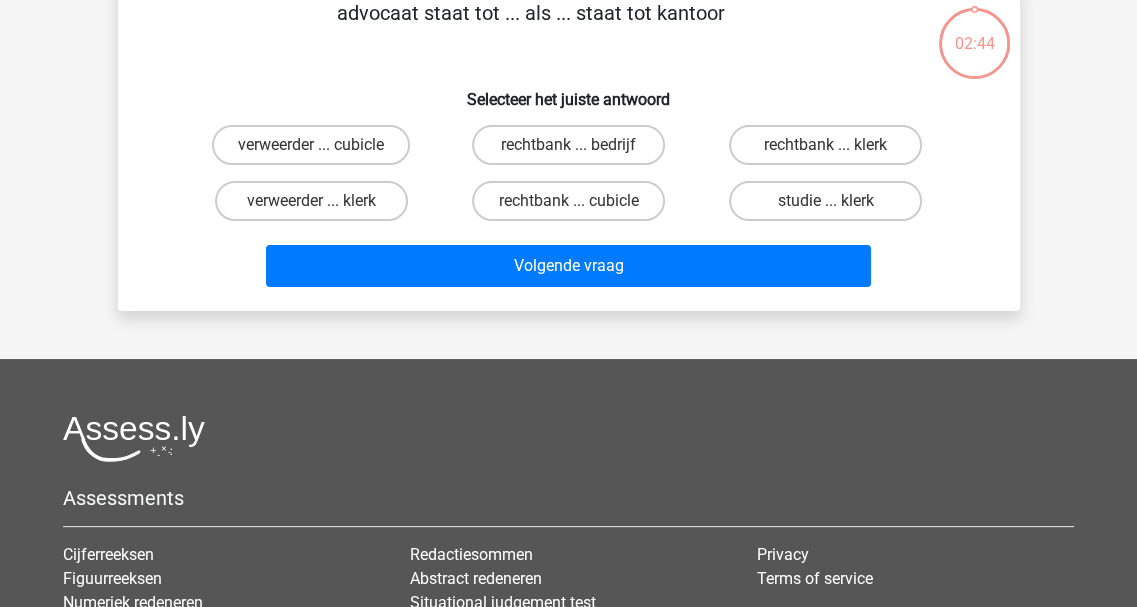 scroll, scrollTop: 92, scrollLeft: 0, axis: vertical 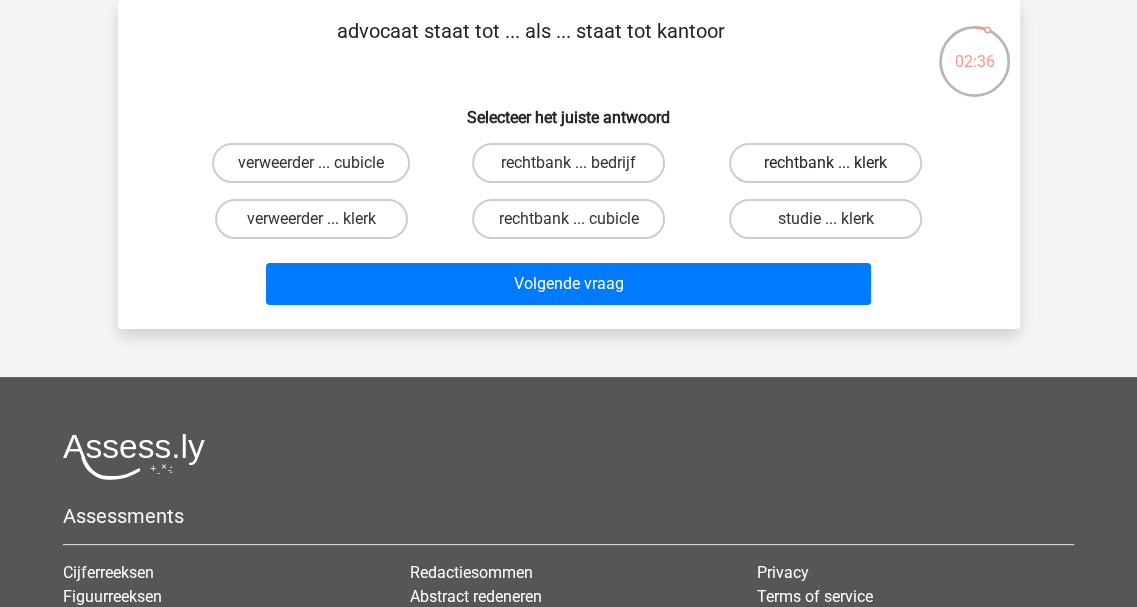 click on "rechtbank ... klerk" at bounding box center [825, 163] 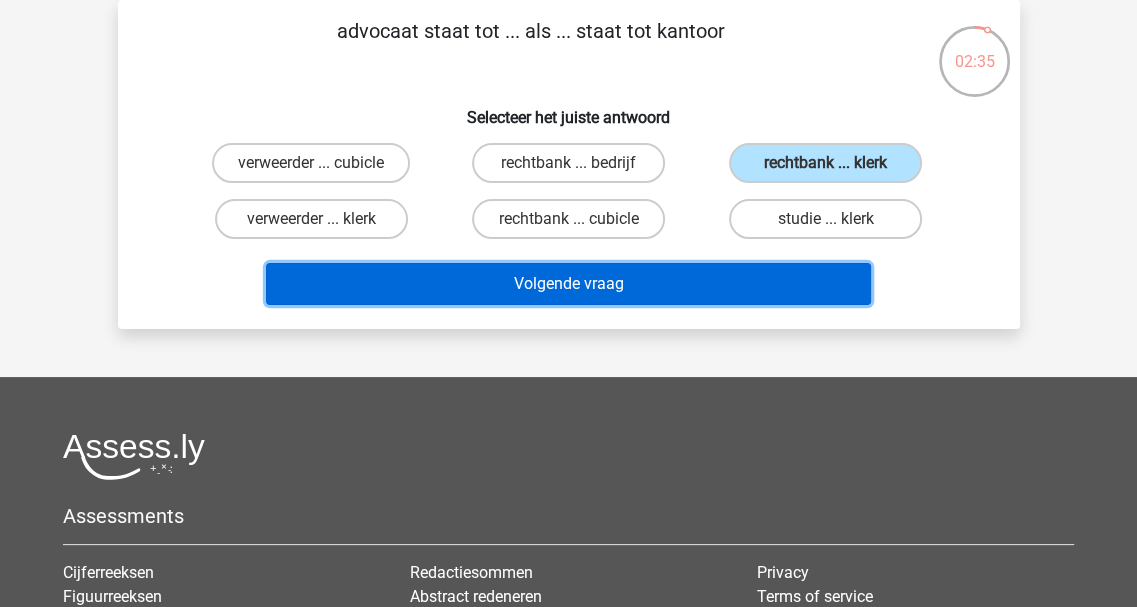click on "Volgende vraag" at bounding box center (568, 284) 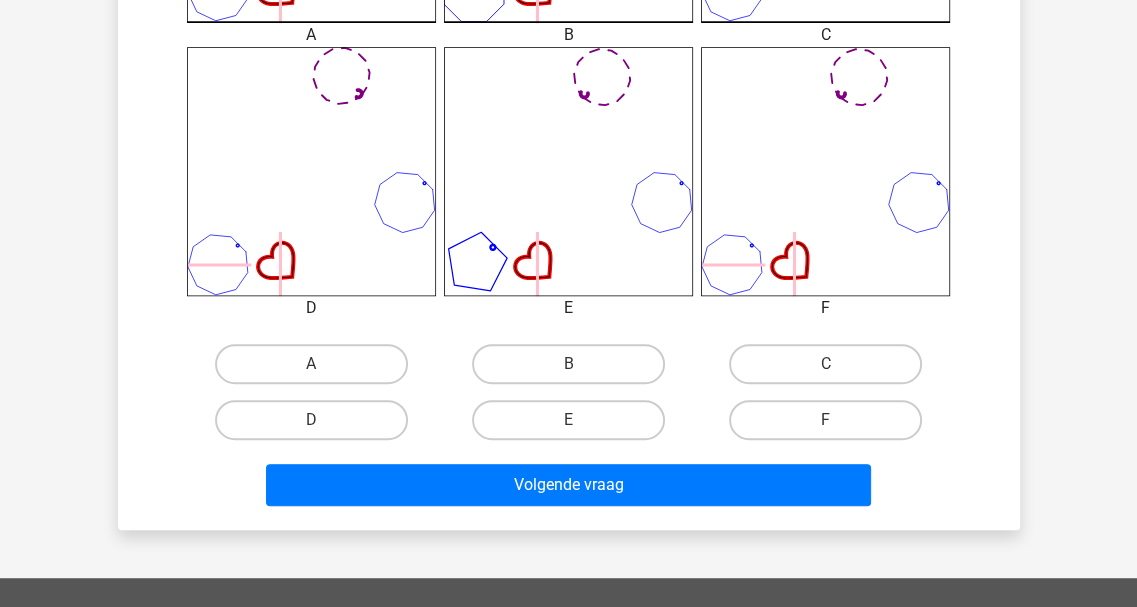 scroll, scrollTop: 892, scrollLeft: 0, axis: vertical 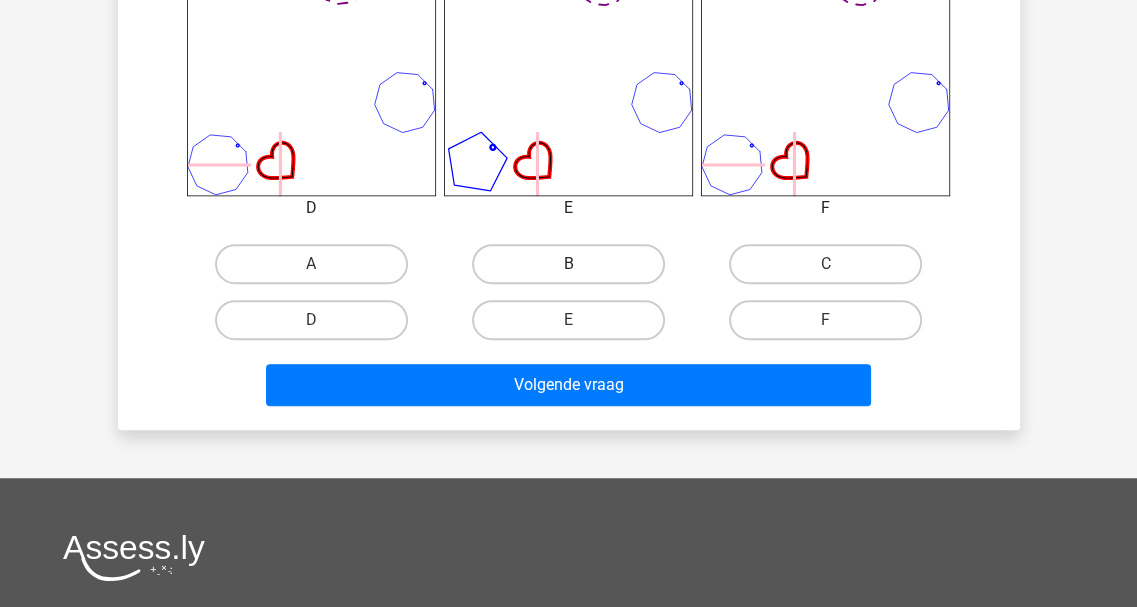 click on "B" at bounding box center (568, 264) 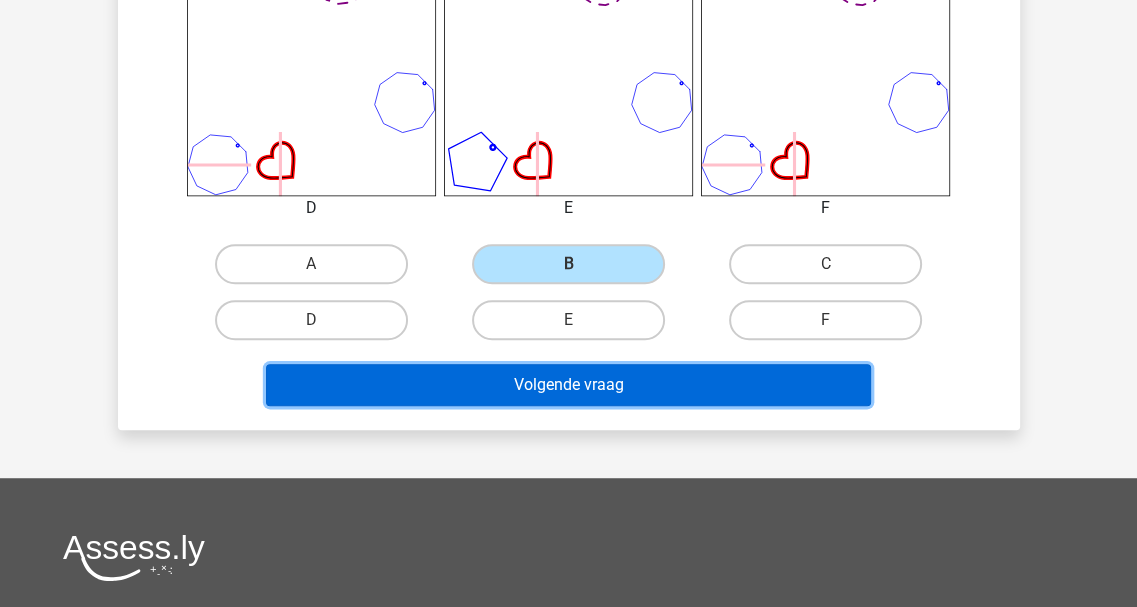 click on "Volgende vraag" at bounding box center (568, 385) 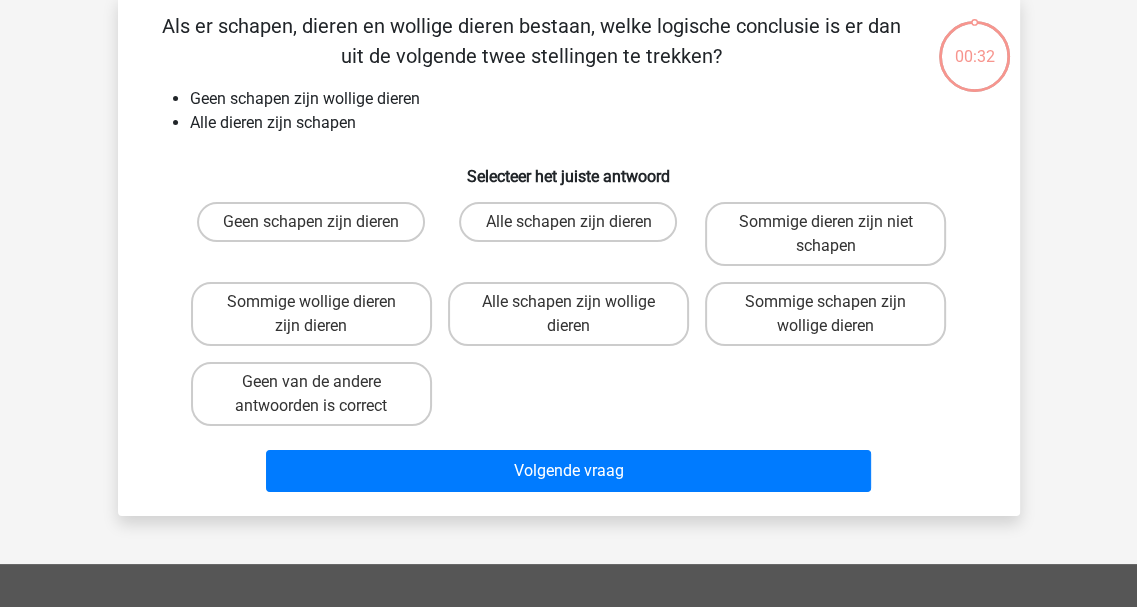 scroll, scrollTop: 92, scrollLeft: 0, axis: vertical 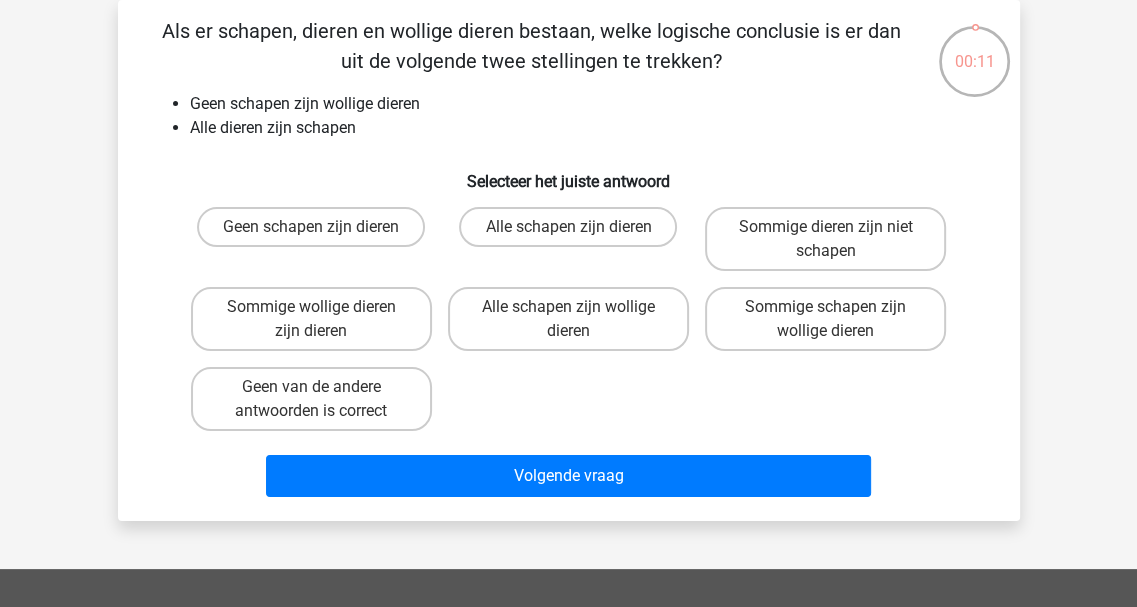 click on "Sommige wollige dieren zijn dieren" at bounding box center [317, 313] 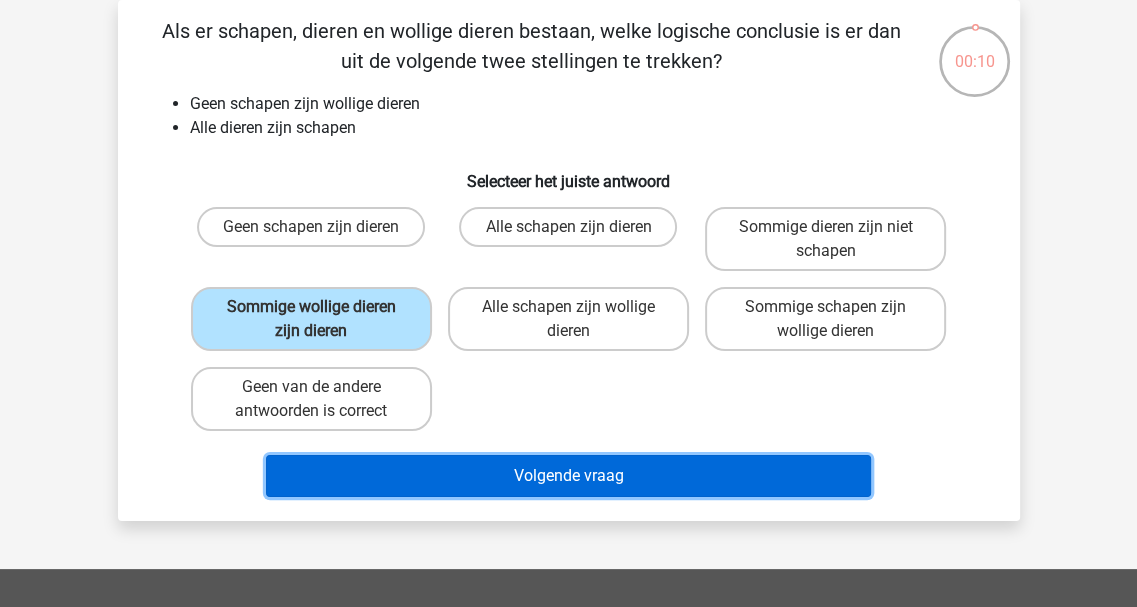 click on "Volgende vraag" at bounding box center [568, 476] 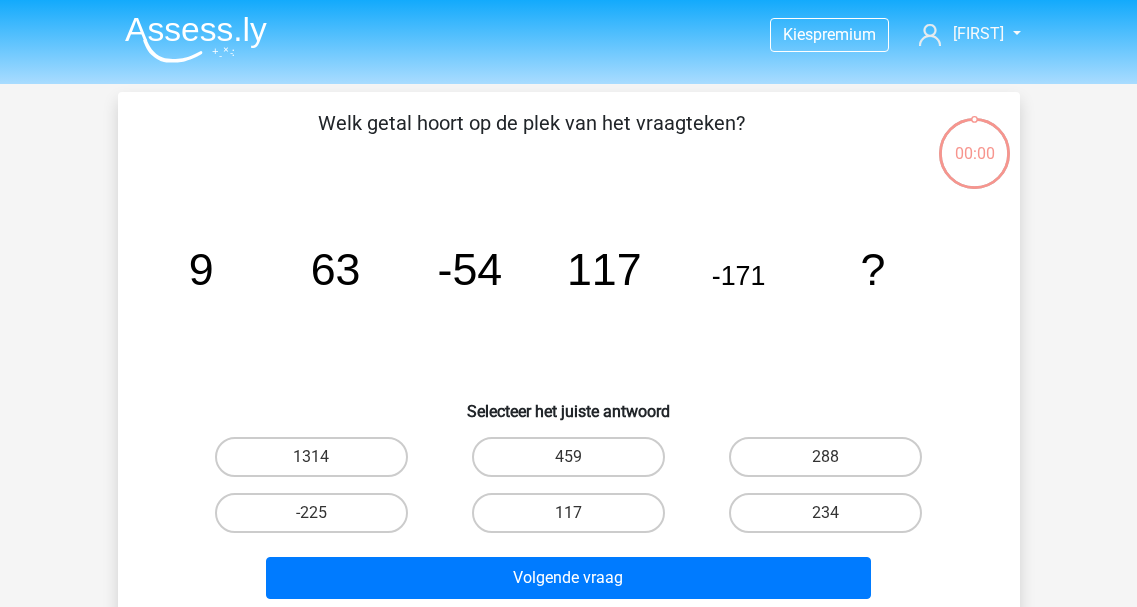 scroll, scrollTop: 92, scrollLeft: 0, axis: vertical 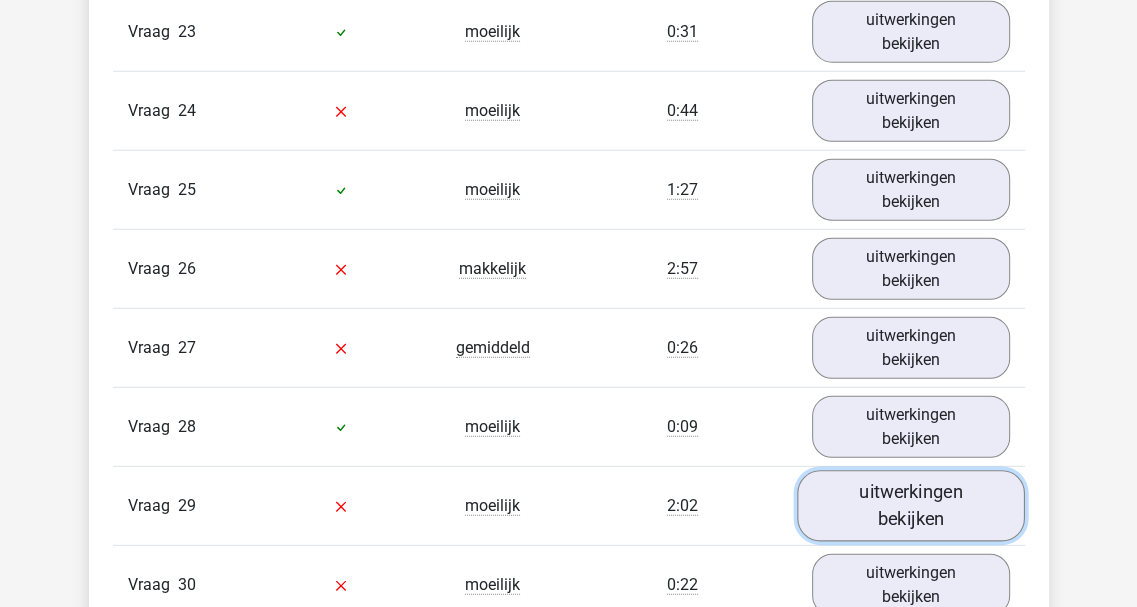 click on "uitwerkingen bekijken" at bounding box center (911, 505) 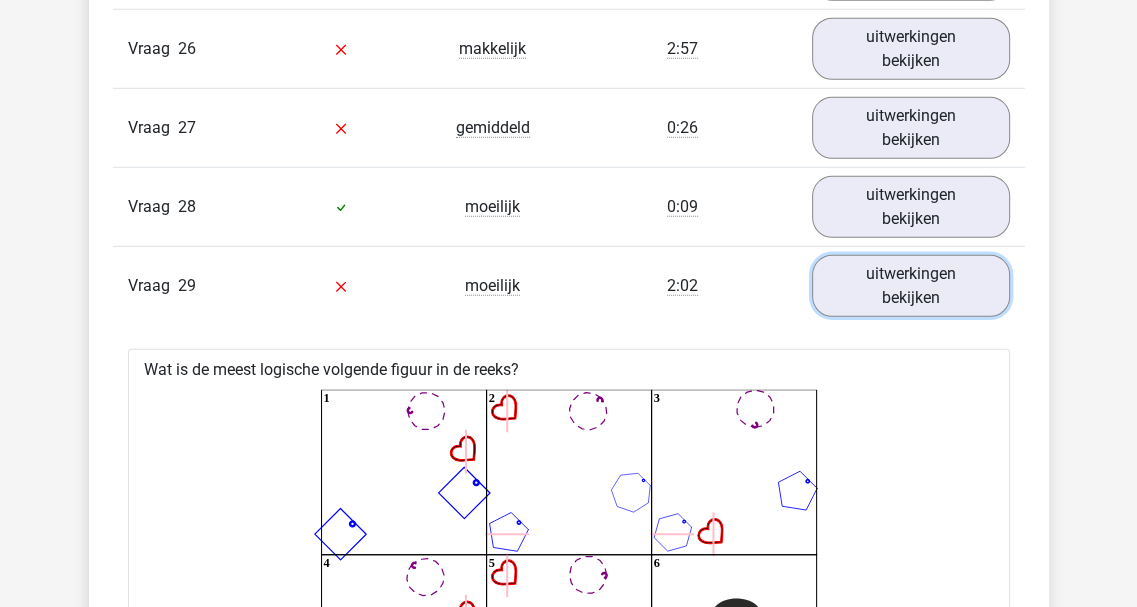 scroll, scrollTop: 4300, scrollLeft: 0, axis: vertical 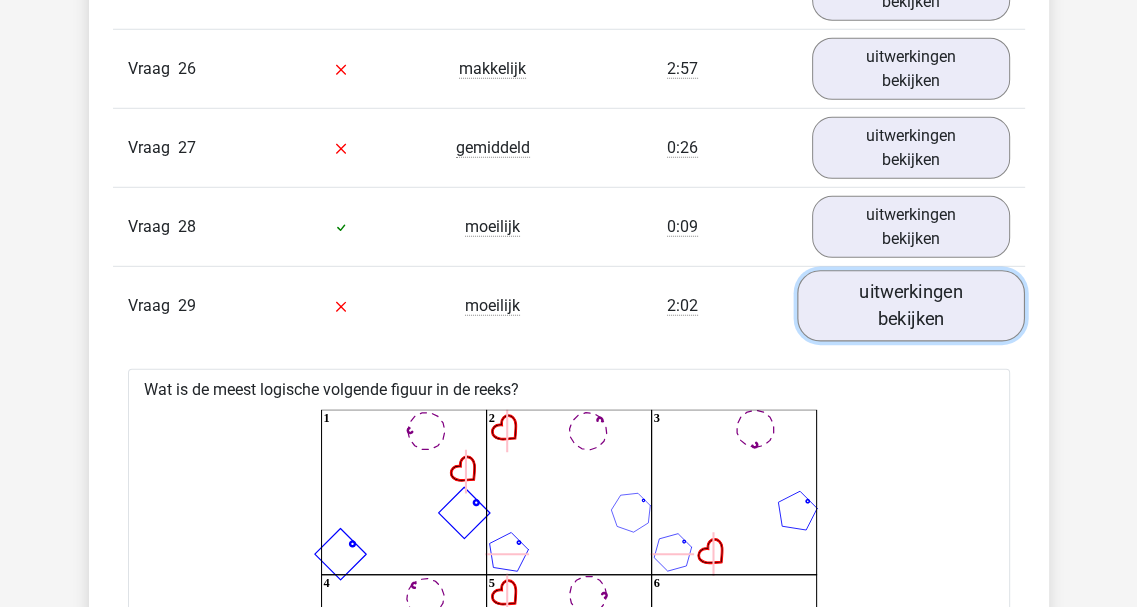 click on "uitwerkingen bekijken" at bounding box center [911, 305] 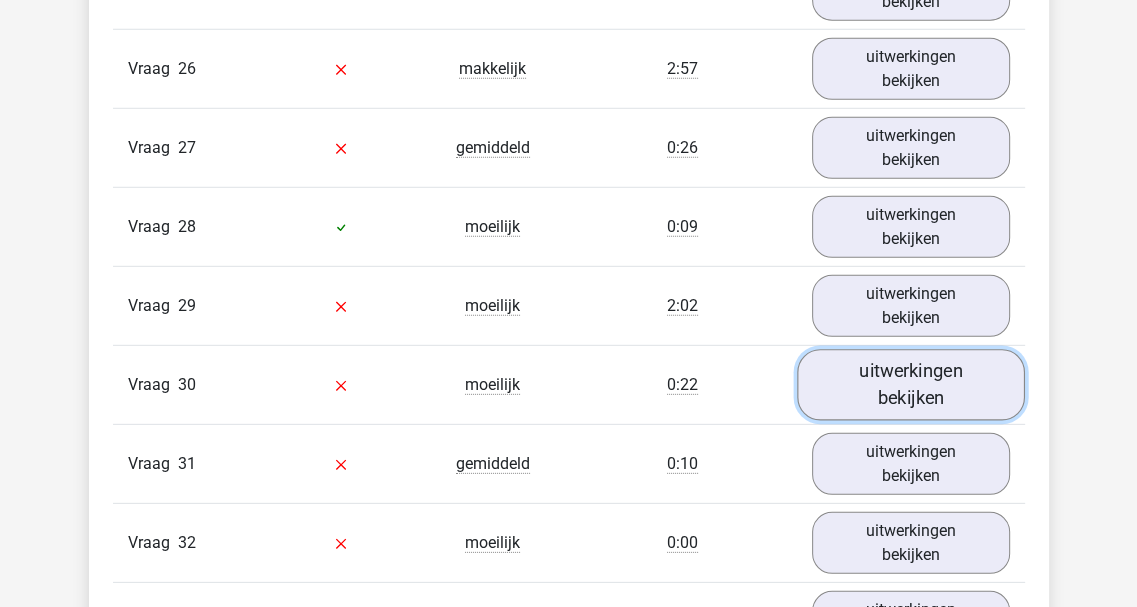 click on "uitwerkingen bekijken" at bounding box center (911, 384) 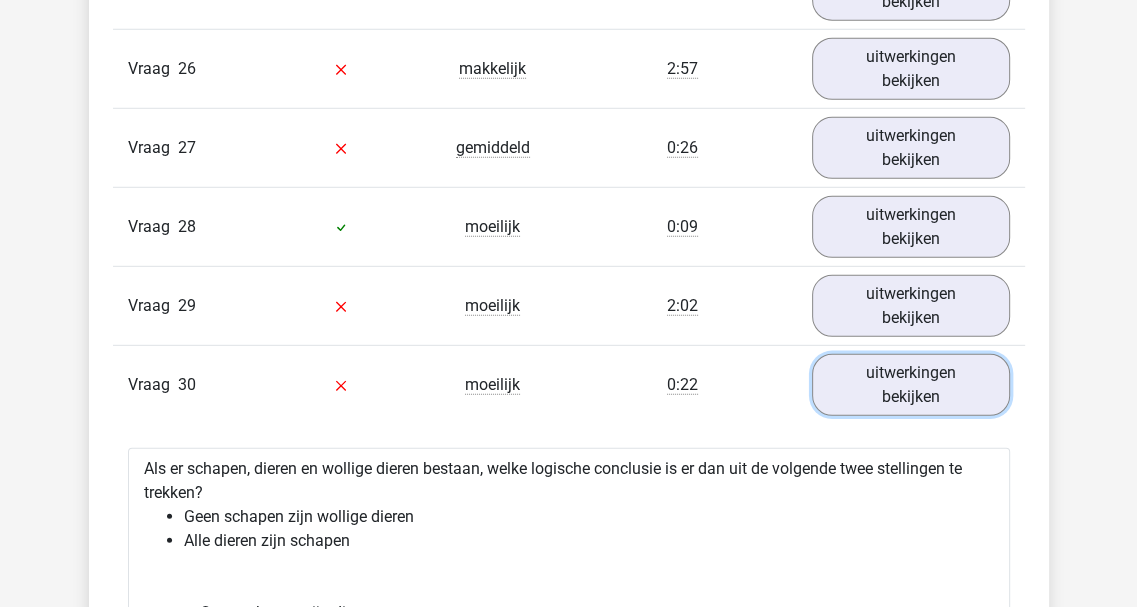 scroll, scrollTop: 4300, scrollLeft: 0, axis: vertical 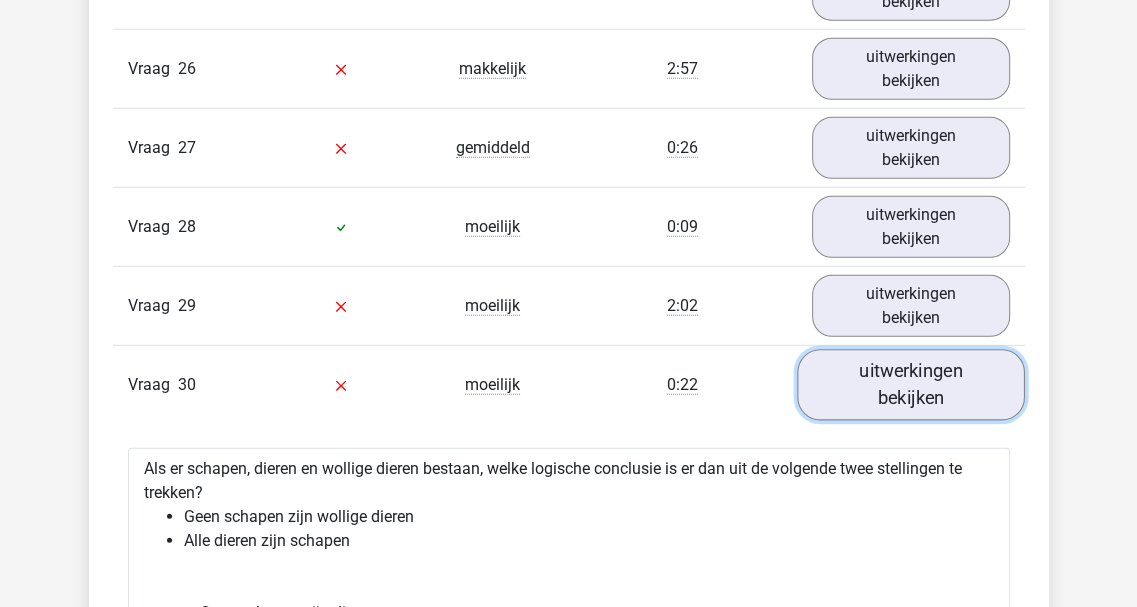 click on "uitwerkingen bekijken" at bounding box center [911, 384] 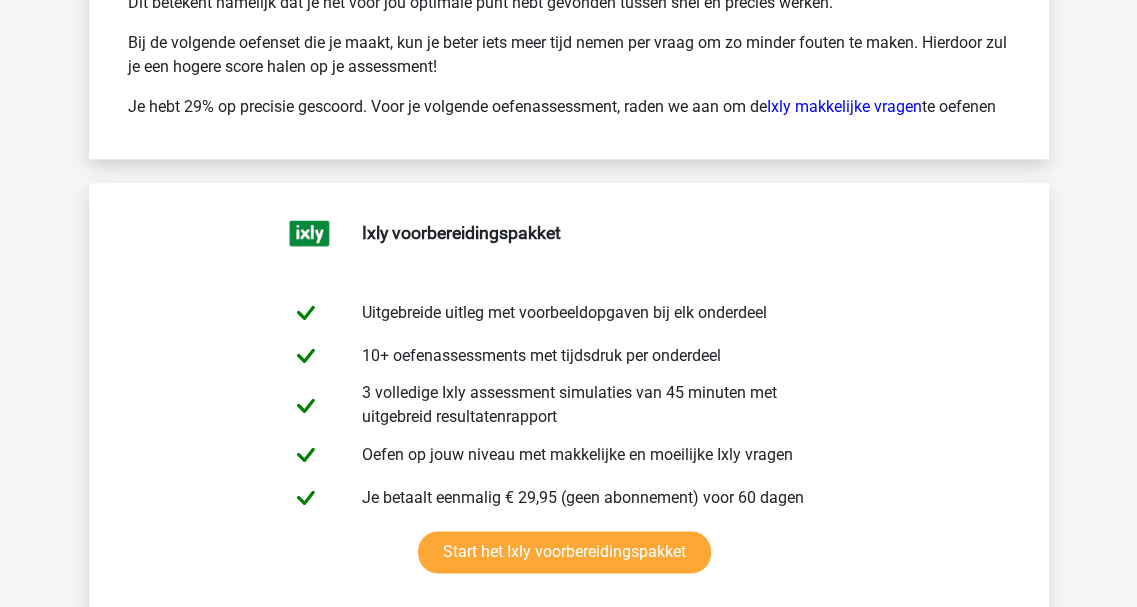 scroll, scrollTop: 7300, scrollLeft: 0, axis: vertical 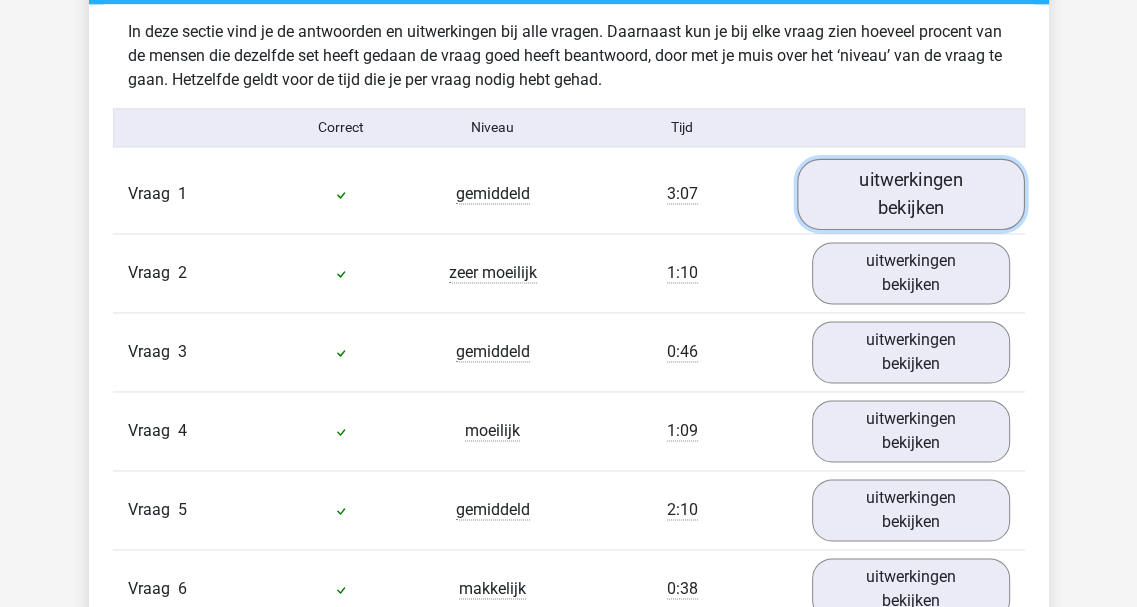 click on "uitwerkingen bekijken" at bounding box center (911, 193) 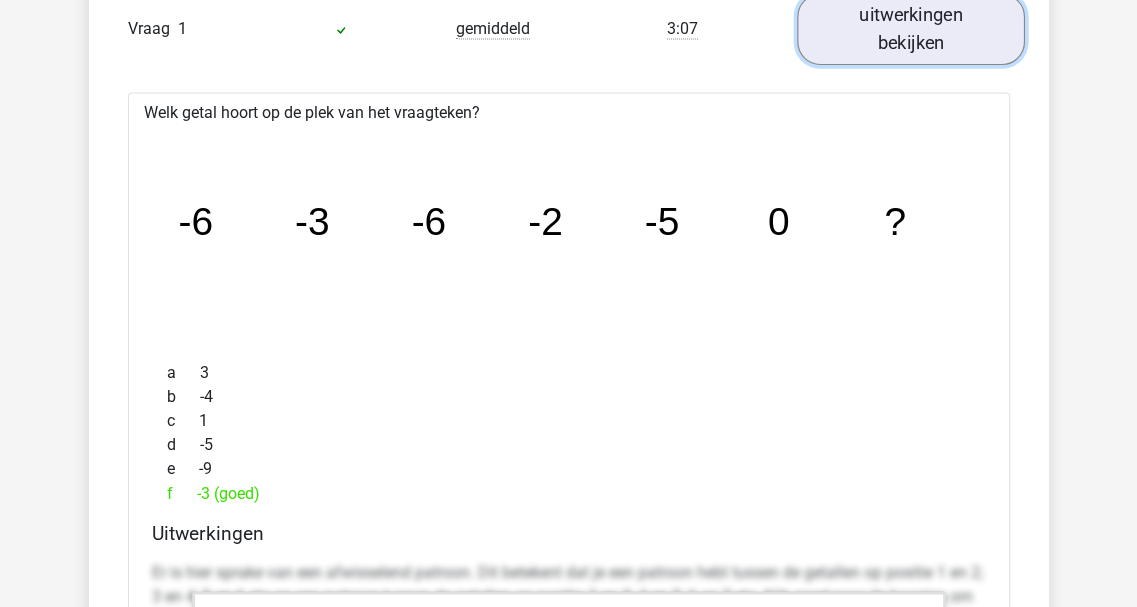 scroll, scrollTop: 2400, scrollLeft: 0, axis: vertical 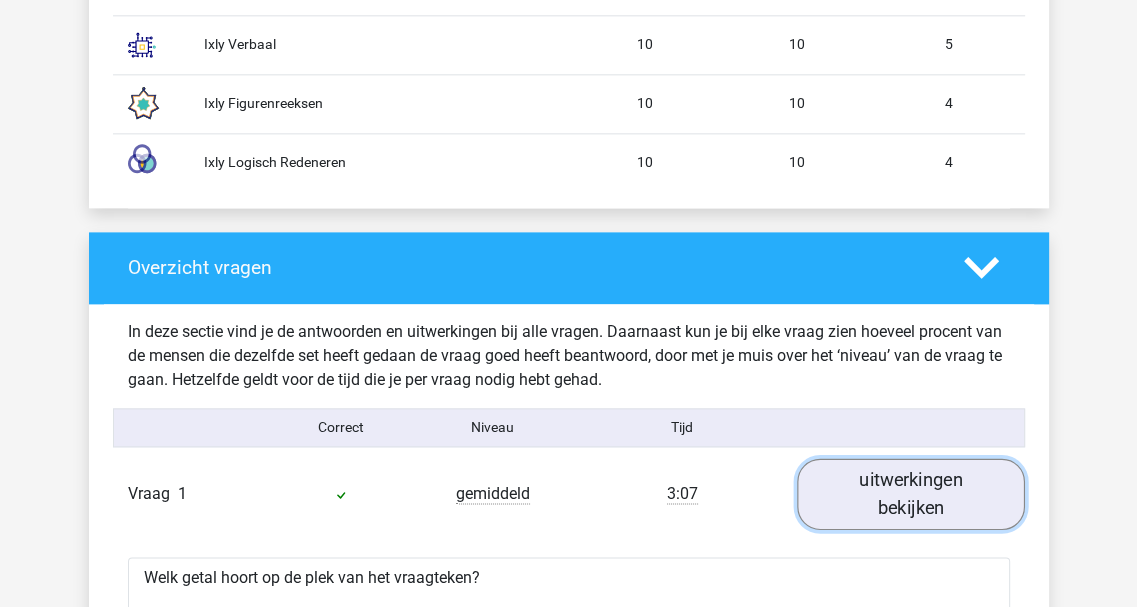 click on "uitwerkingen bekijken" at bounding box center [911, 493] 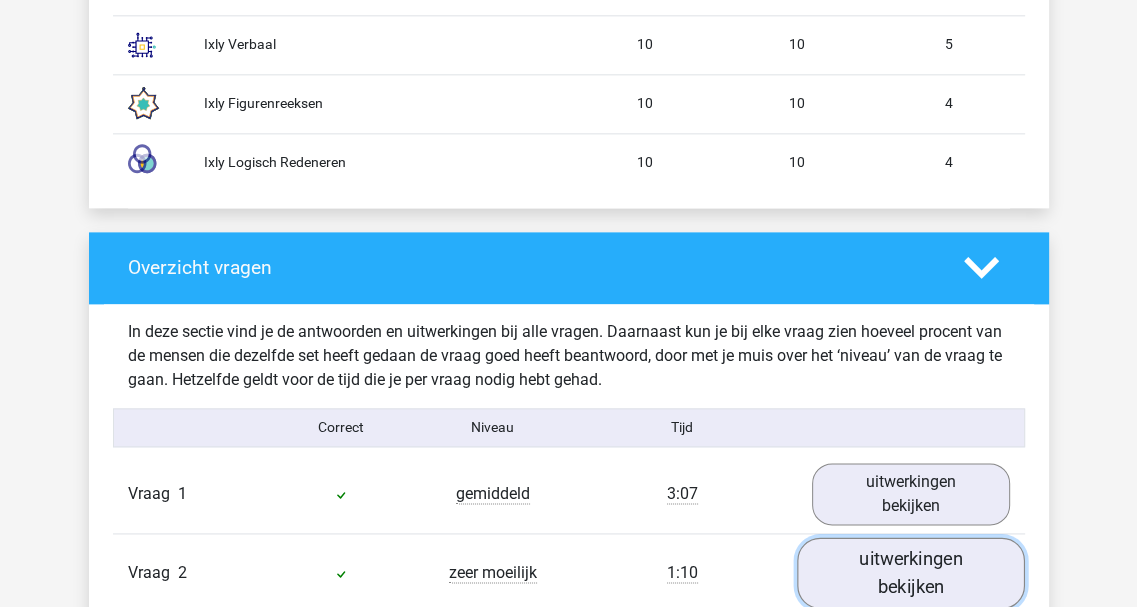 click on "uitwerkingen bekijken" at bounding box center (911, 572) 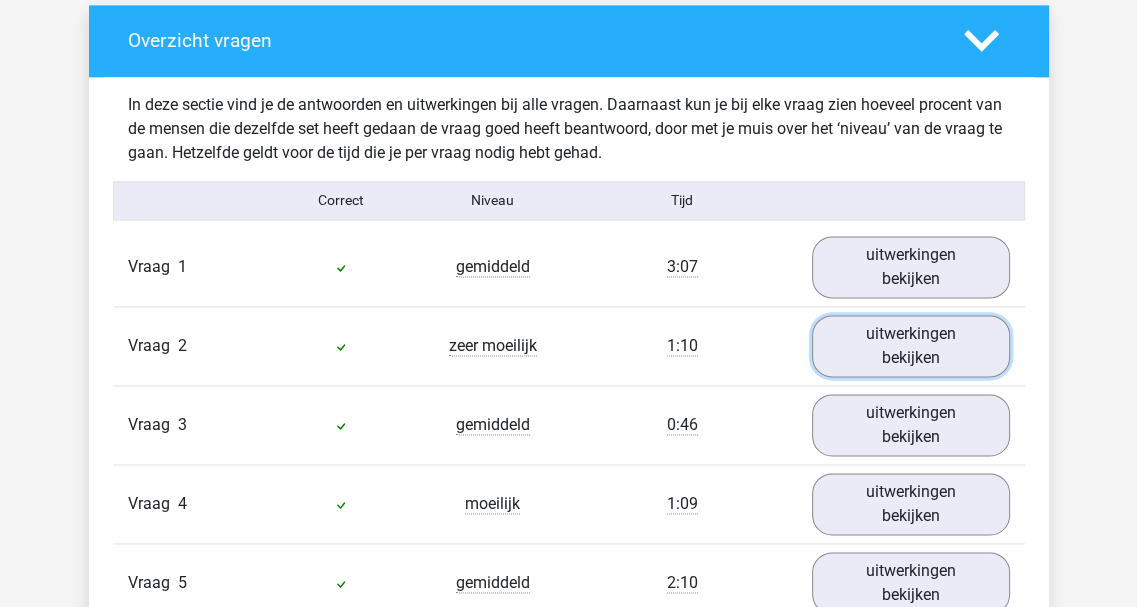 scroll, scrollTop: 2200, scrollLeft: 0, axis: vertical 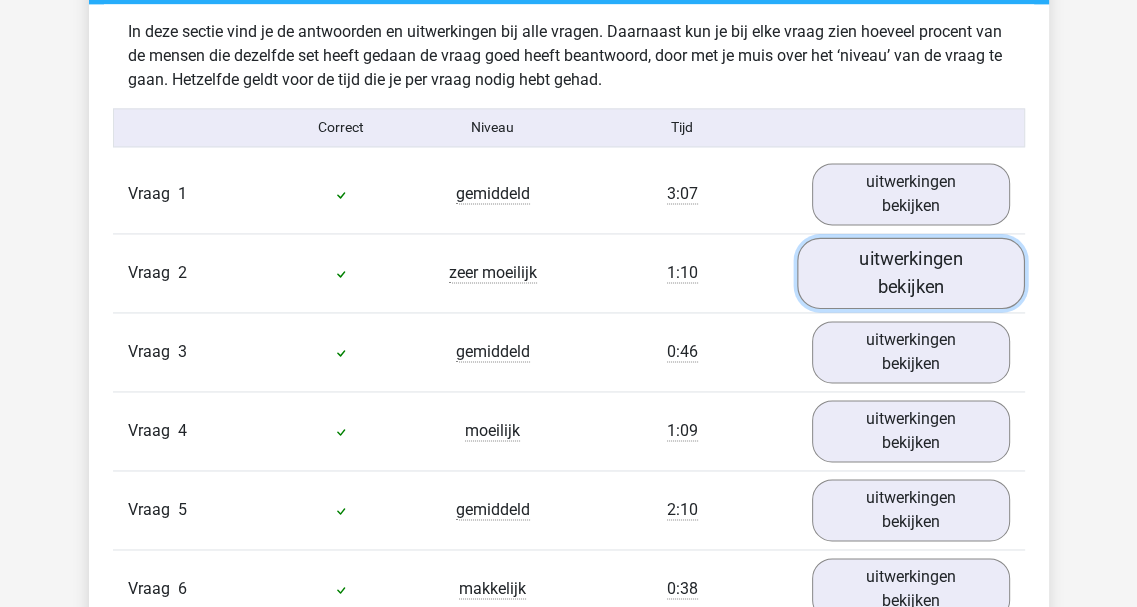 click on "uitwerkingen bekijken" at bounding box center [911, 272] 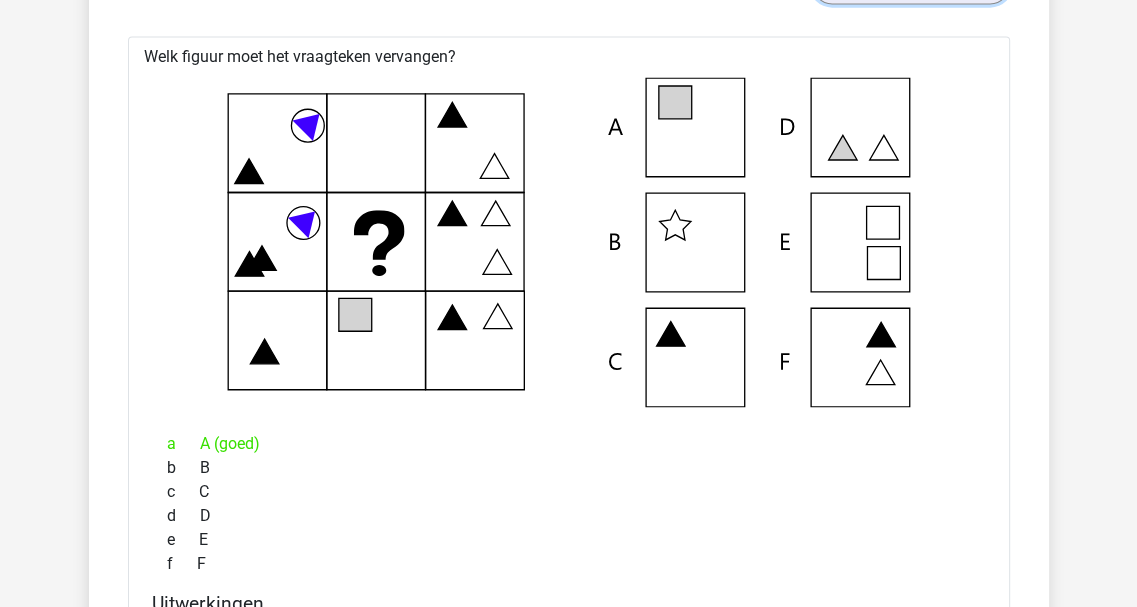 scroll, scrollTop: 2600, scrollLeft: 0, axis: vertical 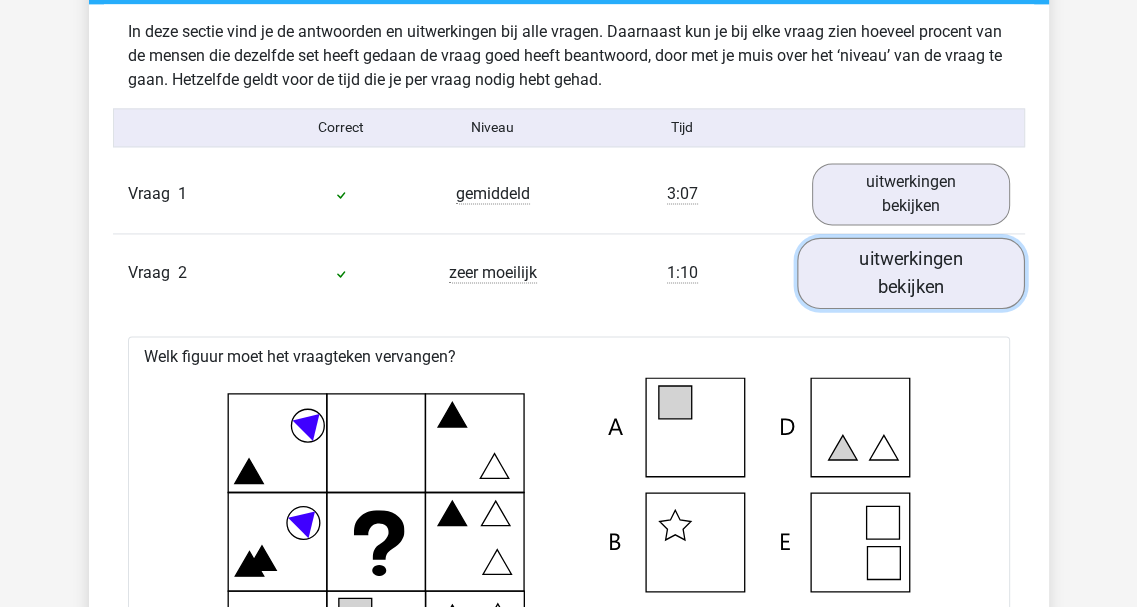 click on "uitwerkingen bekijken" at bounding box center [911, 272] 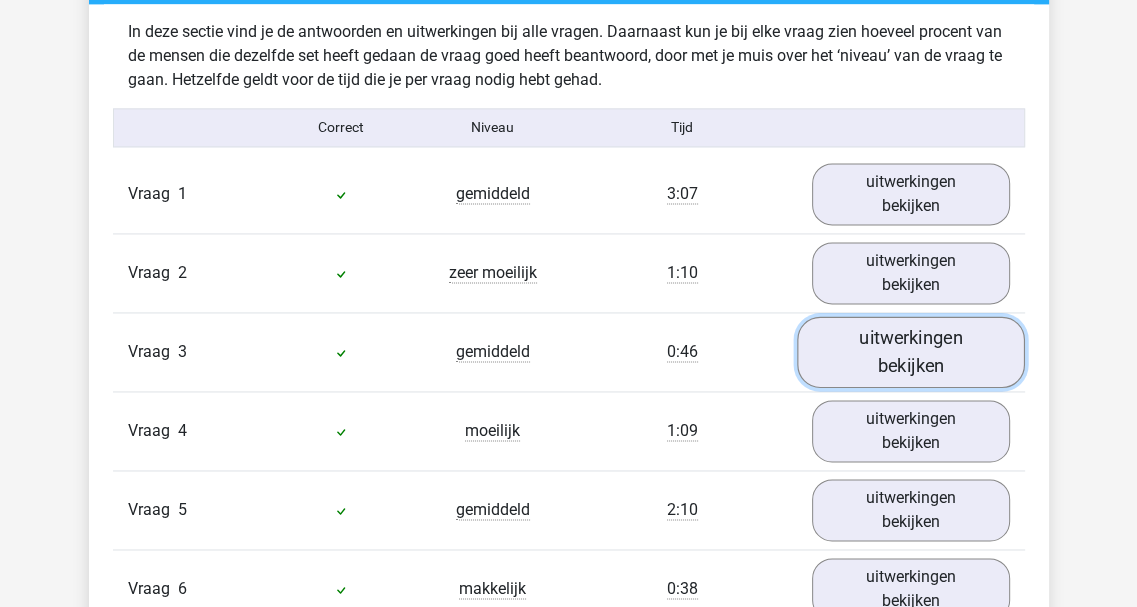 click on "uitwerkingen bekijken" at bounding box center (911, 351) 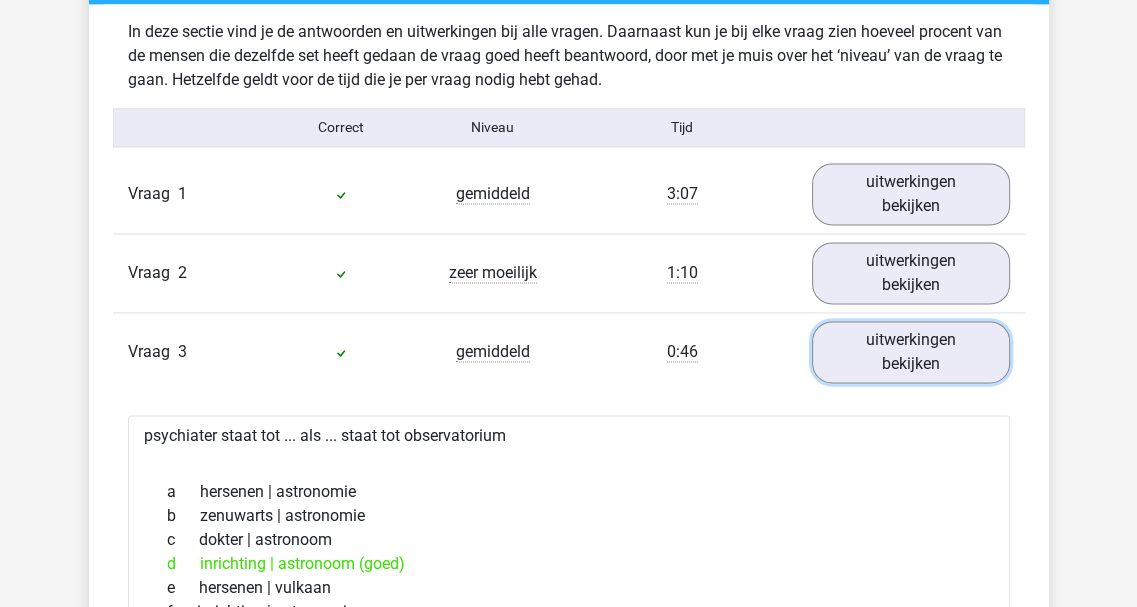 scroll, scrollTop: 2300, scrollLeft: 0, axis: vertical 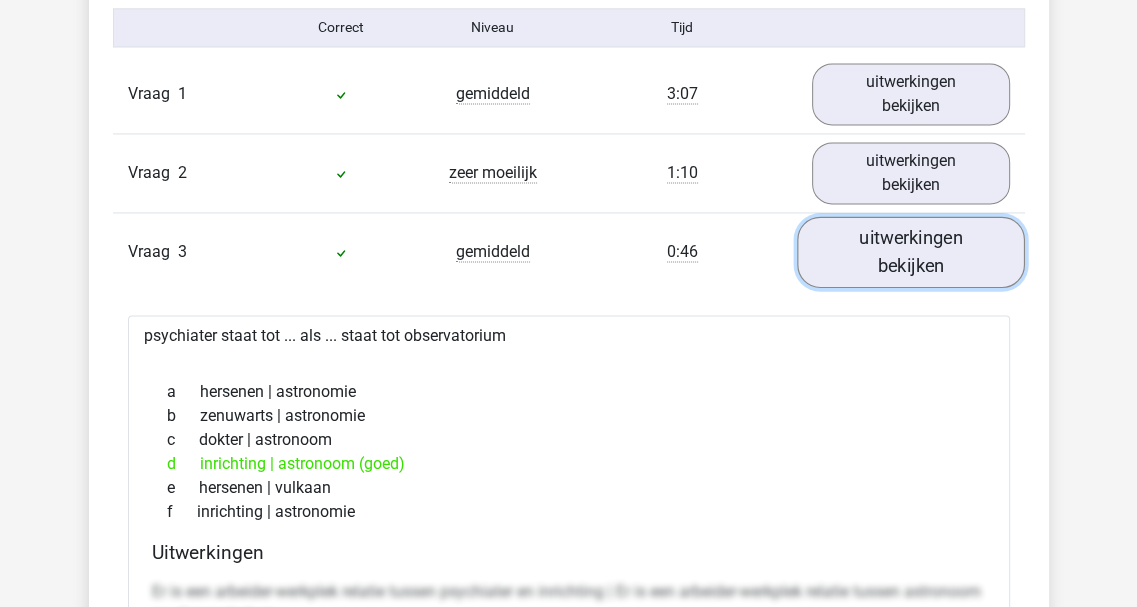 click on "uitwerkingen bekijken" at bounding box center [911, 251] 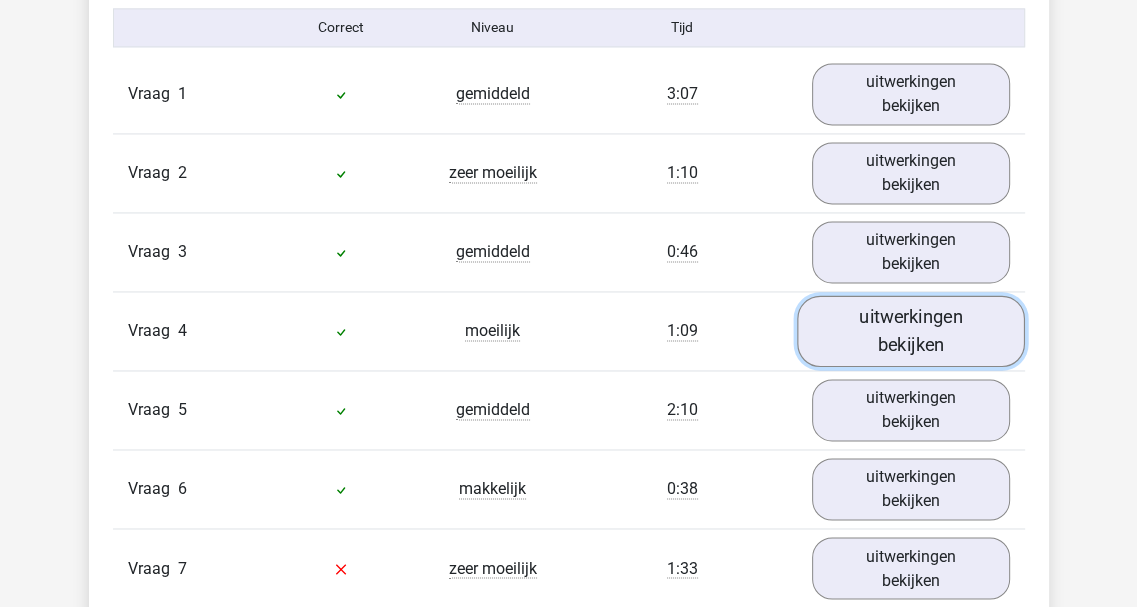 click on "uitwerkingen bekijken" at bounding box center [911, 330] 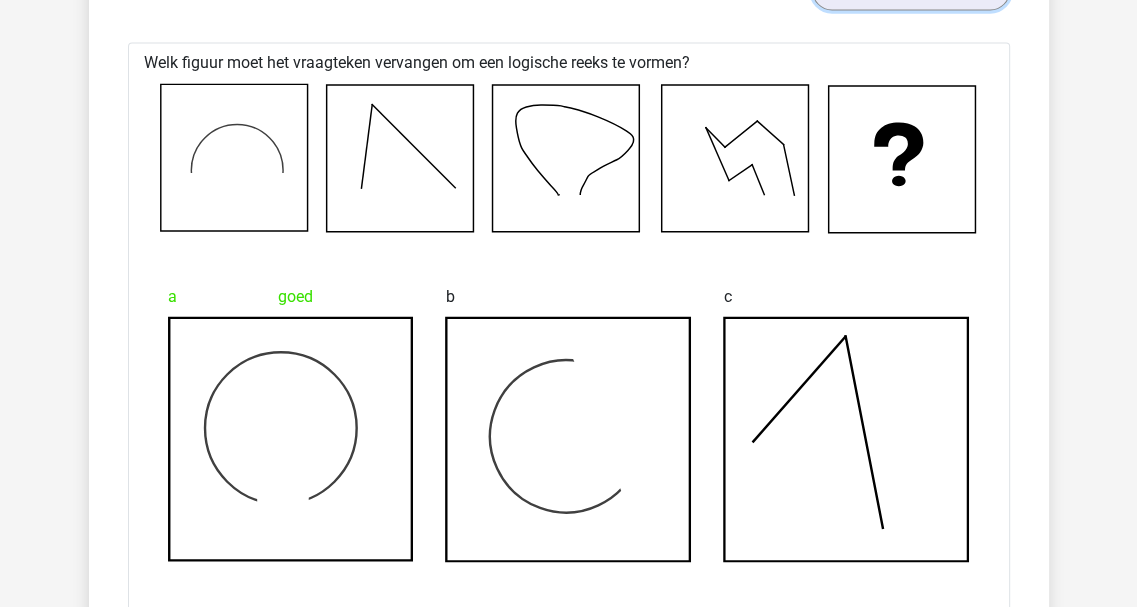 scroll, scrollTop: 2700, scrollLeft: 0, axis: vertical 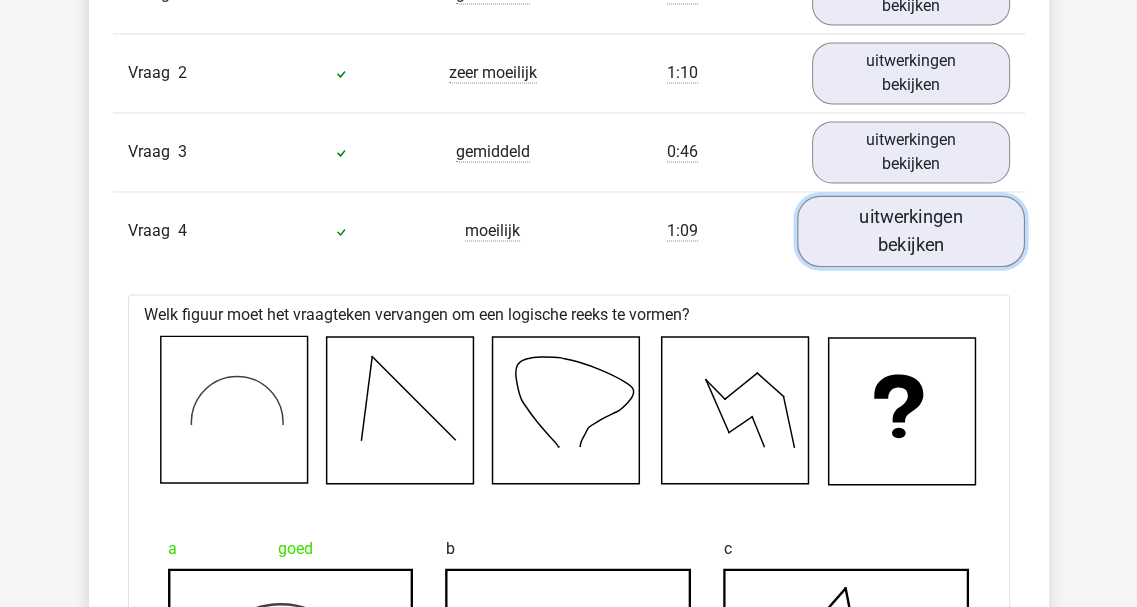 click on "uitwerkingen bekijken" at bounding box center [911, 230] 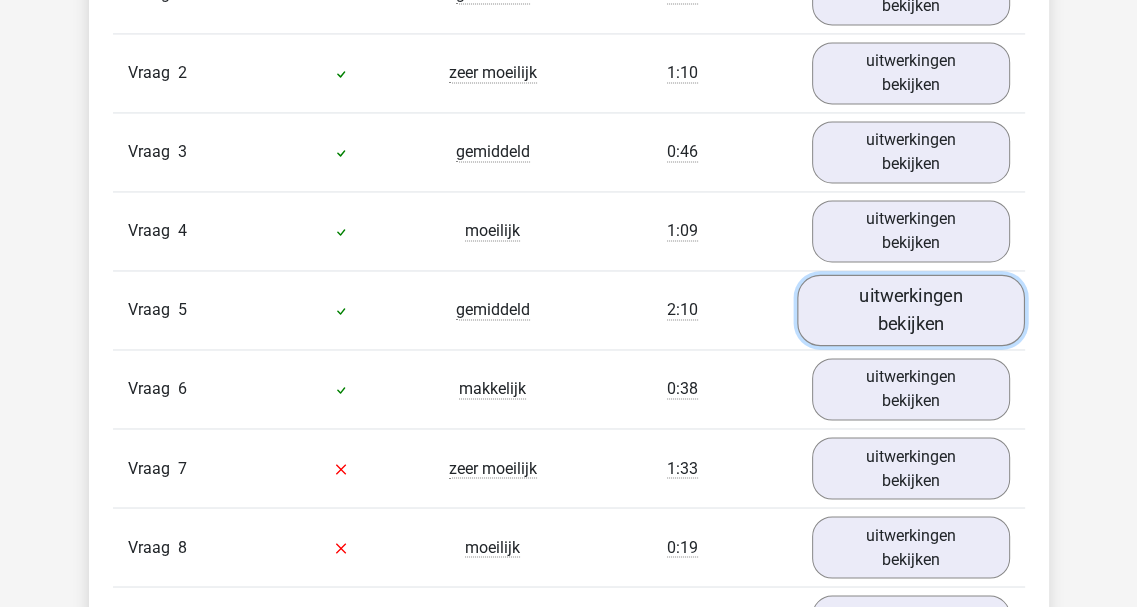 click on "uitwerkingen bekijken" at bounding box center [911, 309] 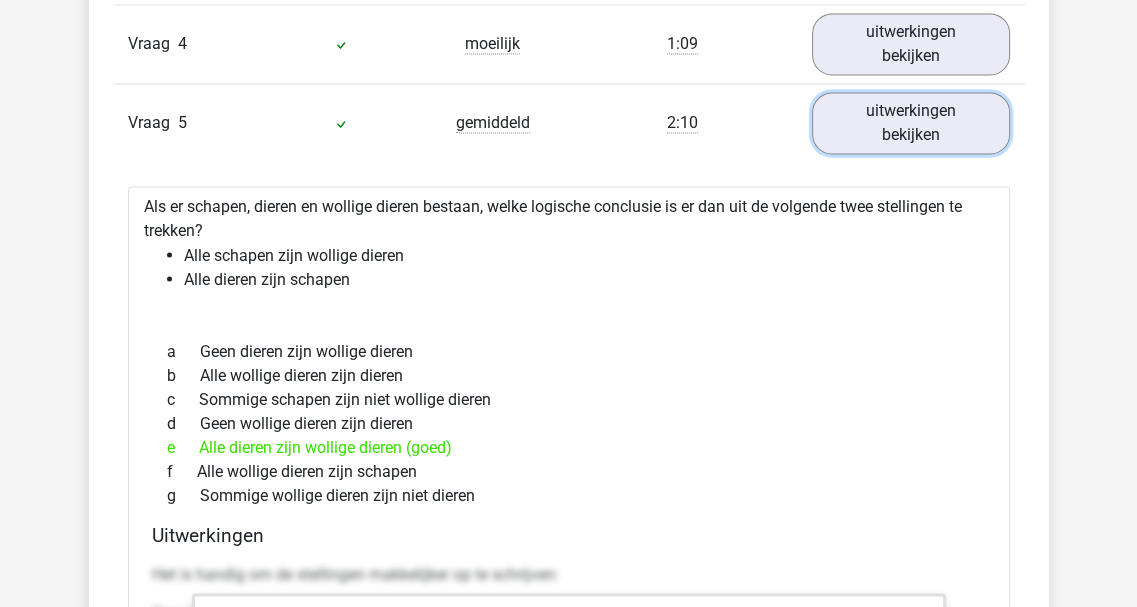 scroll, scrollTop: 2600, scrollLeft: 0, axis: vertical 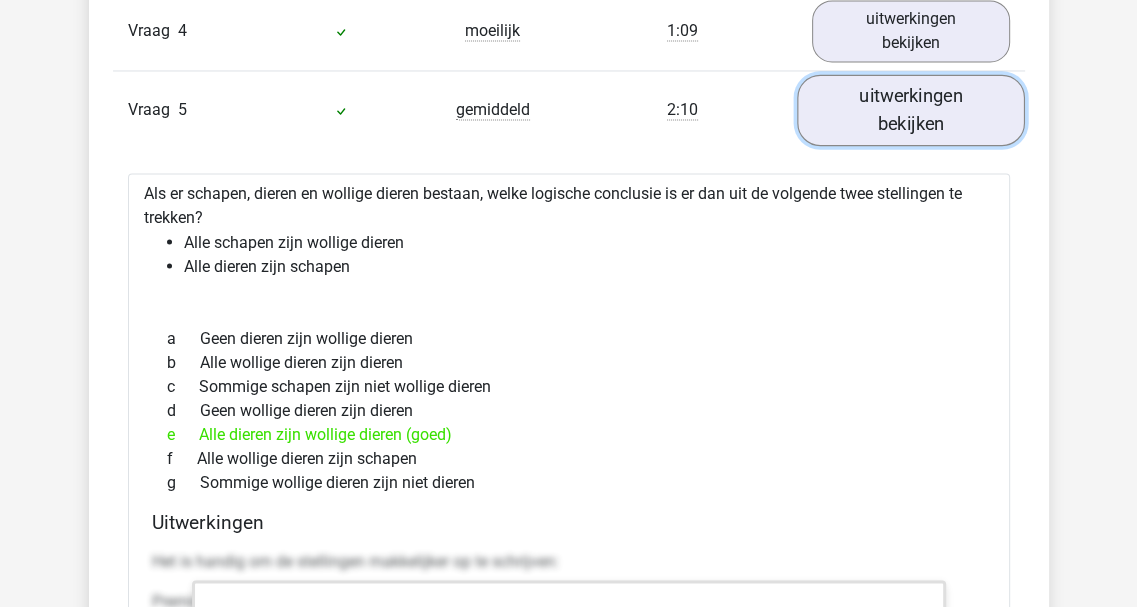 click on "uitwerkingen bekijken" at bounding box center (911, 109) 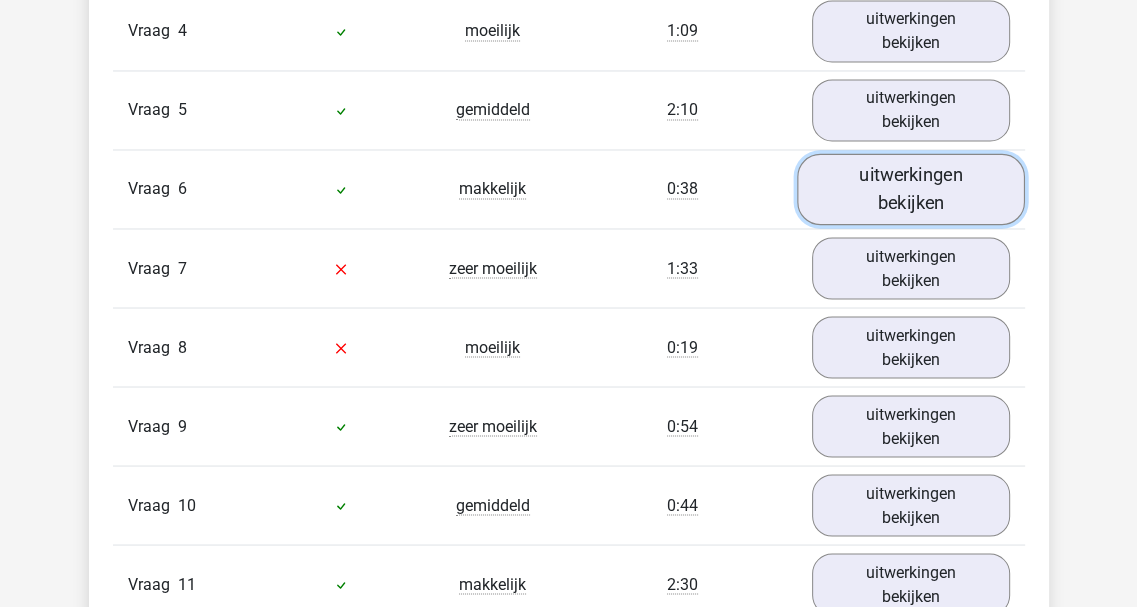 click on "uitwerkingen bekijken" at bounding box center (911, 188) 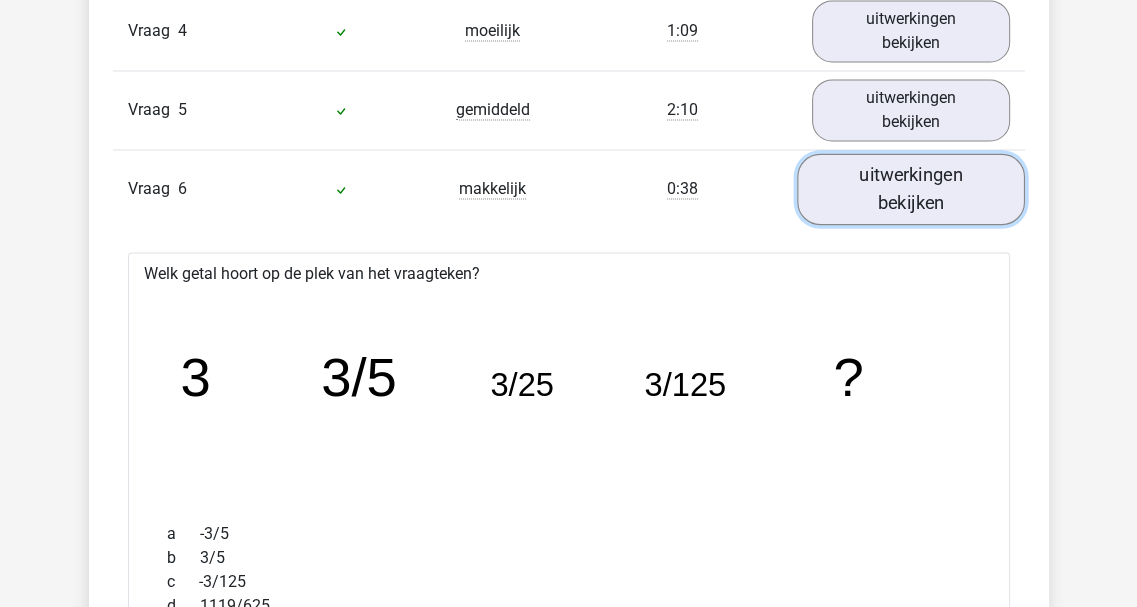click on "uitwerkingen bekijken" at bounding box center [911, 188] 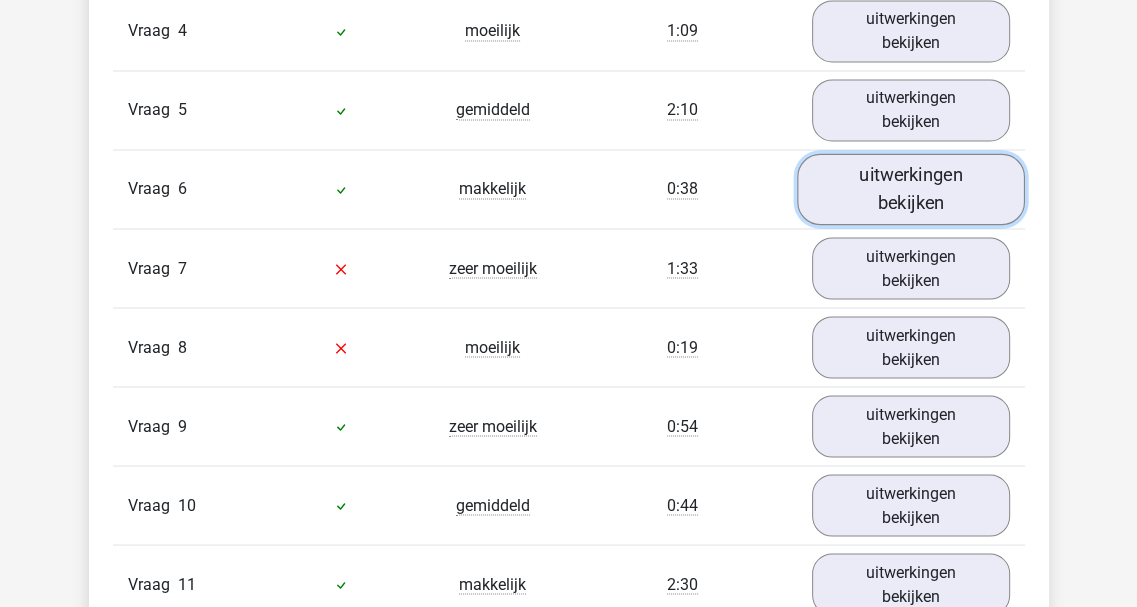 click on "uitwerkingen bekijken" at bounding box center (911, 188) 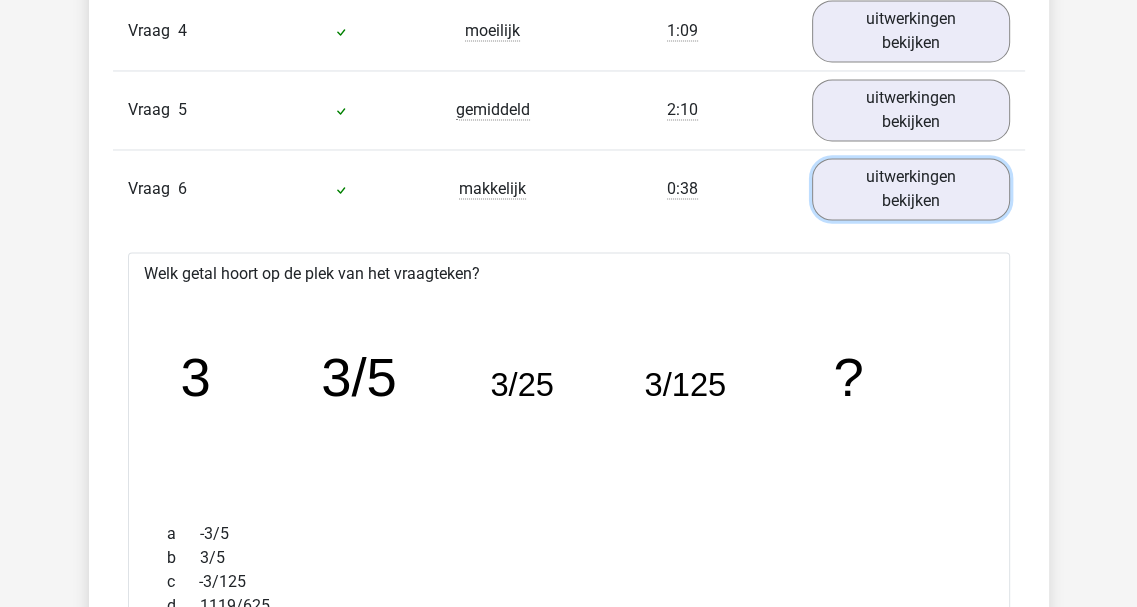 scroll, scrollTop: 2700, scrollLeft: 0, axis: vertical 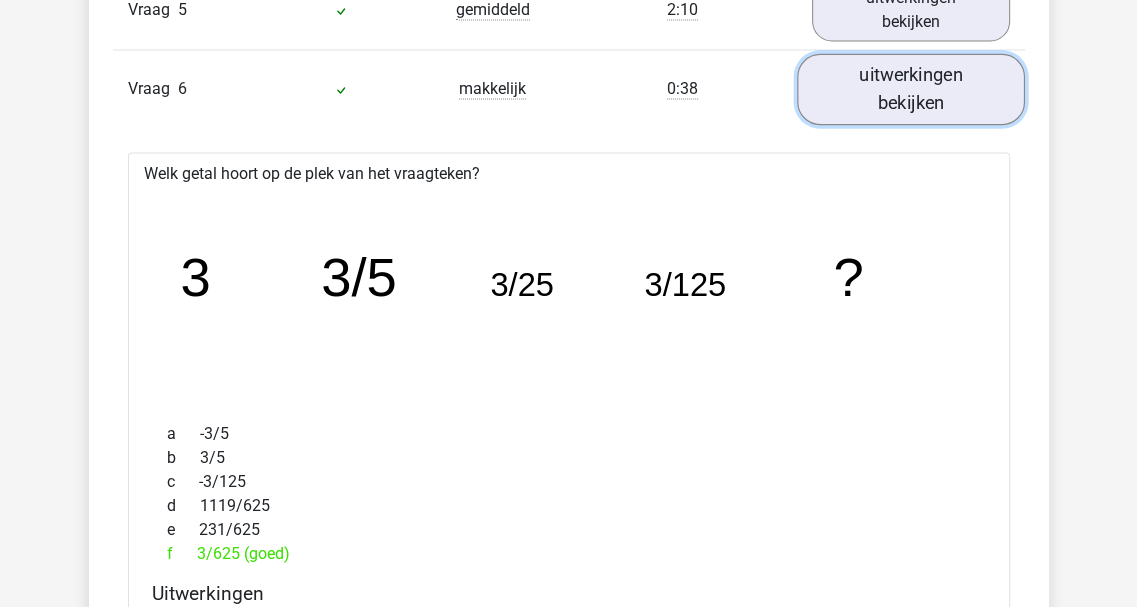 click on "uitwerkingen bekijken" at bounding box center (911, 88) 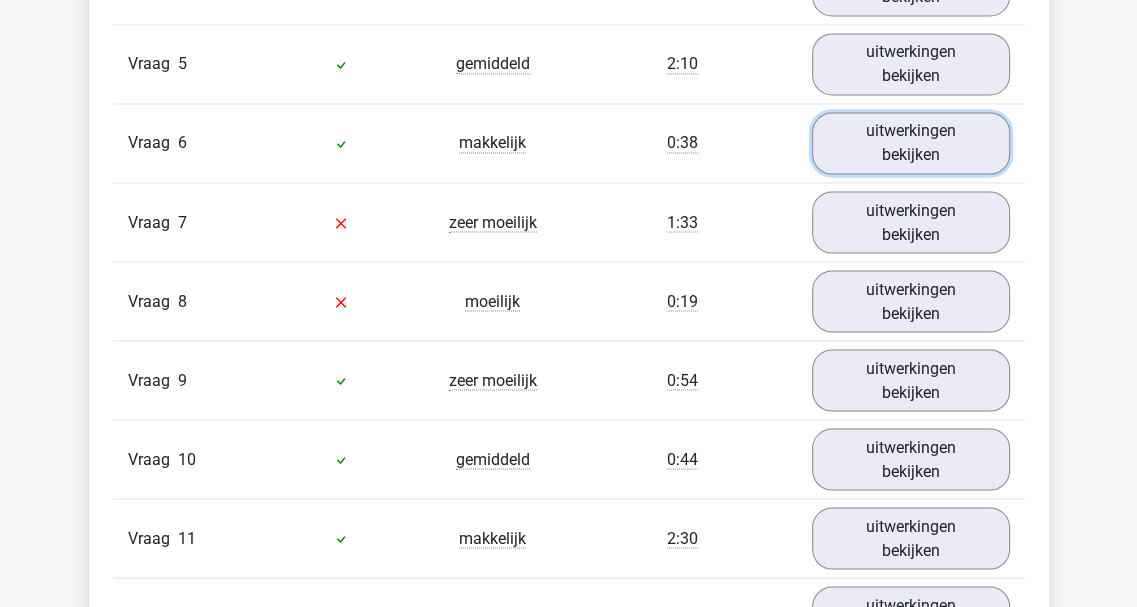 scroll, scrollTop: 2600, scrollLeft: 0, axis: vertical 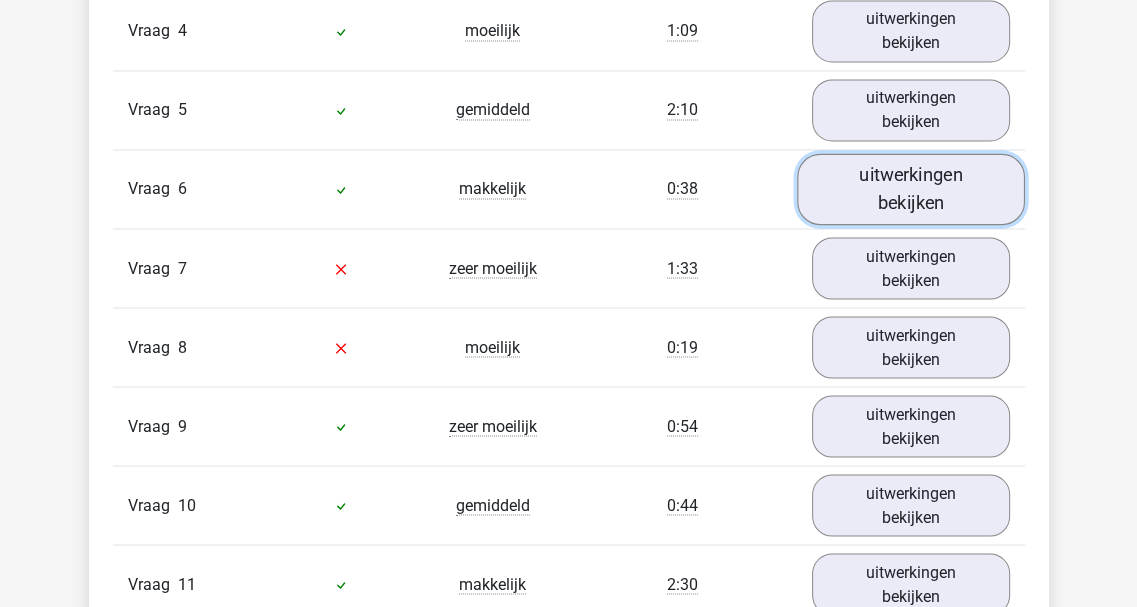 click on "uitwerkingen bekijken" at bounding box center [911, 188] 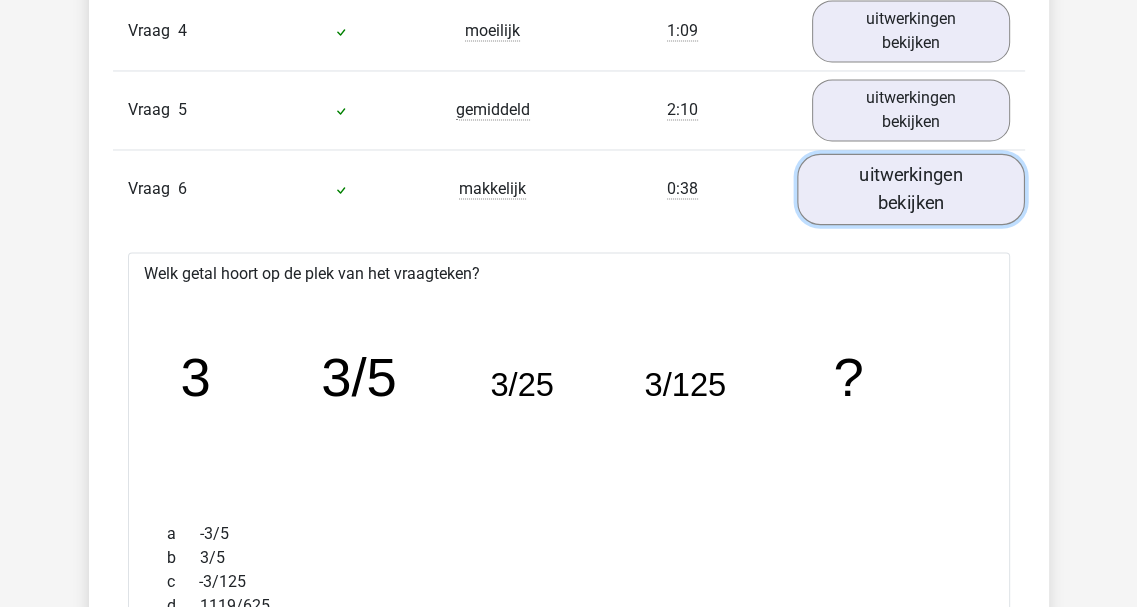 click on "uitwerkingen bekijken" at bounding box center (911, 188) 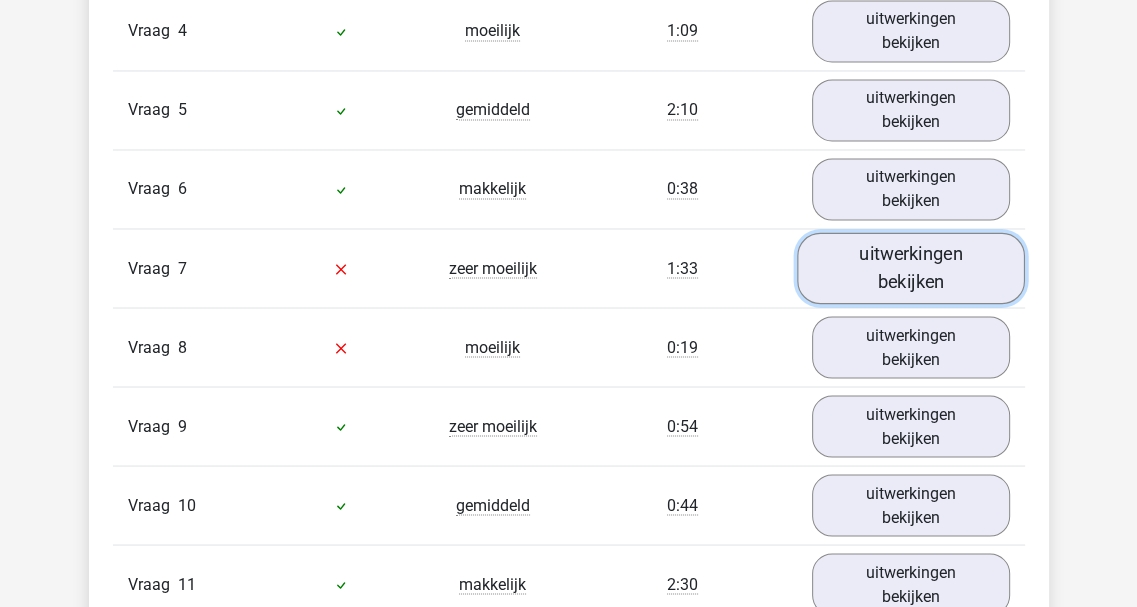 click on "uitwerkingen bekijken" at bounding box center (911, 267) 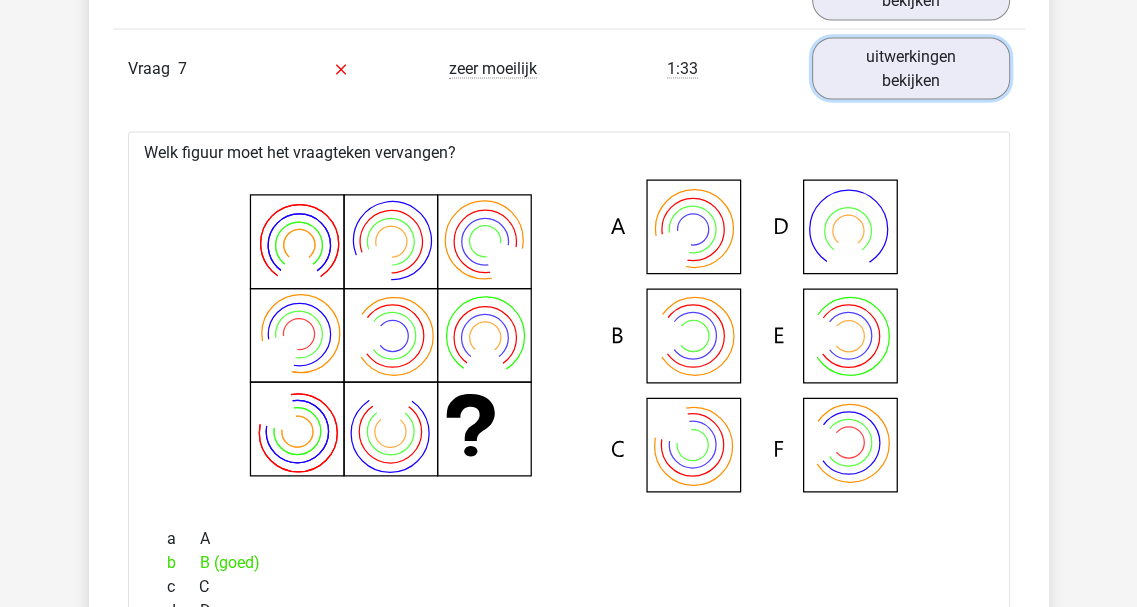 scroll, scrollTop: 2900, scrollLeft: 0, axis: vertical 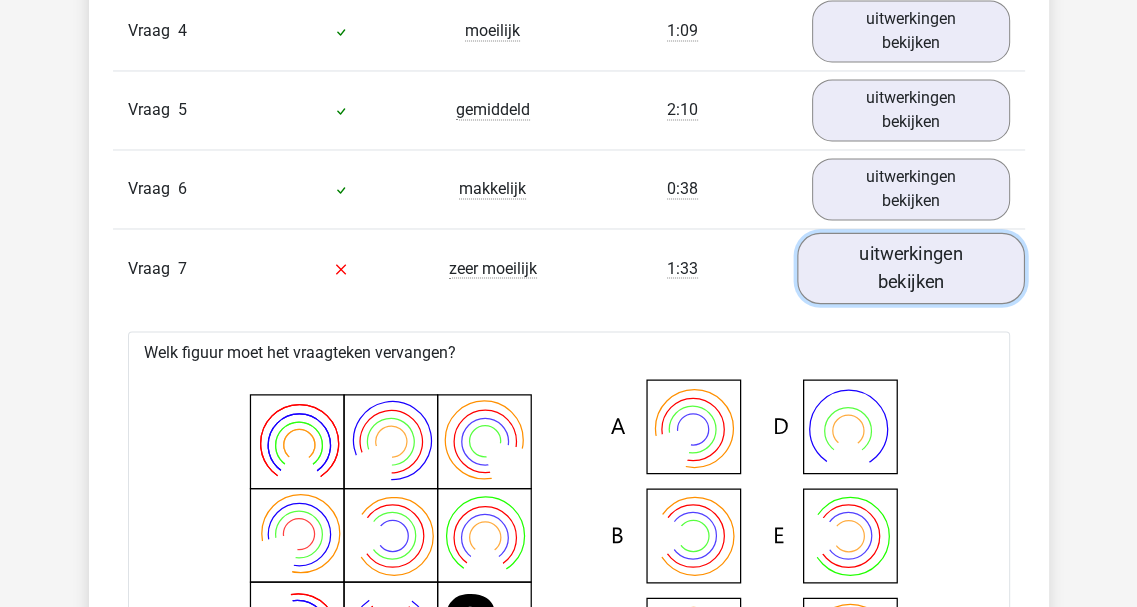 click on "uitwerkingen bekijken" at bounding box center (911, 267) 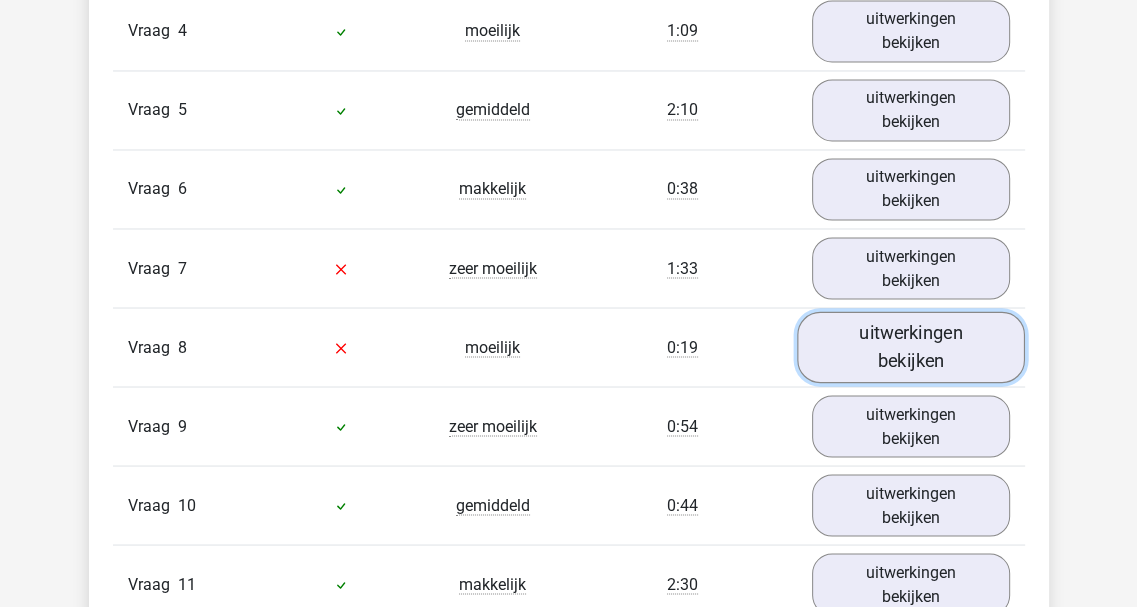 click on "uitwerkingen bekijken" at bounding box center [911, 346] 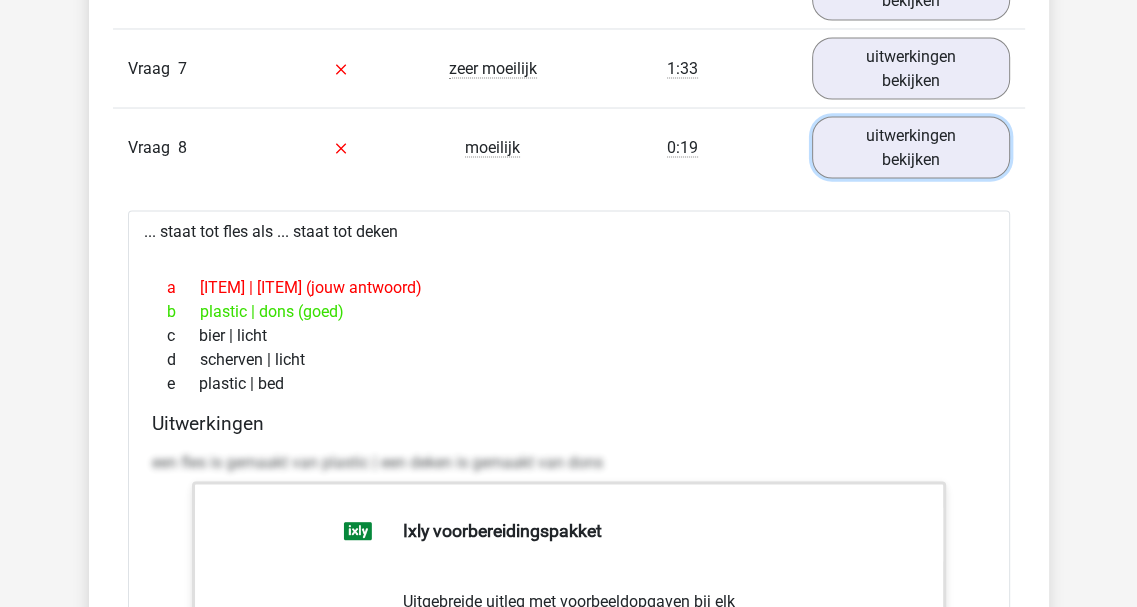 scroll, scrollTop: 2900, scrollLeft: 0, axis: vertical 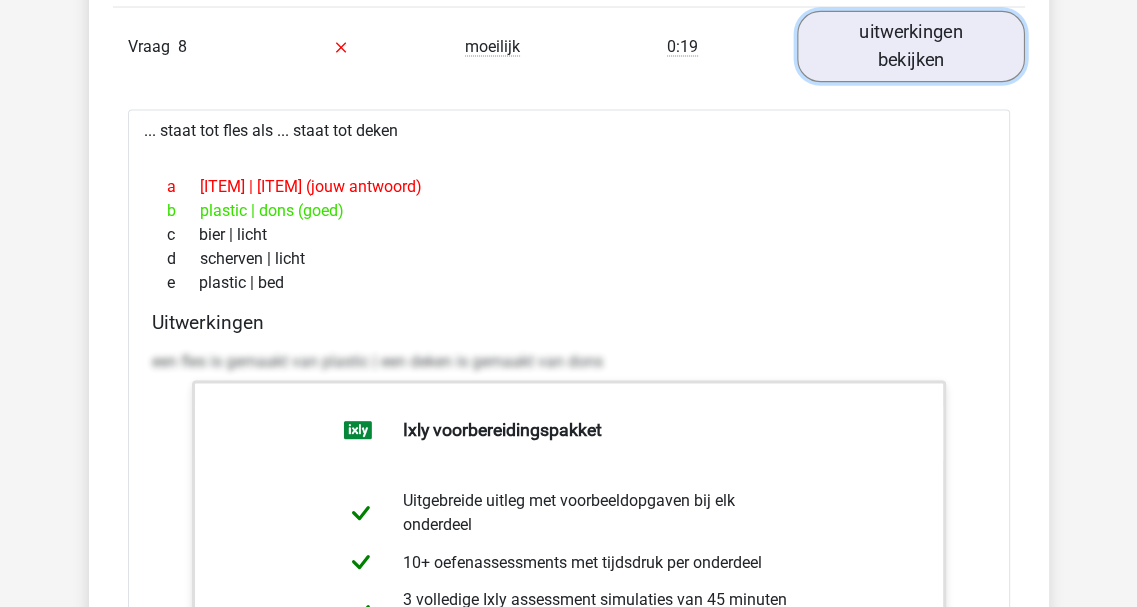 click on "uitwerkingen bekijken" at bounding box center (911, 46) 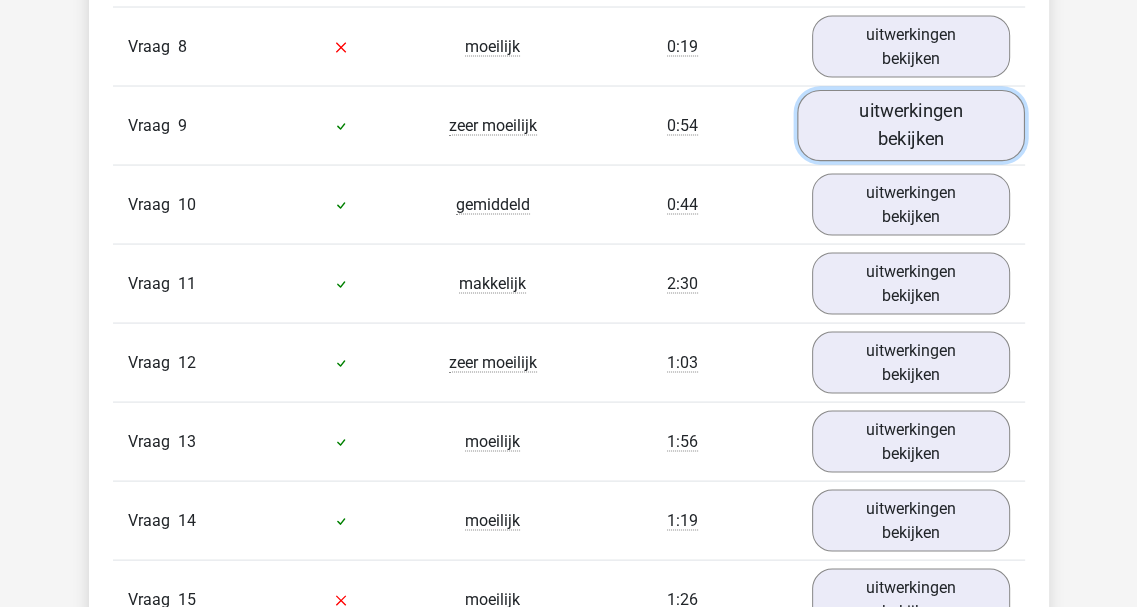click on "uitwerkingen bekijken" at bounding box center [911, 125] 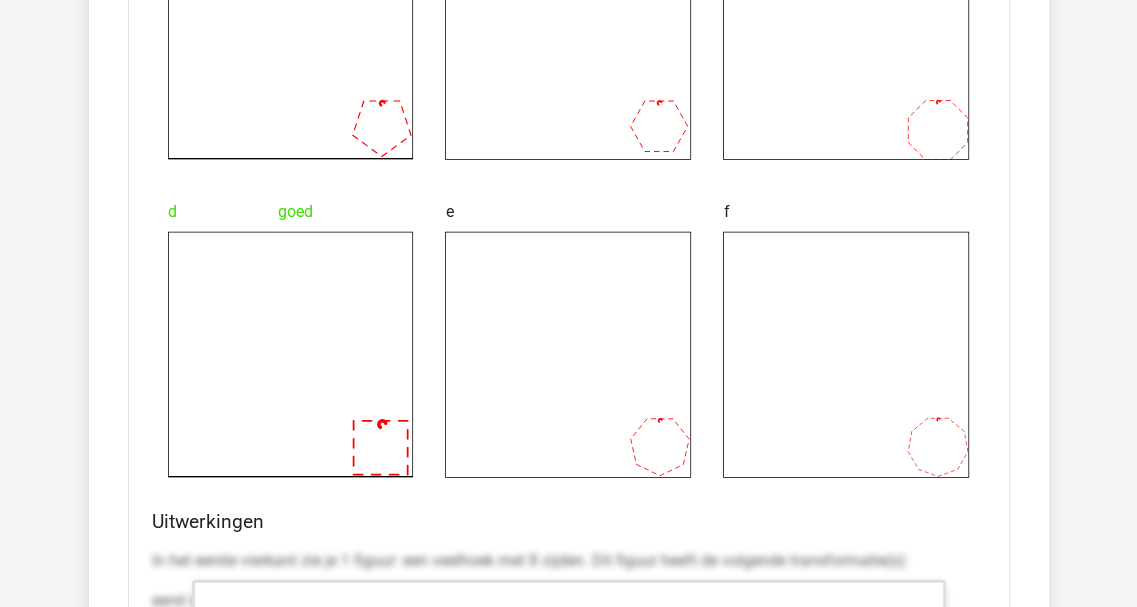 scroll, scrollTop: 3700, scrollLeft: 0, axis: vertical 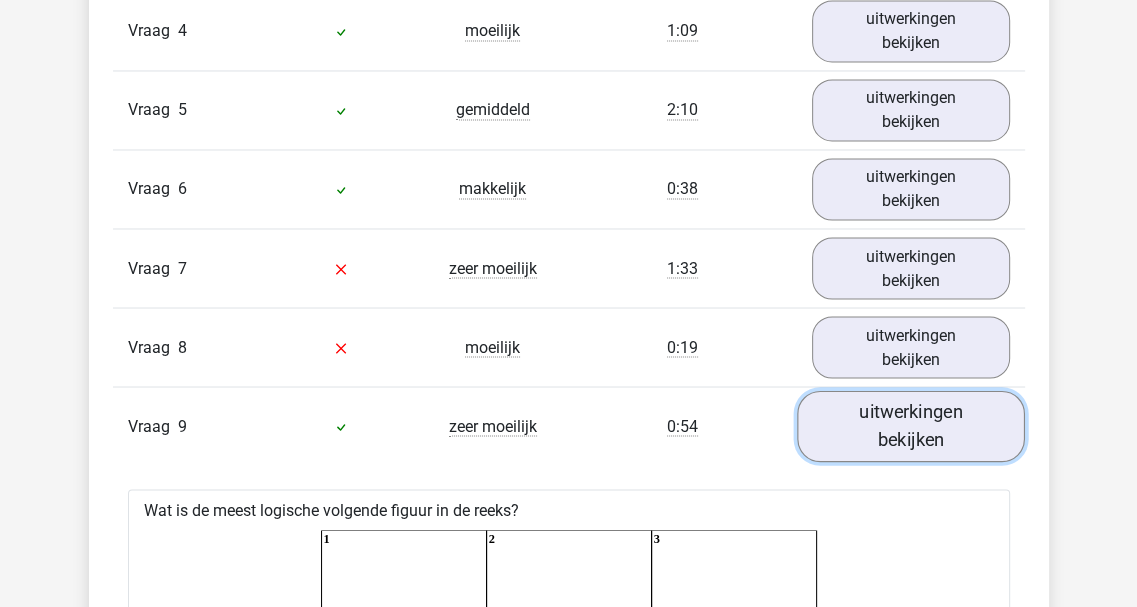 click on "uitwerkingen bekijken" at bounding box center [911, 425] 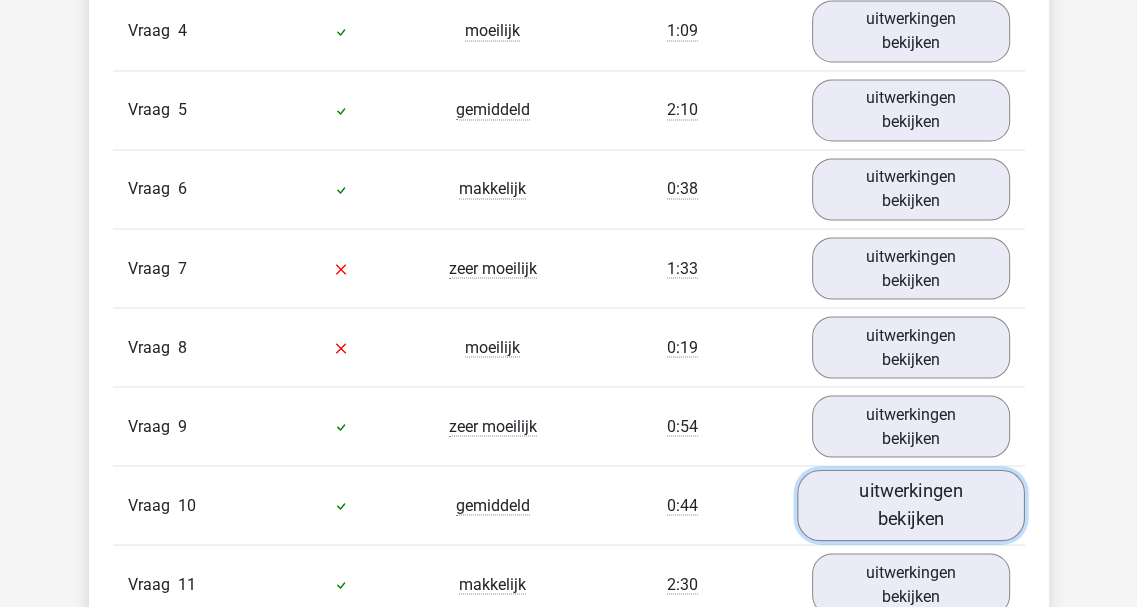click on "uitwerkingen bekijken" at bounding box center [911, 504] 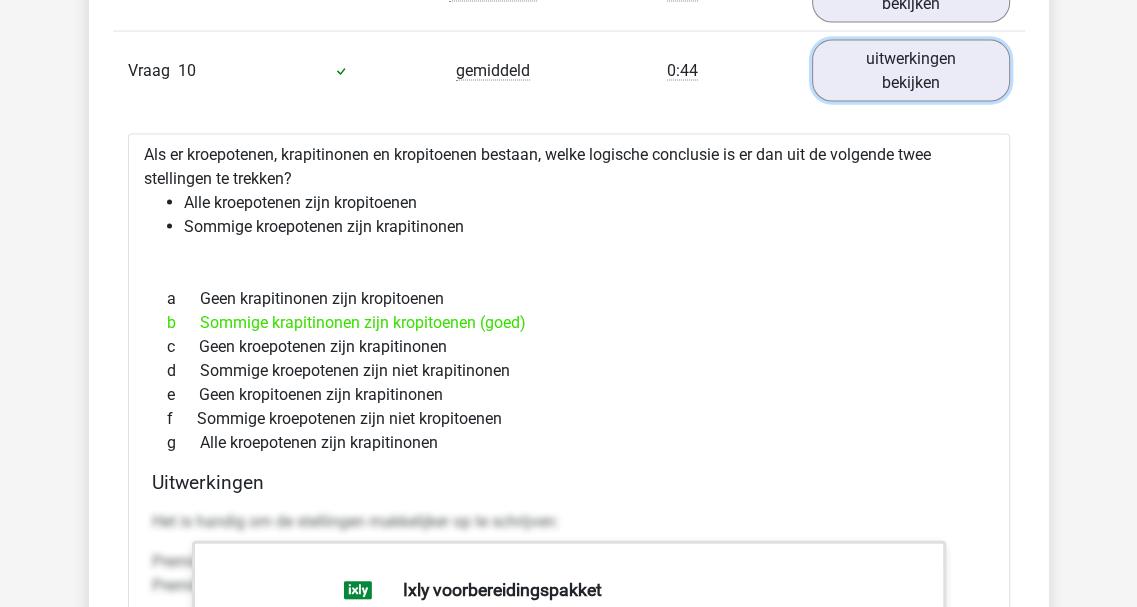 scroll, scrollTop: 3100, scrollLeft: 0, axis: vertical 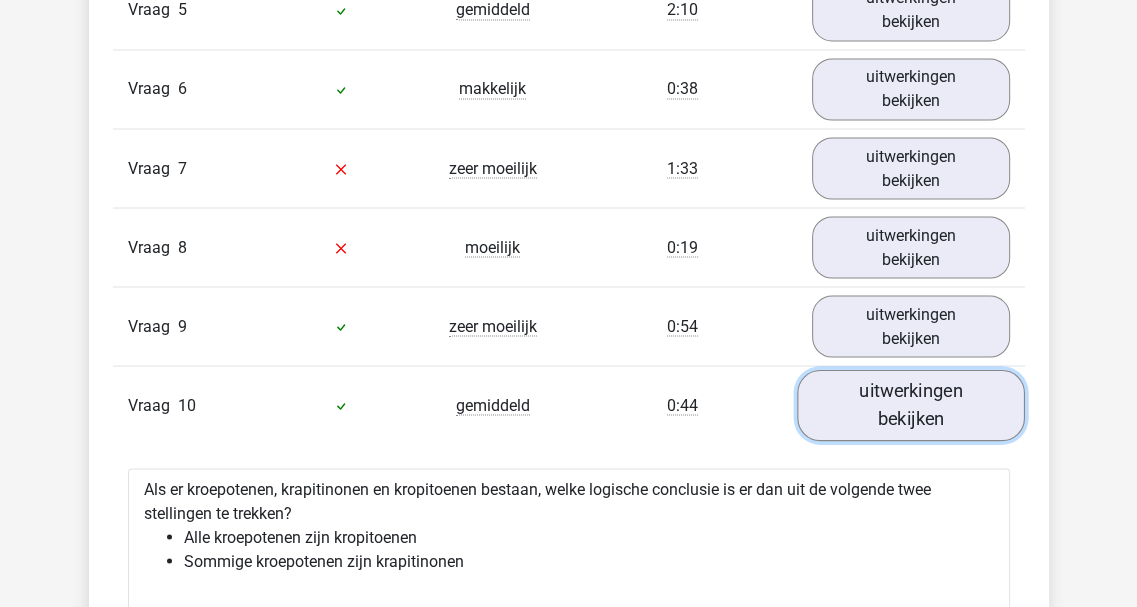 click on "uitwerkingen bekijken" at bounding box center [911, 404] 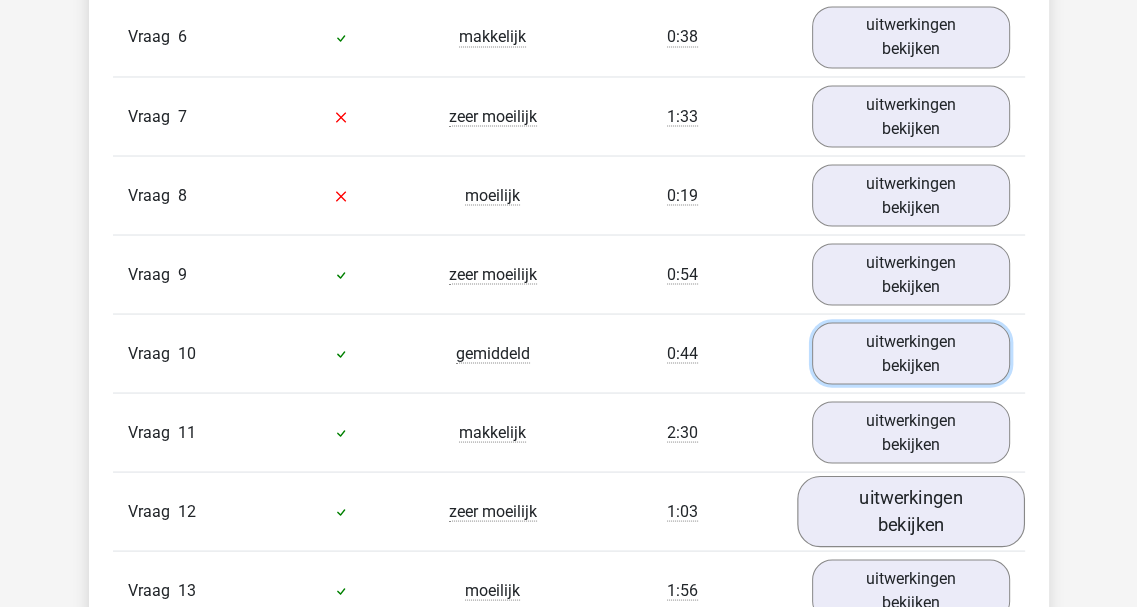 scroll, scrollTop: 2800, scrollLeft: 0, axis: vertical 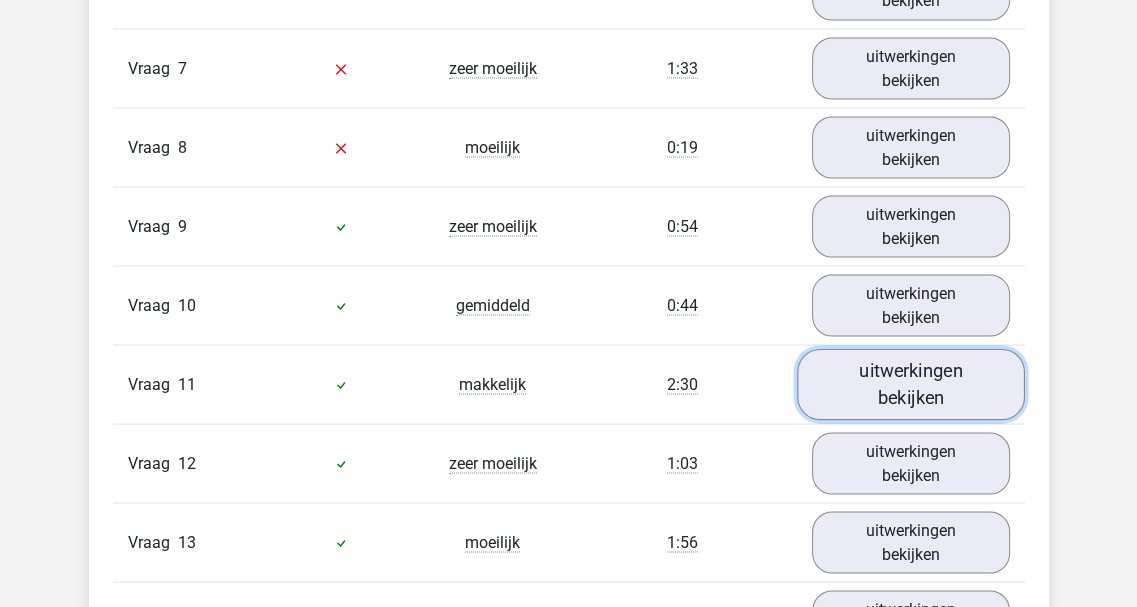 click on "uitwerkingen bekijken" at bounding box center (911, 383) 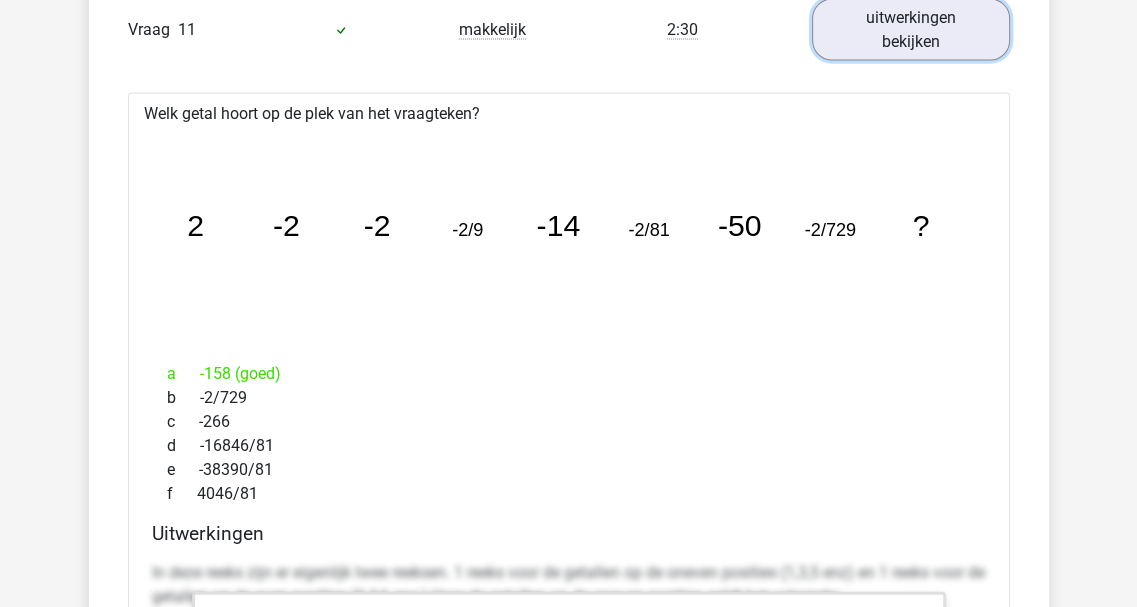 scroll, scrollTop: 3200, scrollLeft: 0, axis: vertical 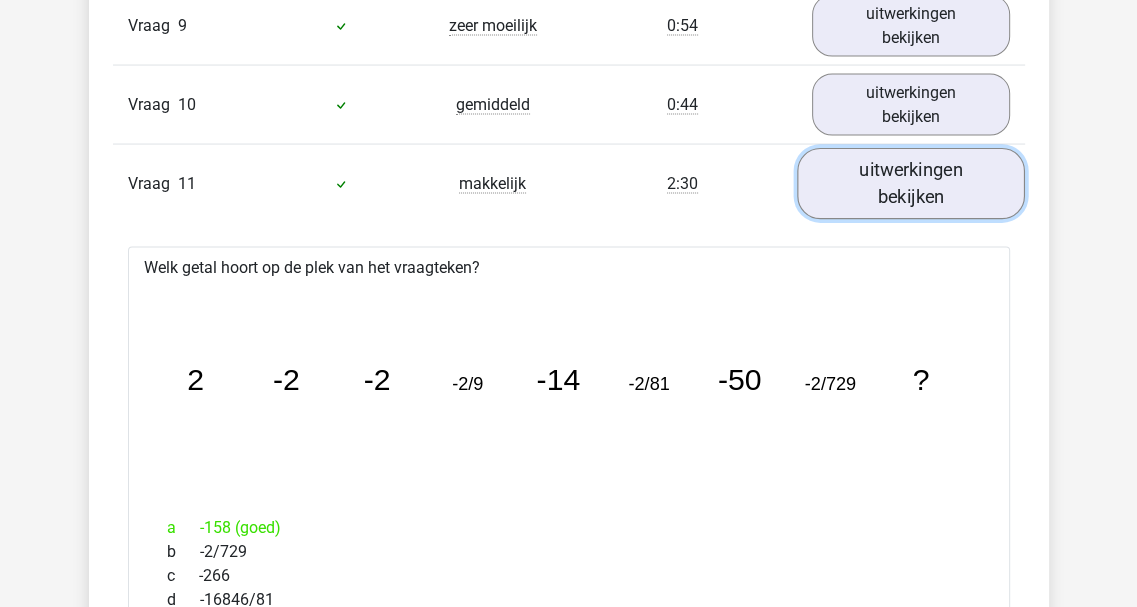 click on "uitwerkingen bekijken" at bounding box center [911, 183] 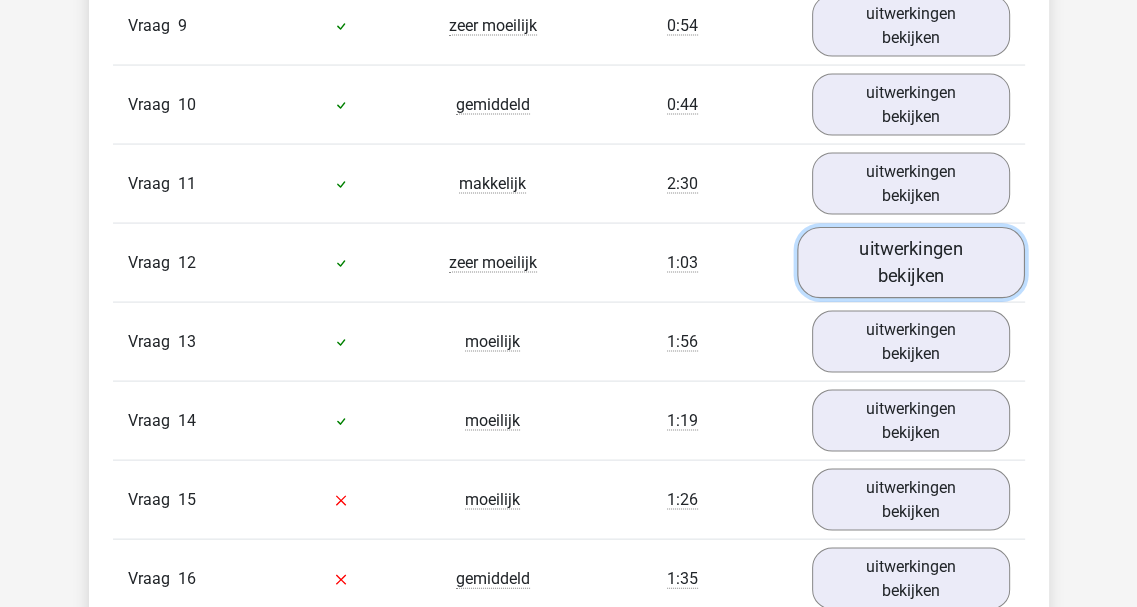 click on "uitwerkingen bekijken" at bounding box center [911, 262] 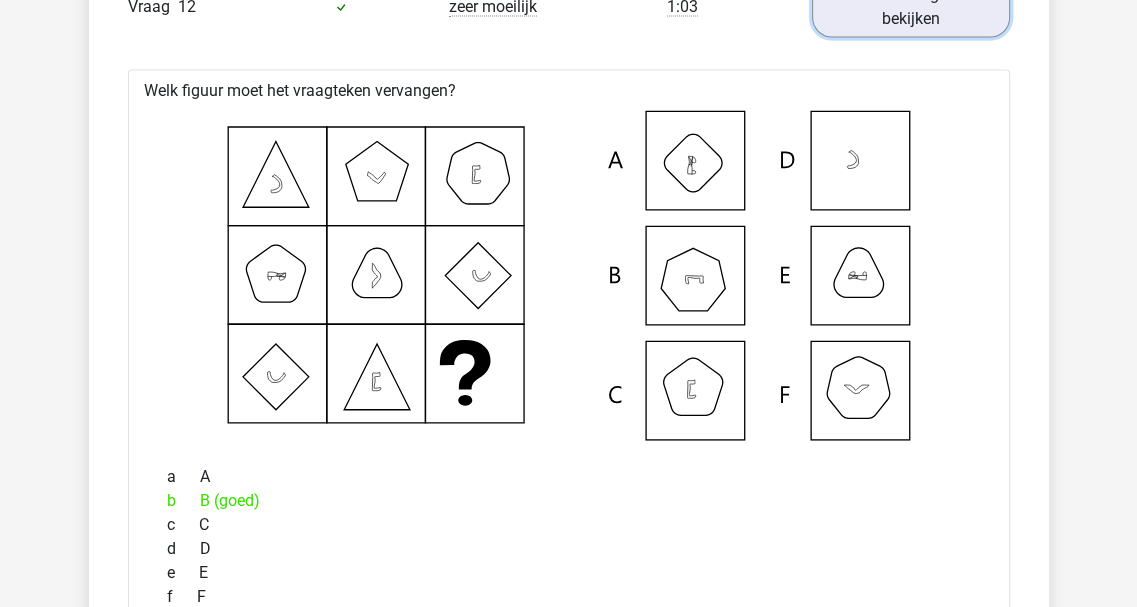 scroll, scrollTop: 3300, scrollLeft: 0, axis: vertical 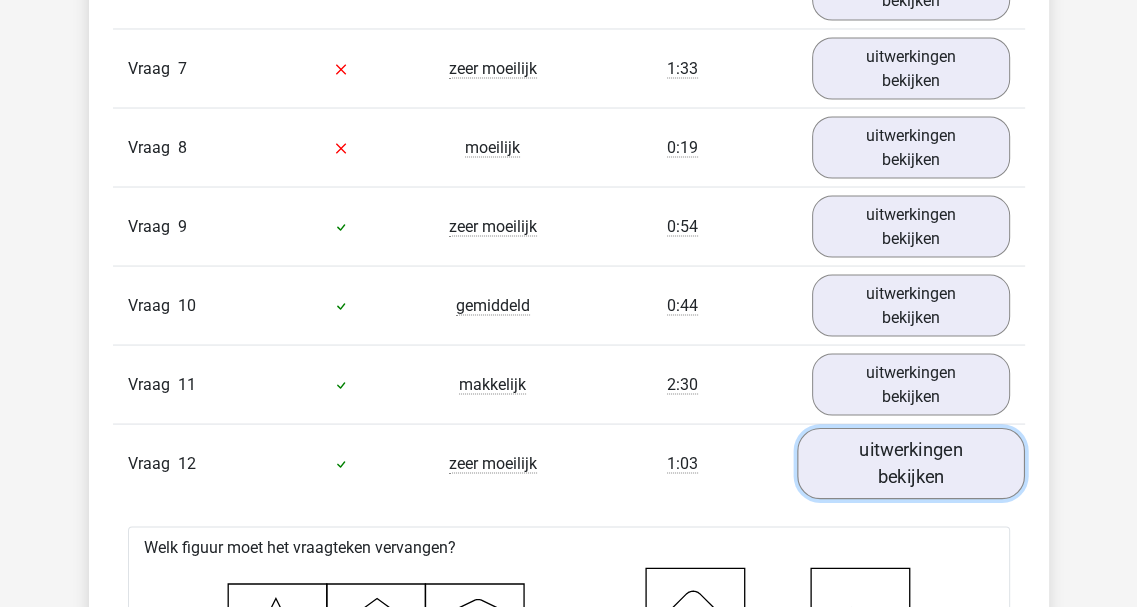 click on "uitwerkingen bekijken" at bounding box center (911, 462) 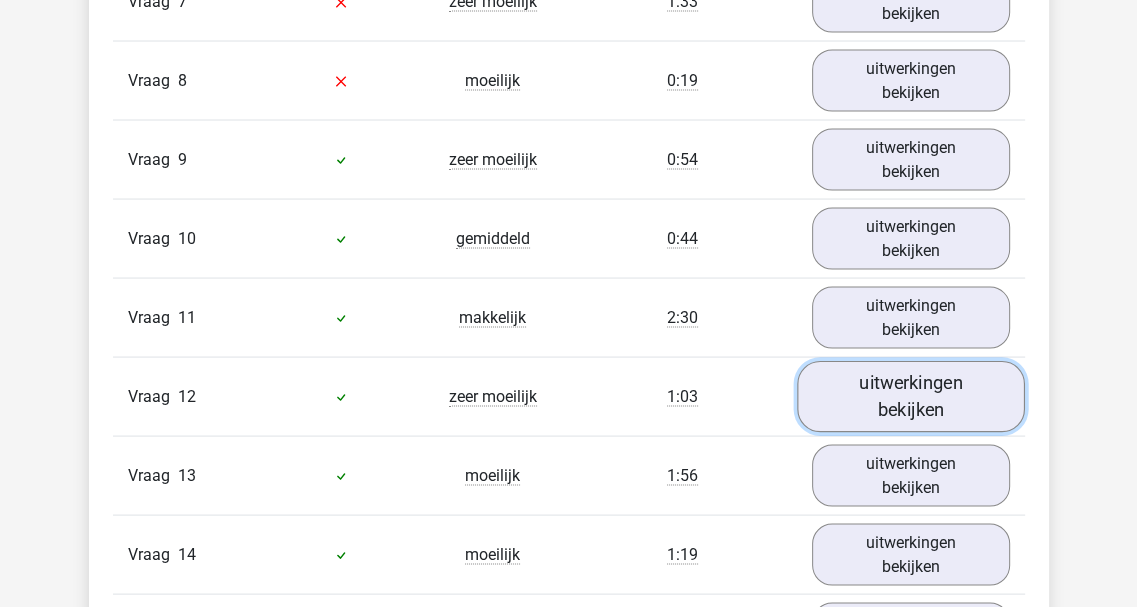 scroll, scrollTop: 3000, scrollLeft: 0, axis: vertical 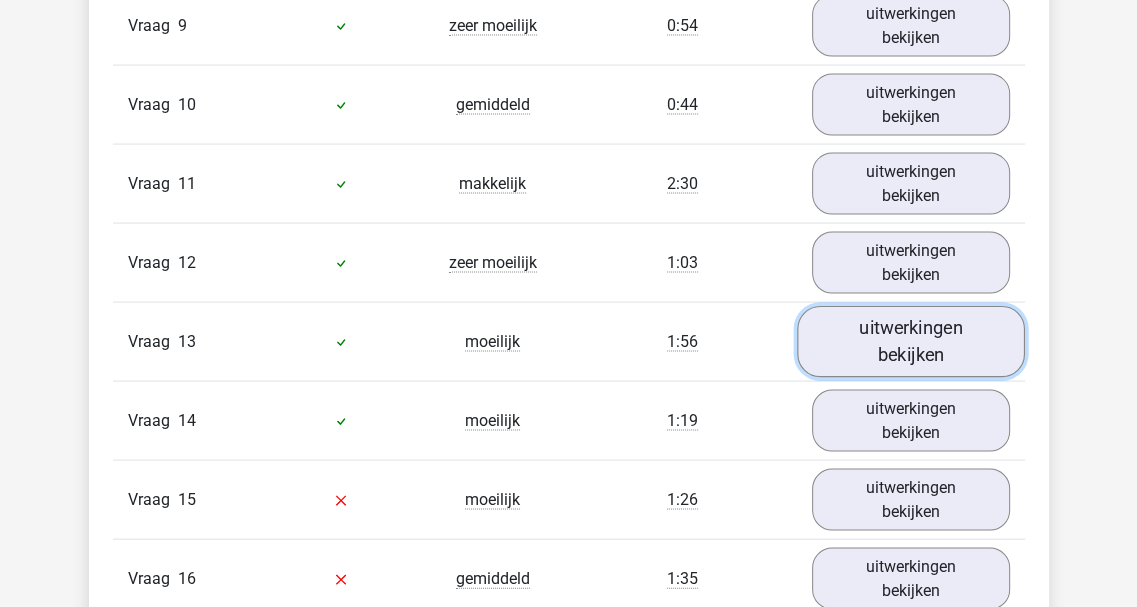 click on "uitwerkingen bekijken" at bounding box center [911, 341] 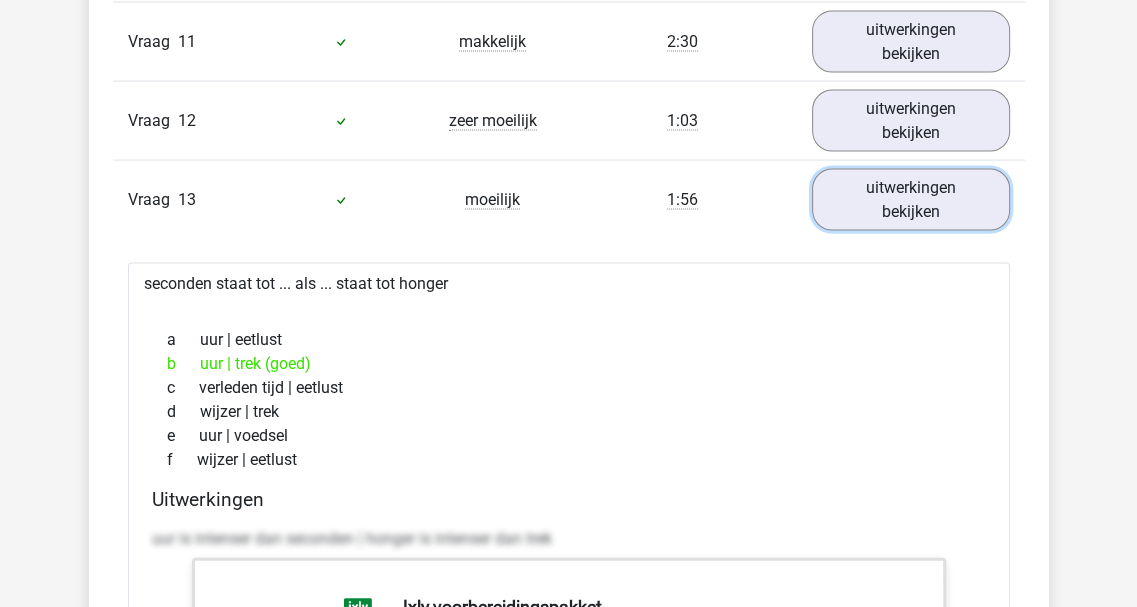 scroll, scrollTop: 3200, scrollLeft: 0, axis: vertical 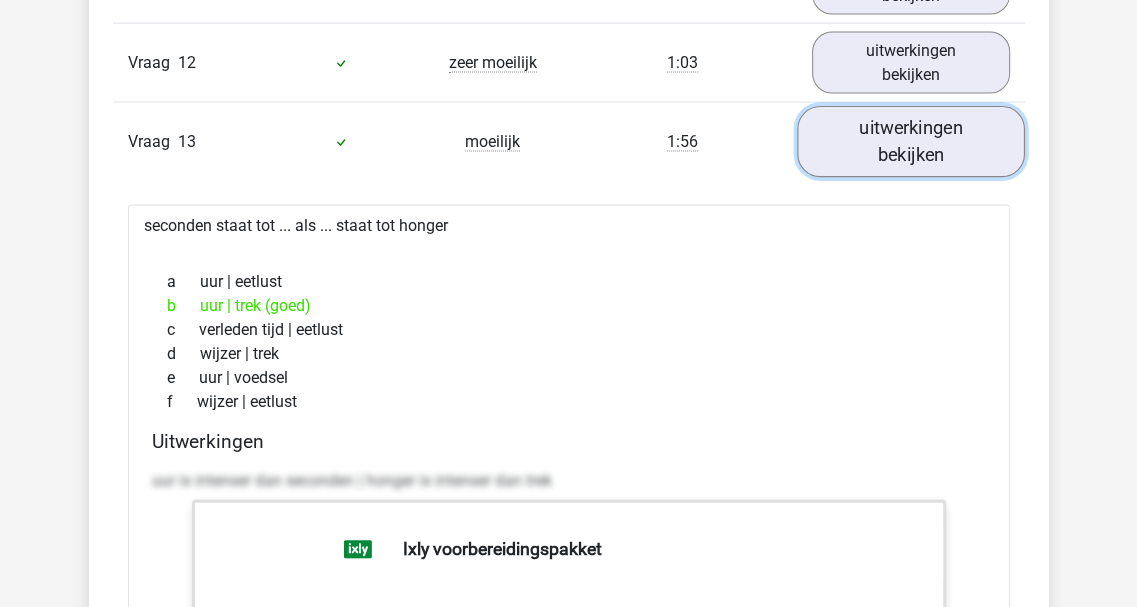 click on "uitwerkingen bekijken" at bounding box center (911, 141) 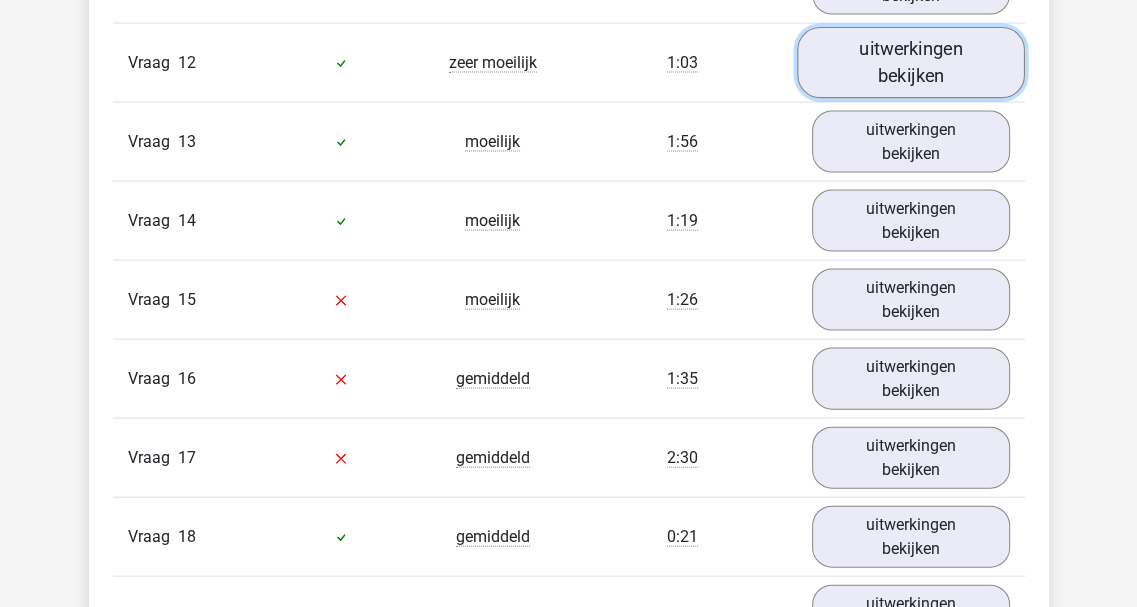 click on "uitwerkingen bekijken" at bounding box center (911, 62) 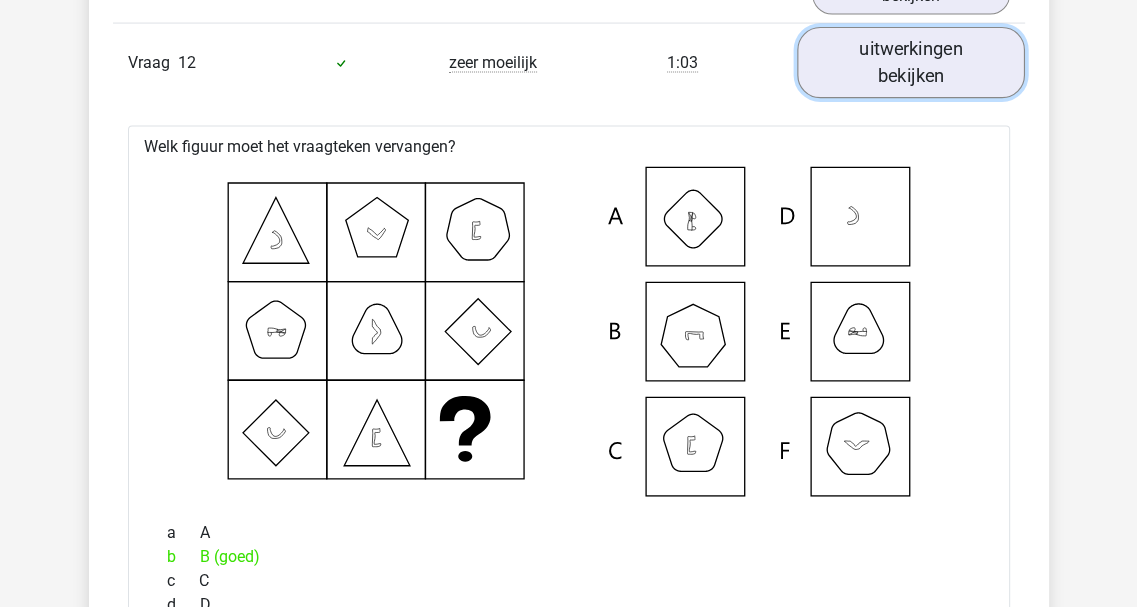 click on "uitwerkingen bekijken" at bounding box center [911, 62] 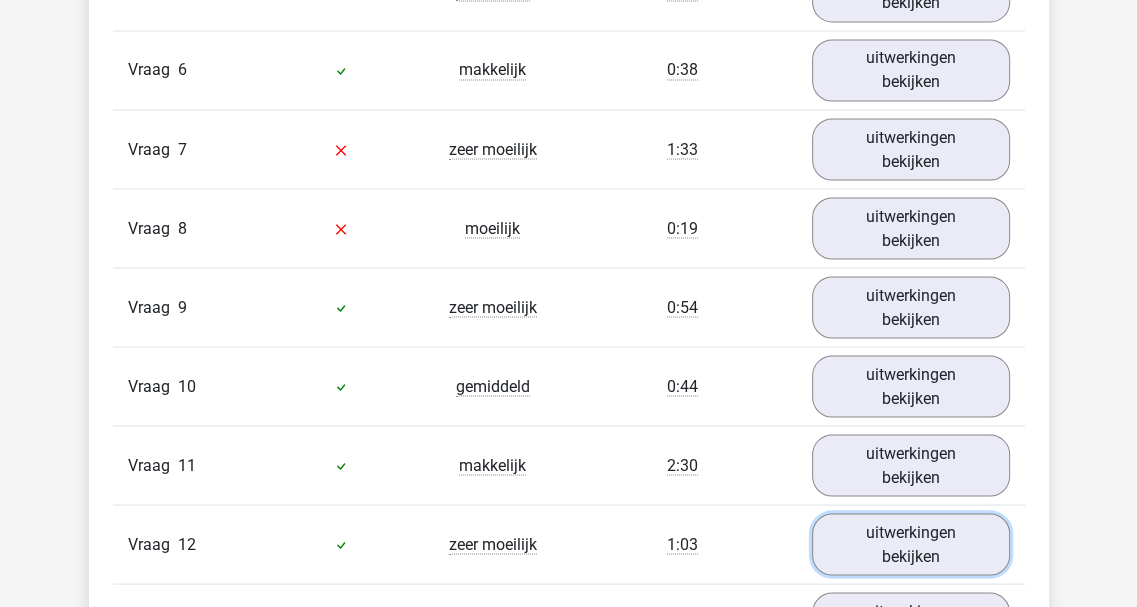 scroll, scrollTop: 2700, scrollLeft: 0, axis: vertical 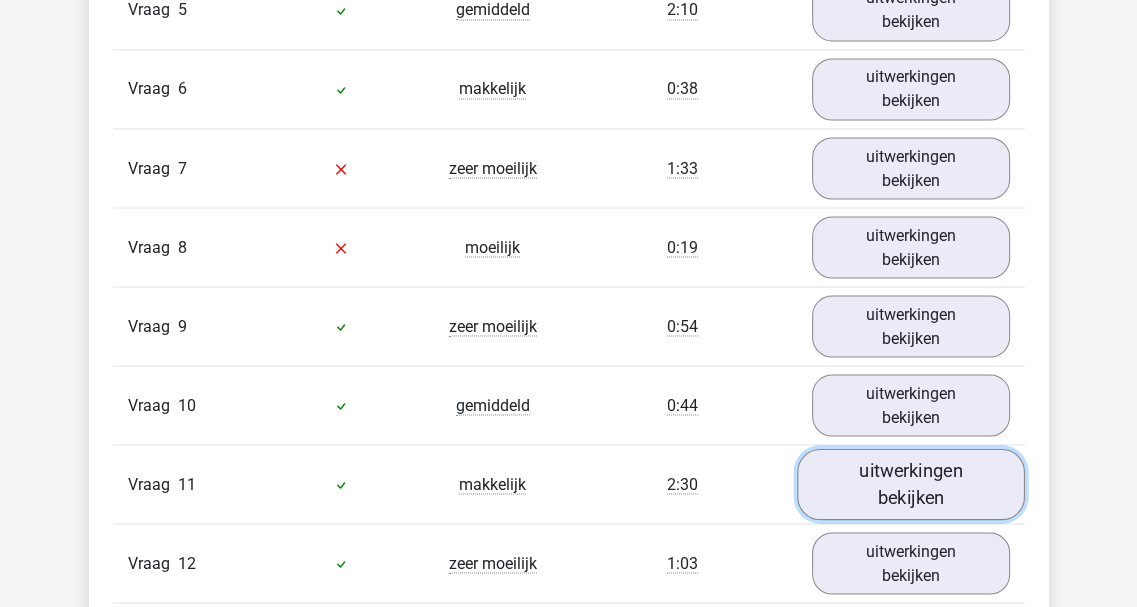 click on "uitwerkingen bekijken" at bounding box center [911, 483] 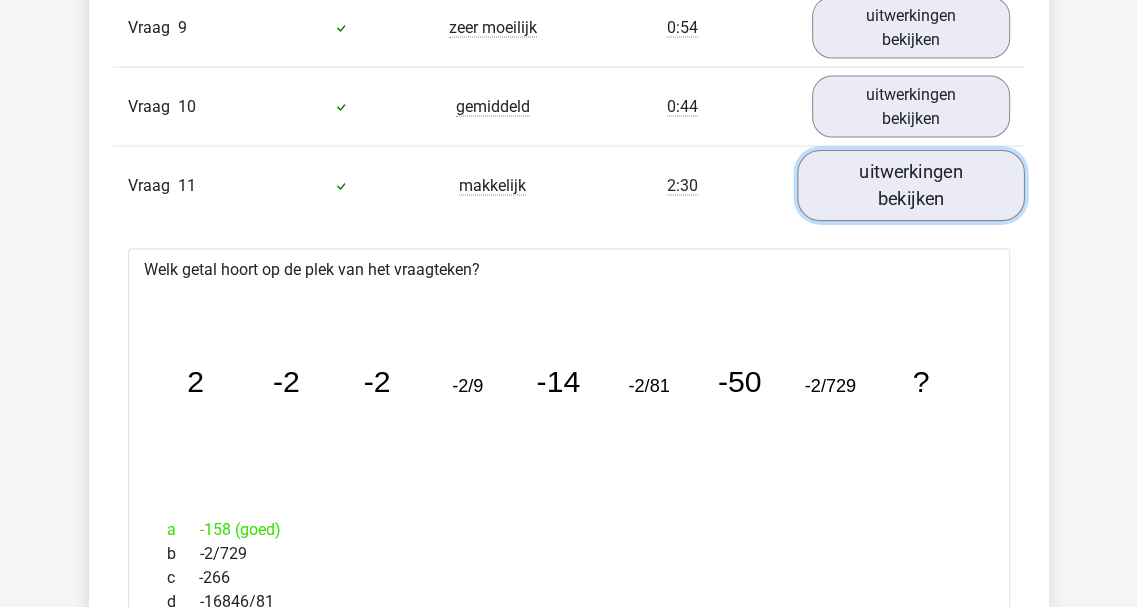scroll, scrollTop: 3000, scrollLeft: 0, axis: vertical 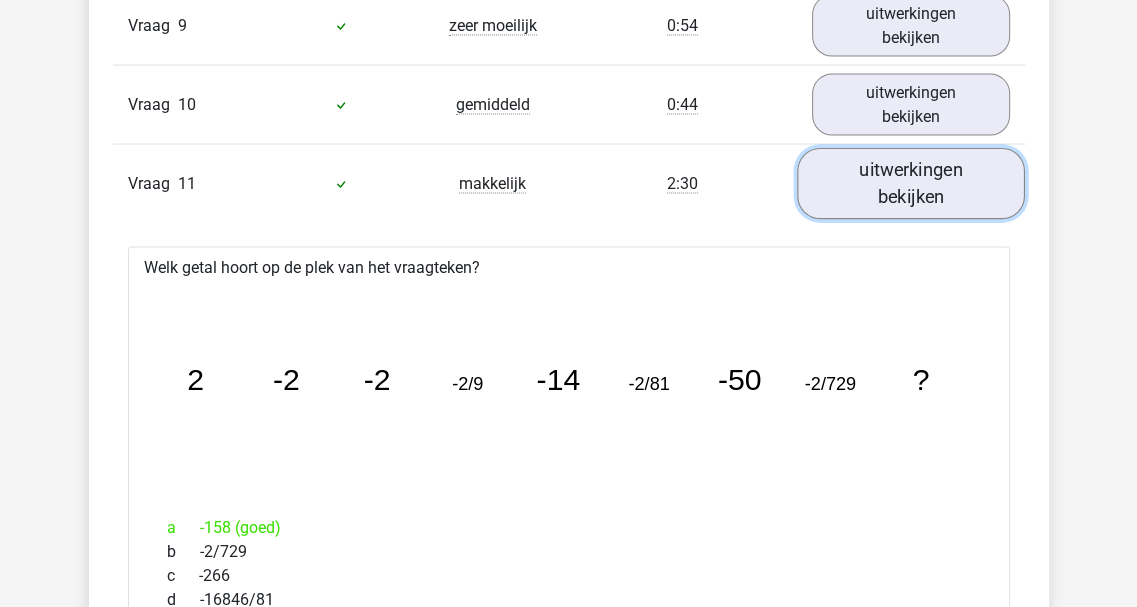 click on "uitwerkingen bekijken" at bounding box center (911, 183) 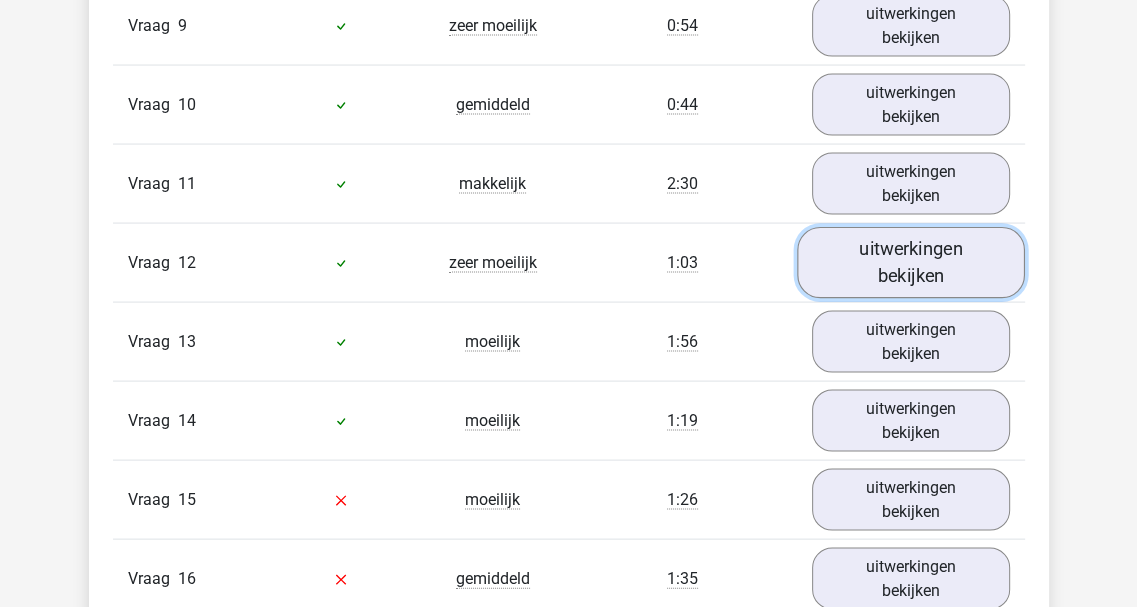click on "uitwerkingen bekijken" at bounding box center [911, 262] 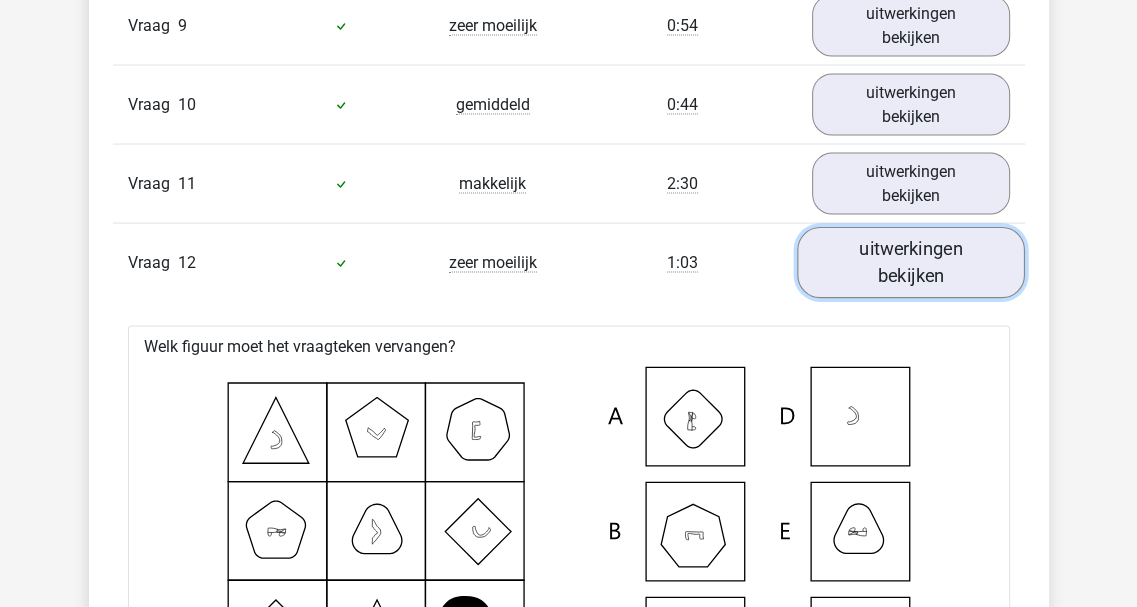 click on "uitwerkingen bekijken" at bounding box center (911, 262) 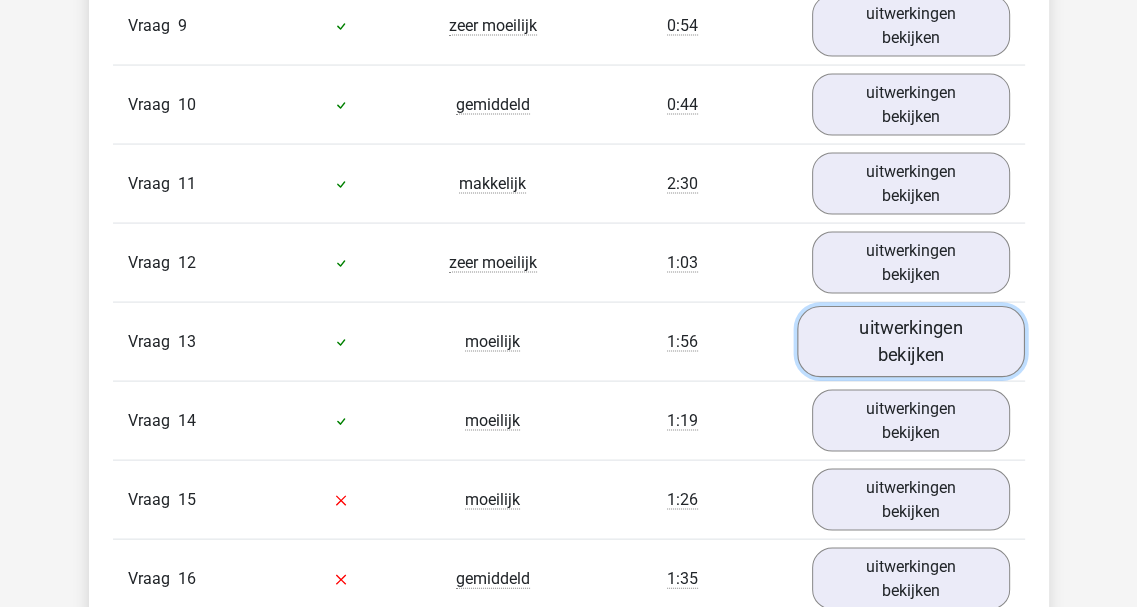 click on "uitwerkingen bekijken" at bounding box center [911, 341] 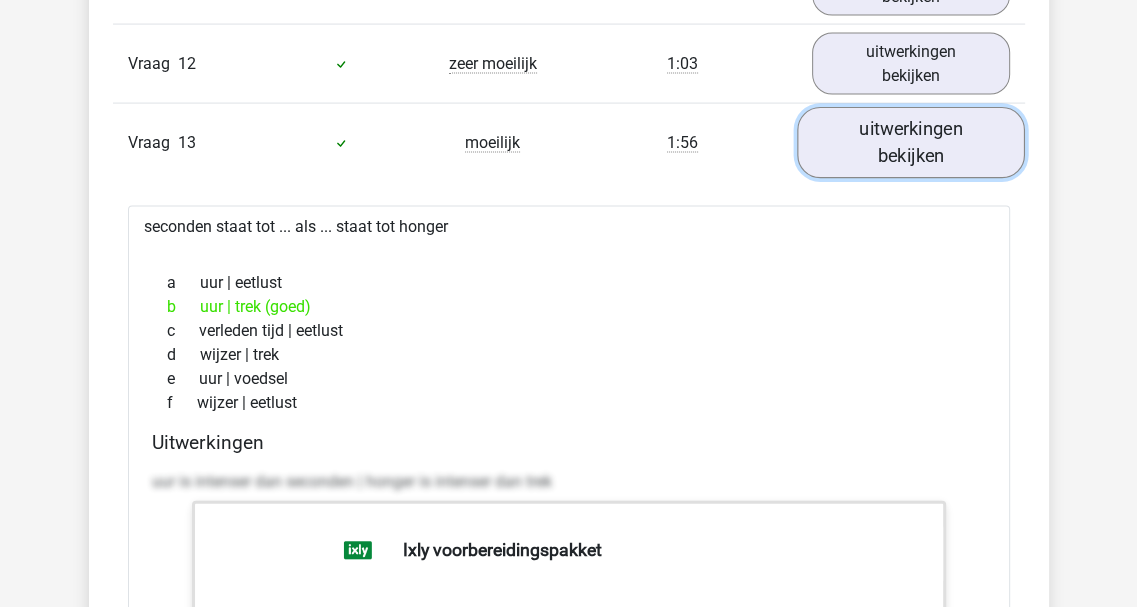 scroll, scrollTop: 3200, scrollLeft: 0, axis: vertical 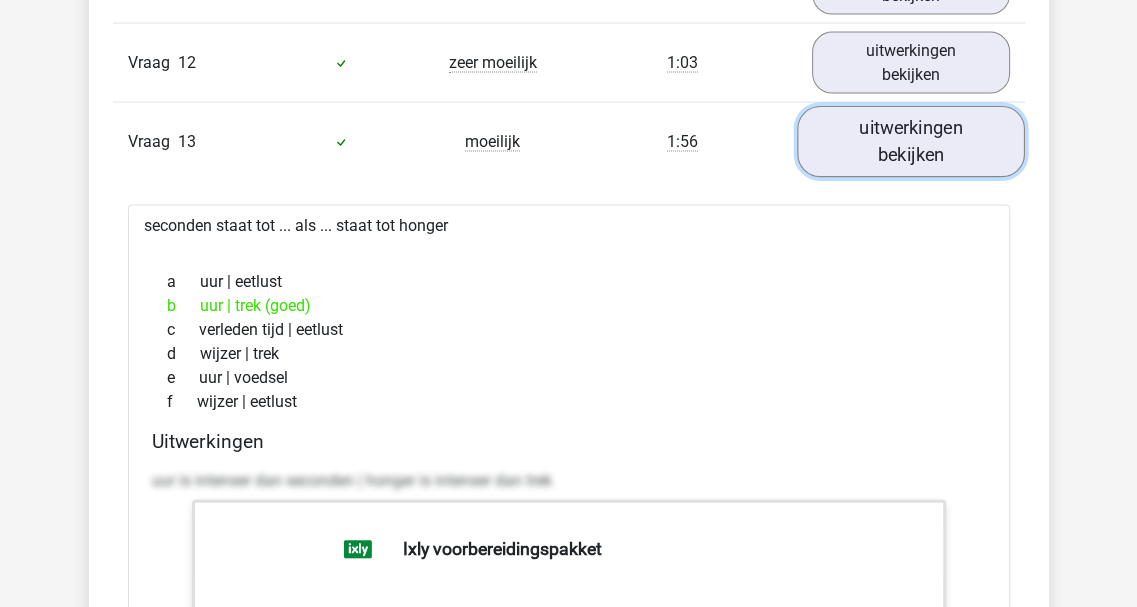 click on "uitwerkingen bekijken" at bounding box center (911, 141) 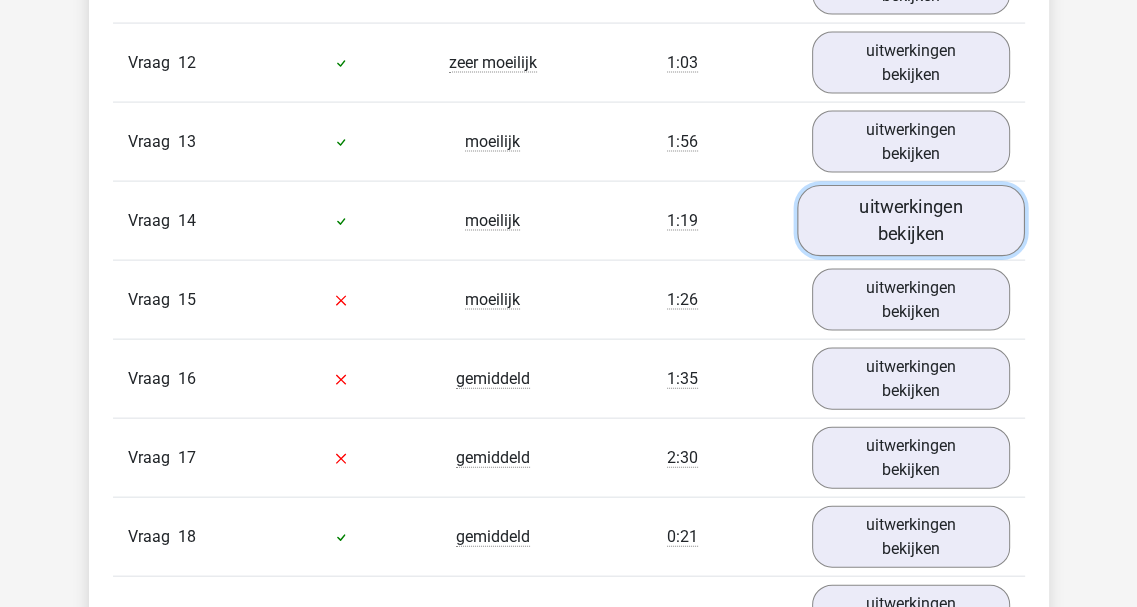 click on "uitwerkingen bekijken" at bounding box center (911, 220) 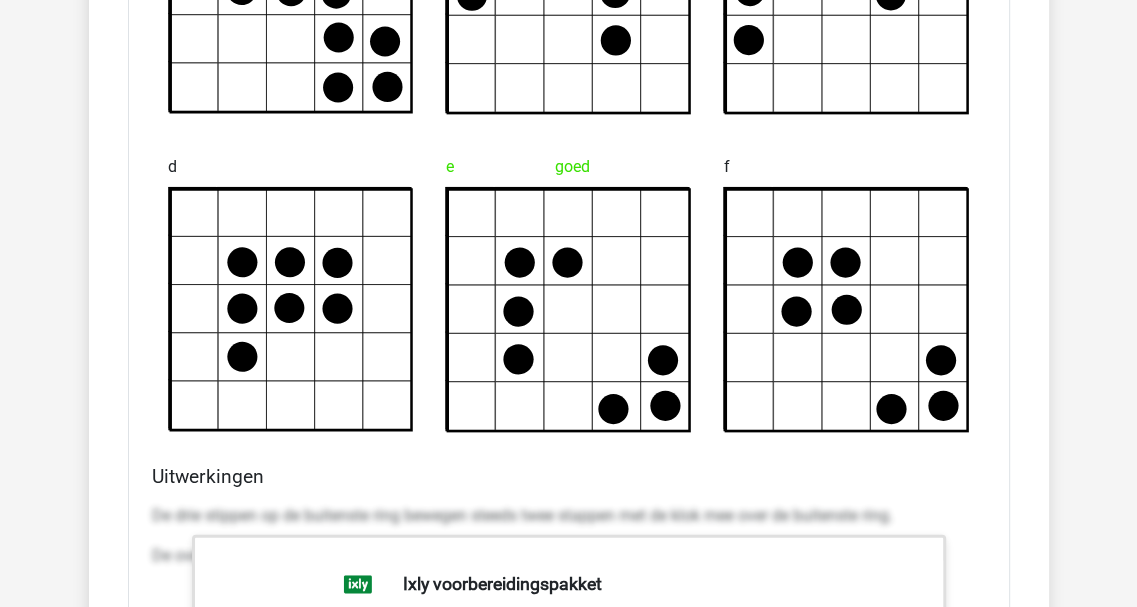 scroll, scrollTop: 3900, scrollLeft: 0, axis: vertical 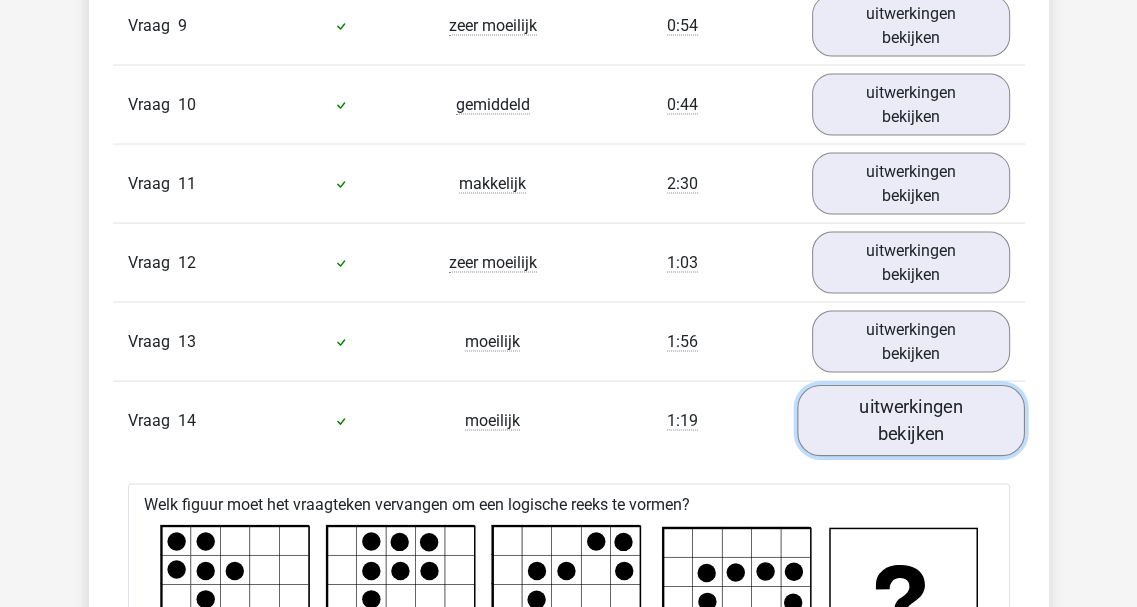 click on "uitwerkingen bekijken" at bounding box center [911, 420] 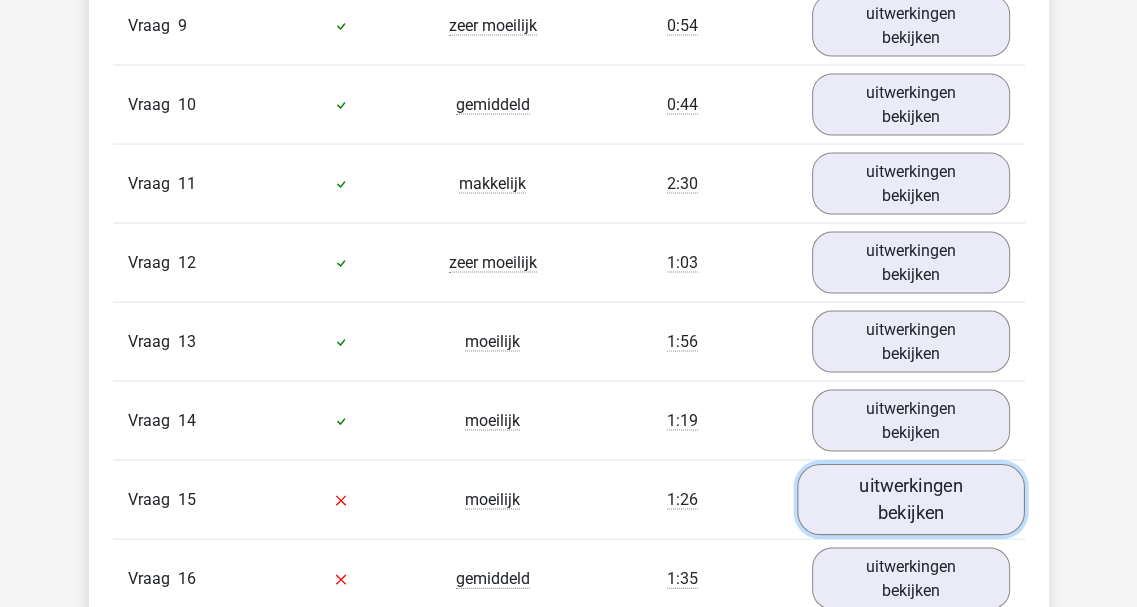 click on "uitwerkingen bekijken" at bounding box center (911, 499) 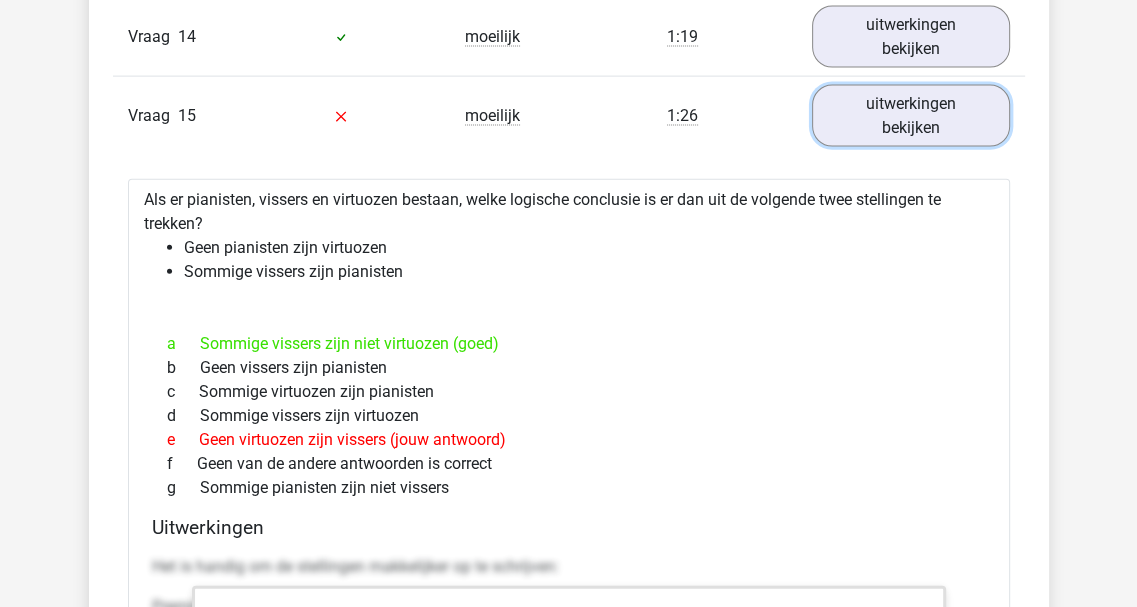 scroll, scrollTop: 3400, scrollLeft: 0, axis: vertical 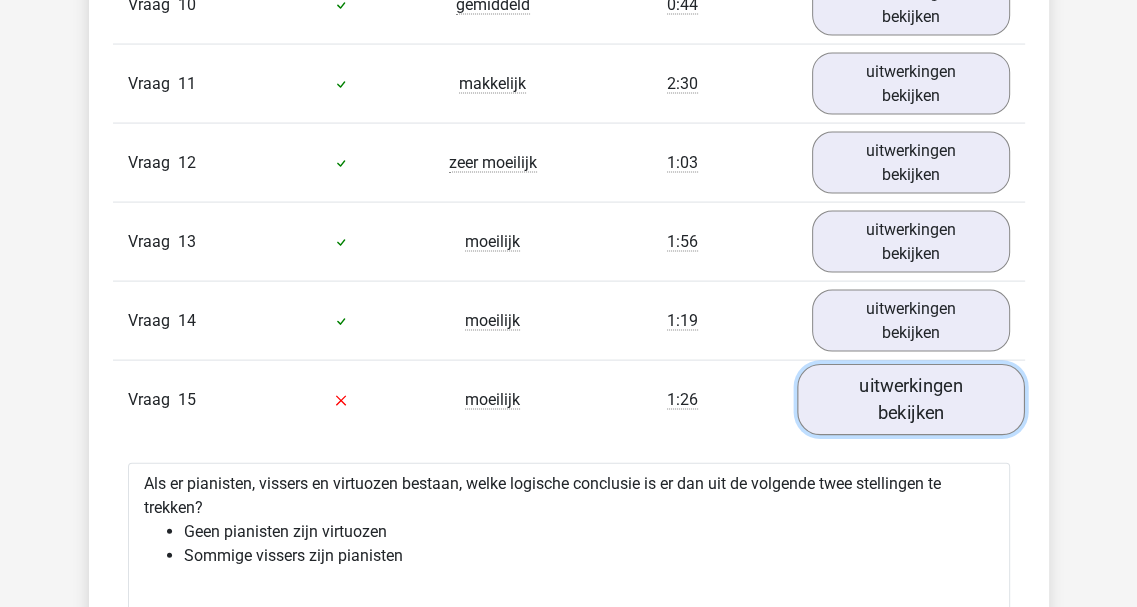 click on "uitwerkingen bekijken" at bounding box center (911, 399) 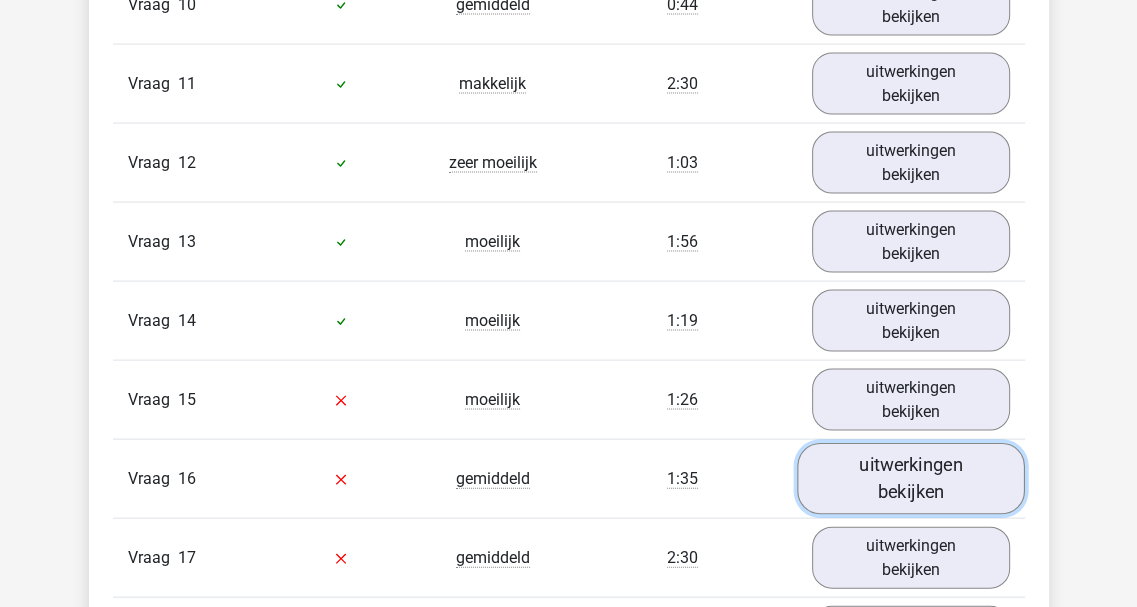 click on "uitwerkingen bekijken" at bounding box center (911, 478) 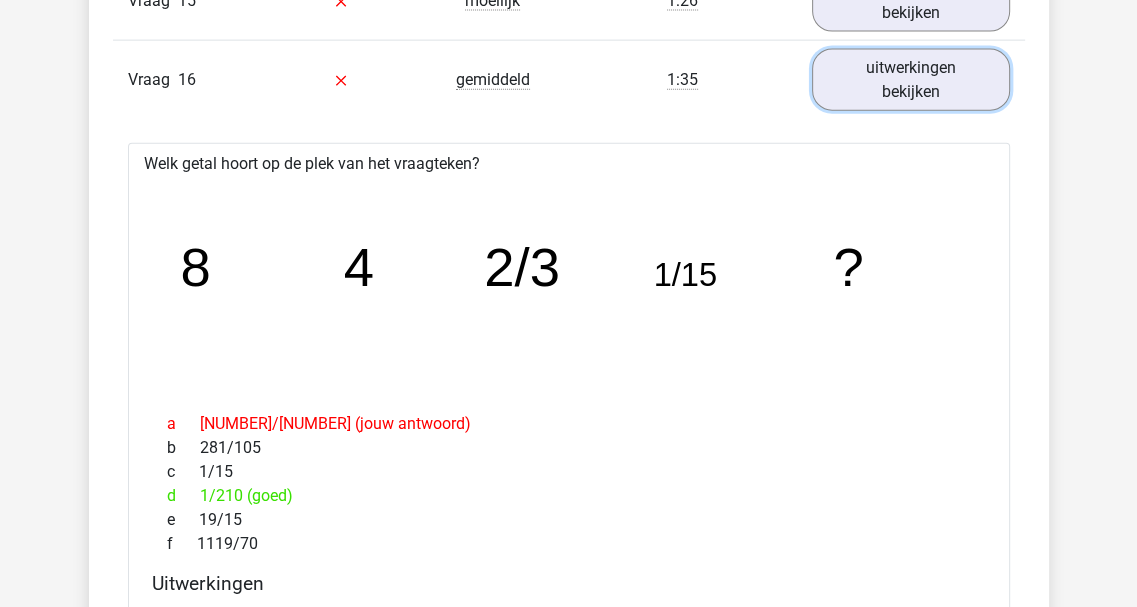scroll, scrollTop: 3500, scrollLeft: 0, axis: vertical 